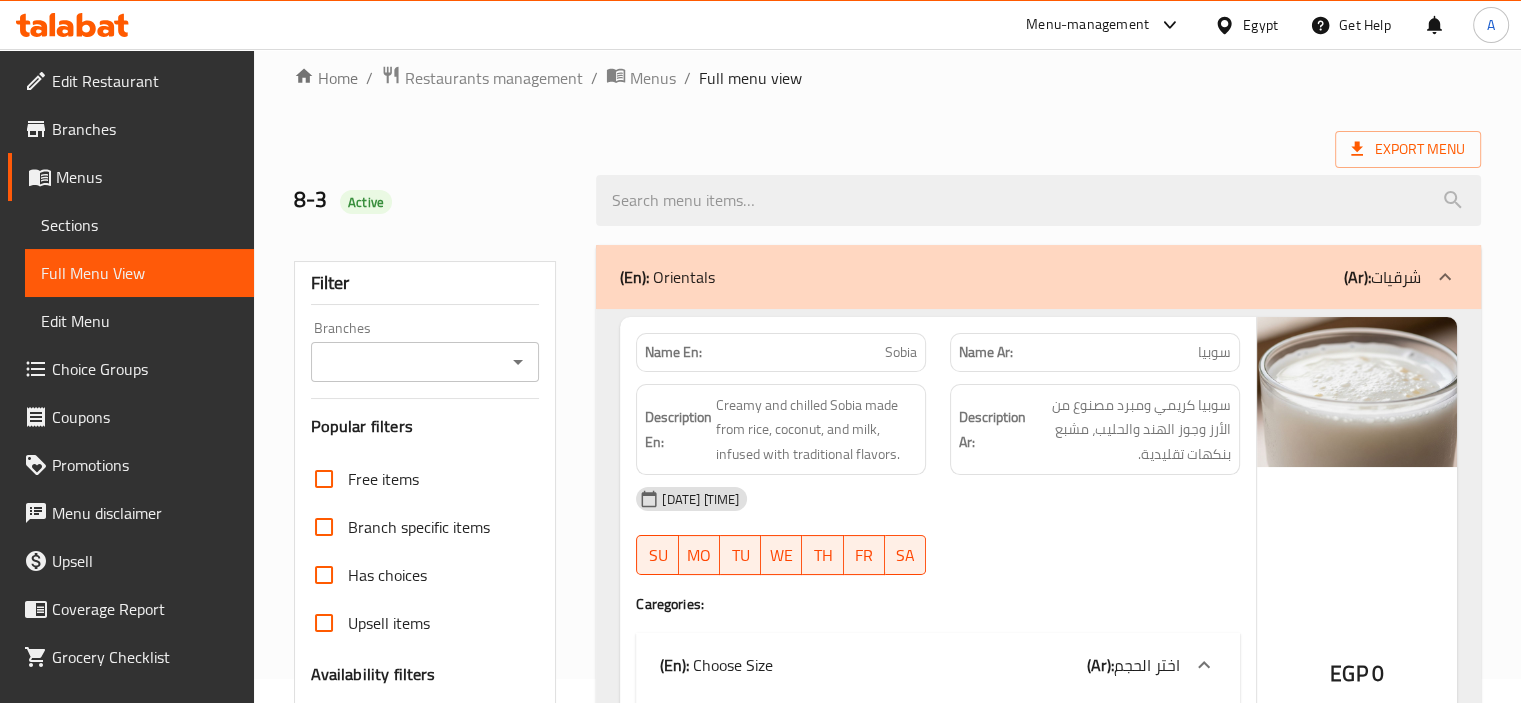 scroll, scrollTop: 651, scrollLeft: 0, axis: vertical 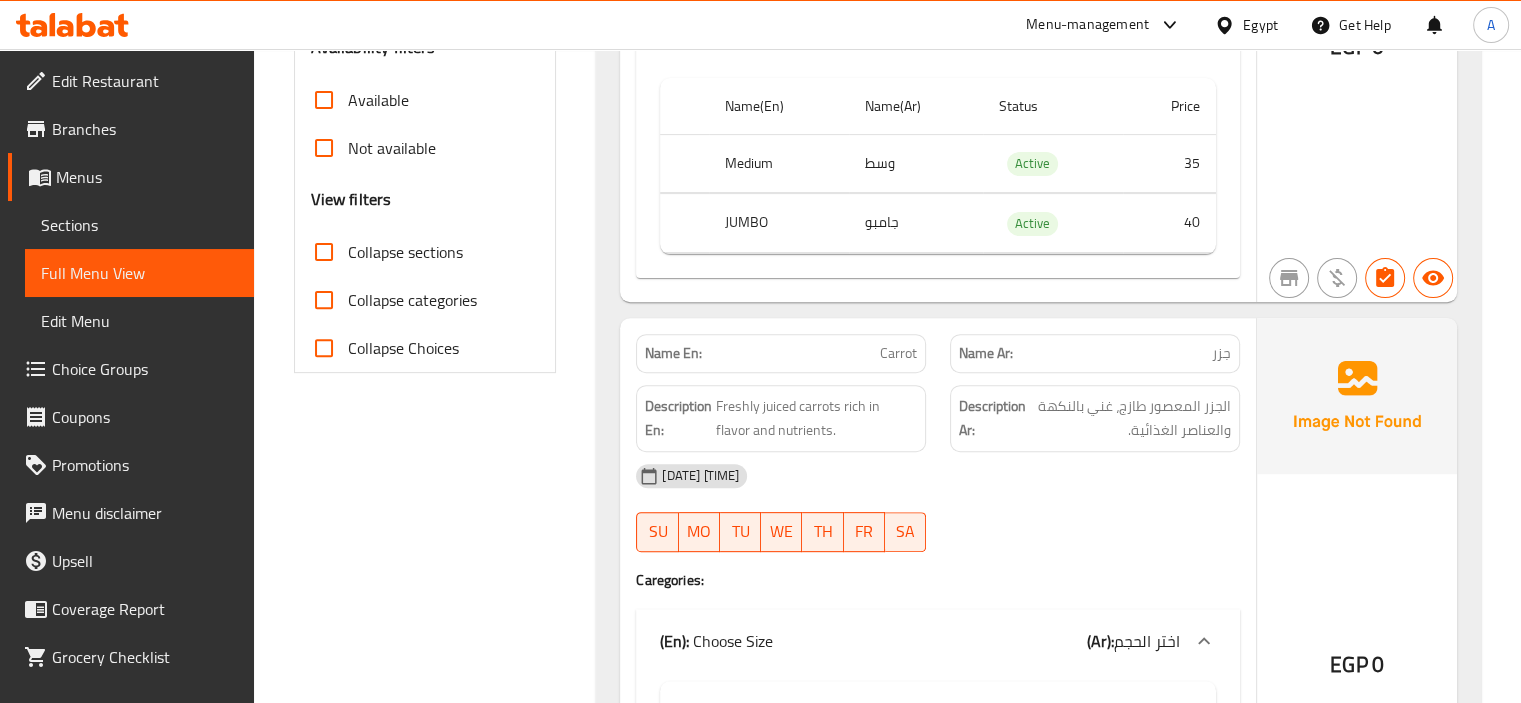 click on "Filter Branches Branches Popular filters Free items Branch specific items Has choices Upsell items Availability filters Available Not available View filters Collapse sections Collapse categories Collapse Choices" at bounding box center [433, 58869] 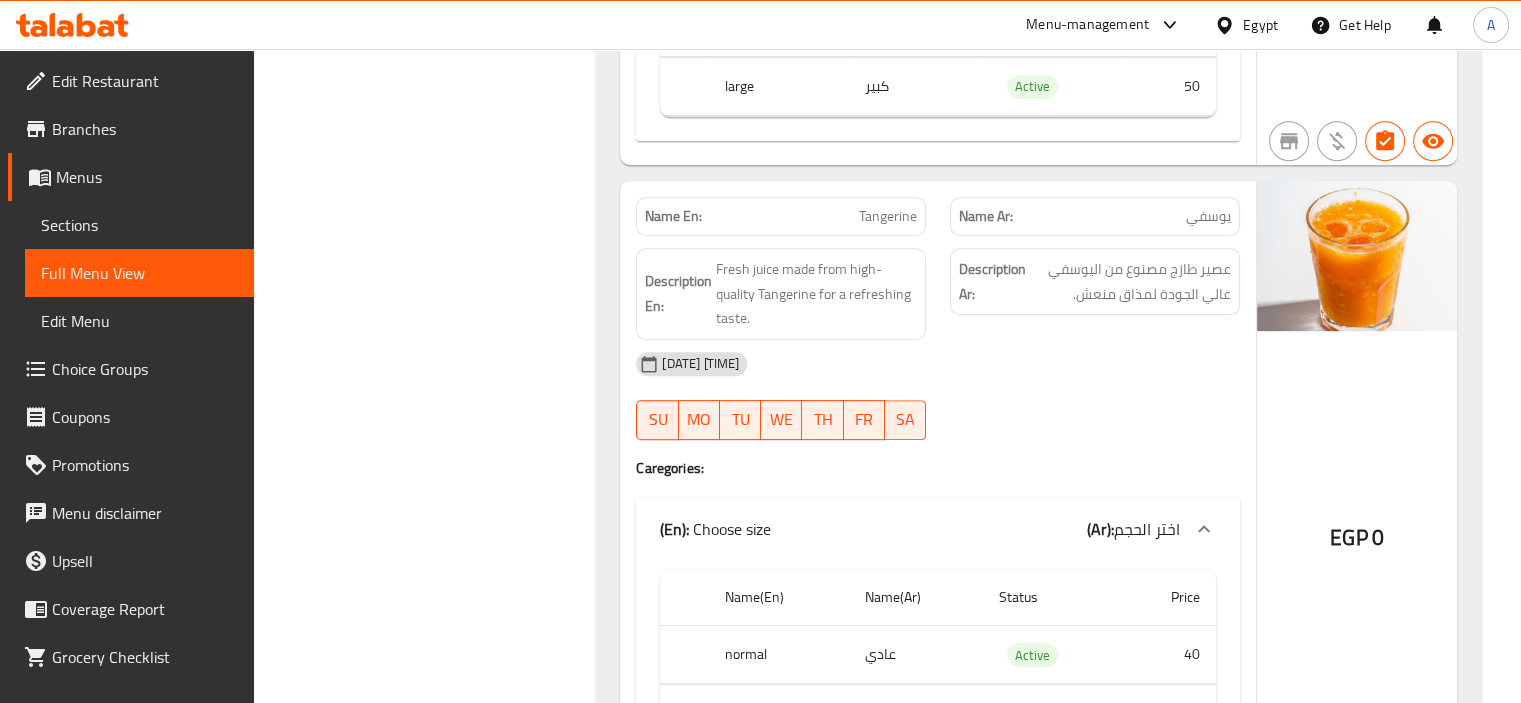 scroll, scrollTop: 107736, scrollLeft: 0, axis: vertical 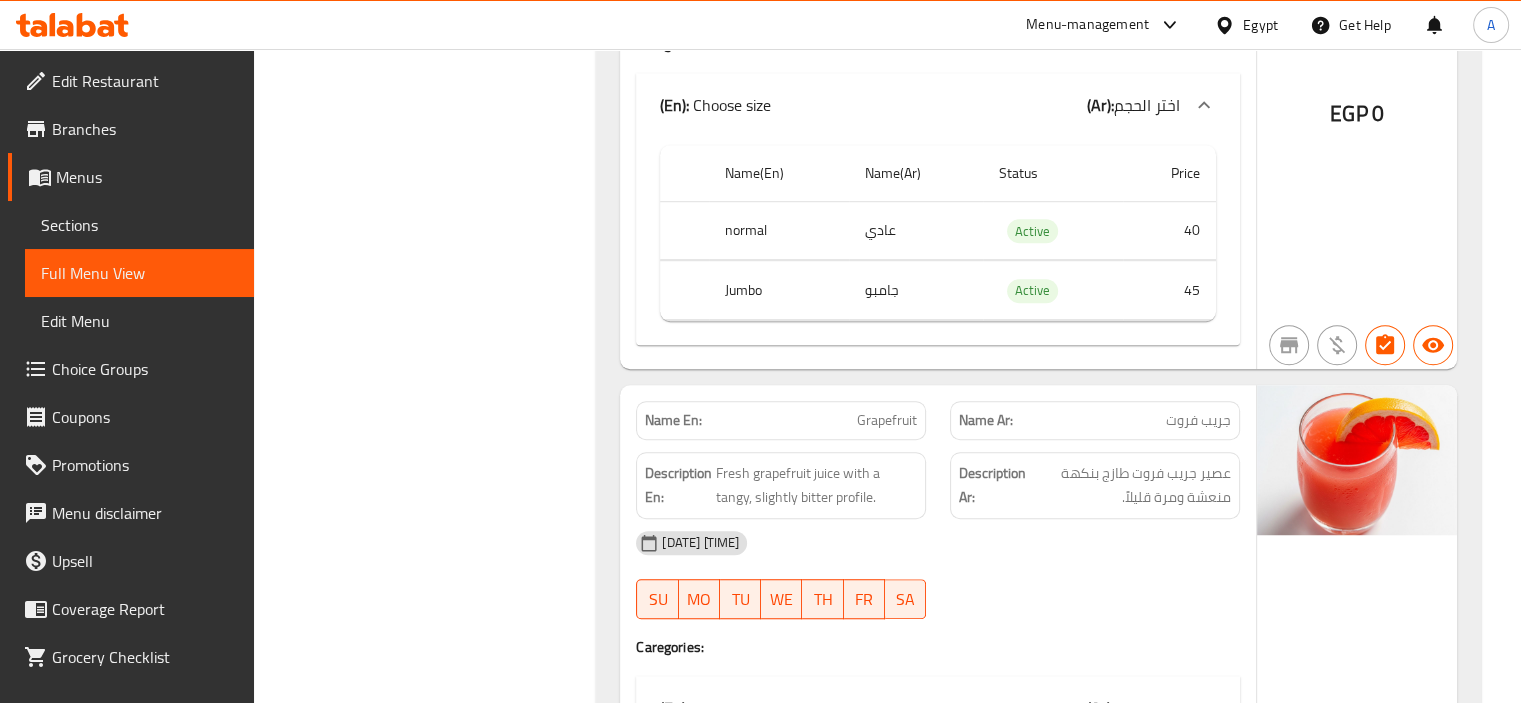 drag, startPoint x: 547, startPoint y: 128, endPoint x: 401, endPoint y: 139, distance: 146.4138 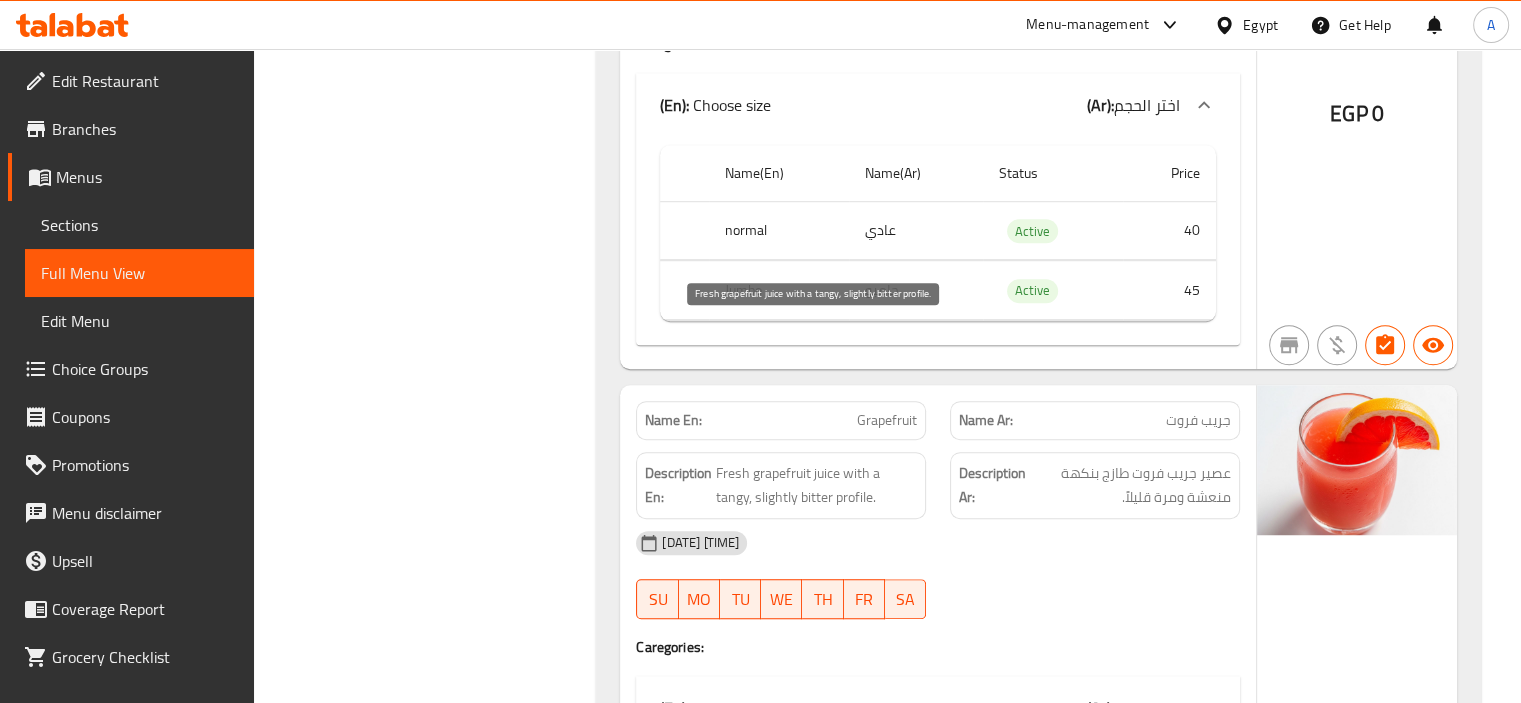 click on "Fresh grapefruit juice with a tangy, slightly bitter profile." at bounding box center [816, 485] 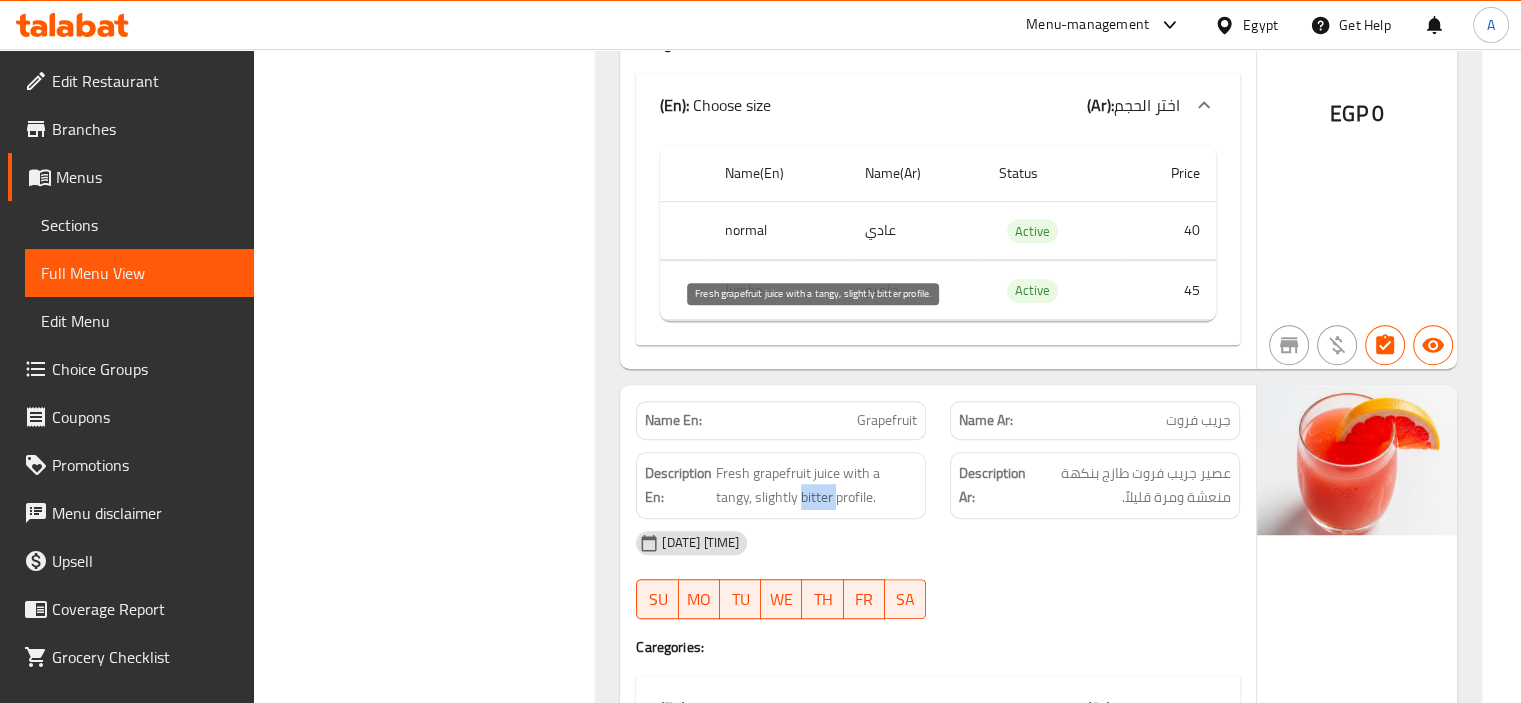 click on "Fresh grapefruit juice with a tangy, slightly bitter profile." at bounding box center [816, 485] 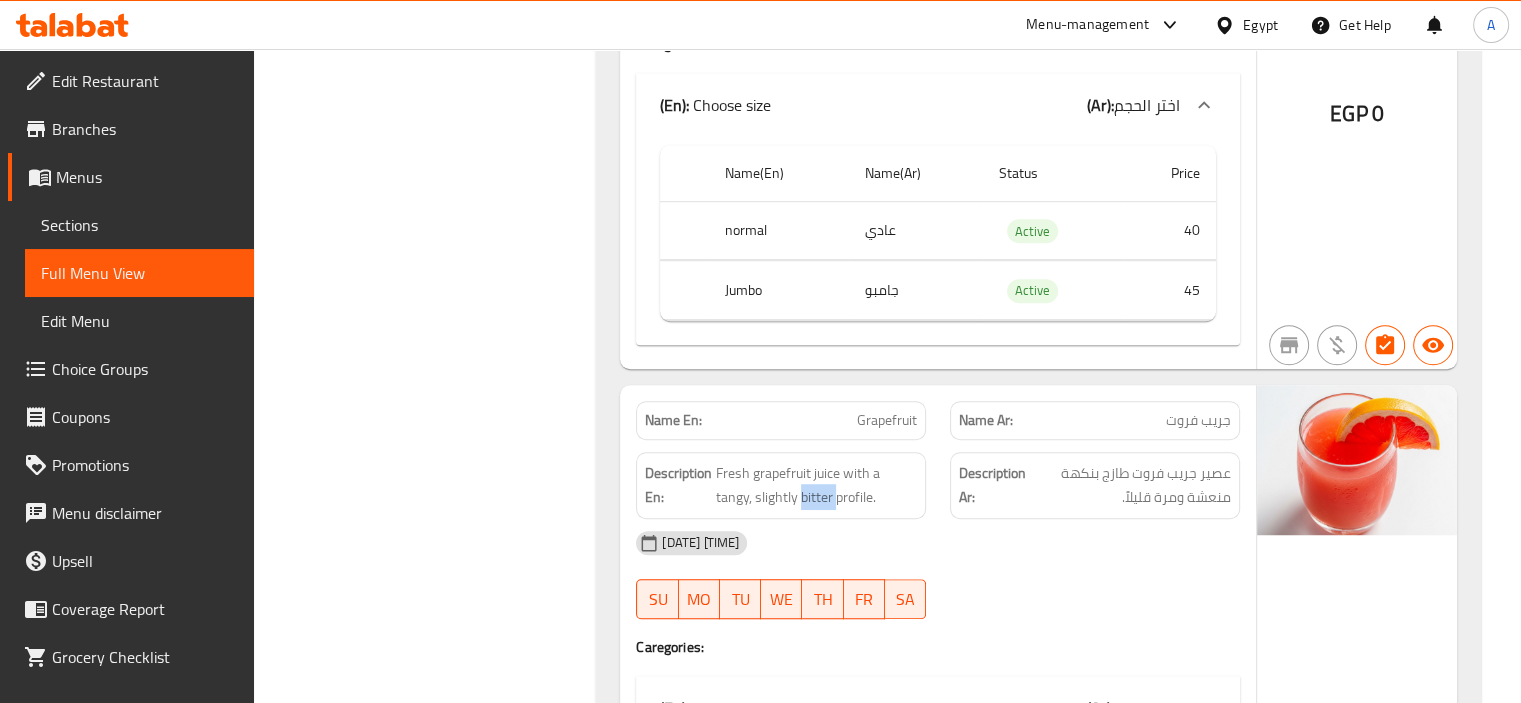 copy on "bitter" 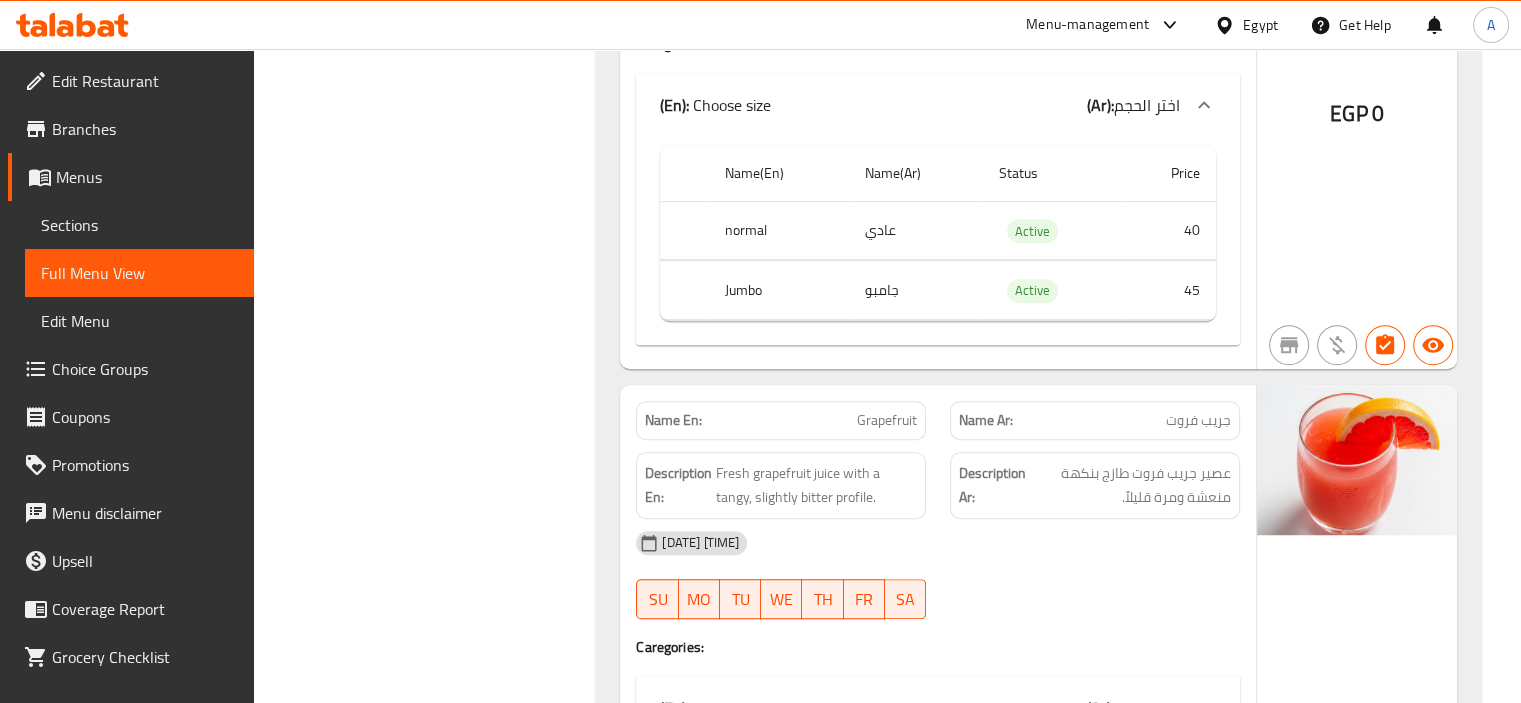 click on "(En):   Orientals (Ar): شرقيات Name En: Sobia Name Ar: سوبيا Description En: Creamy and chilled Sobia made from rice, coconut, and milk, infused with traditional flavors. Description Ar: سوبيا كريمي ومبرد مصنوع من الأرز وجوز الهند والحليب، مشبع بنكهات تقليدية. 05-08-2025 08:43 PM SU MO TU WE TH FR SA Caregories: (En):   Choose Size (Ar): اختر الحجم Name(En) Name(Ar) Status Price Medium وسط  Active 35 JUMBO جامبو Active 40 EGP 0 Name En: Carrot Name Ar: جزر Description En: Freshly juiced carrots rich in flavor and nutrients. Description Ar: الجزر المعصور طازج، غني بالنكهة والعناصر الغذائية. 05-08-2025 08:43 PM SU MO TU WE TH FR SA Caregories: (En):   Choose Size (Ar): اختر الحجم Name(En) Name(Ar) Status Price Medium وسط  Active 30 JUMBO جامبو Active 35 EGP 0 Name En: Dates Name Ar: تمر Description En: Description Ar: 05-08-2025 08:43 PM SU MO TU WE TH FR SA" at bounding box center [1038, -48216] 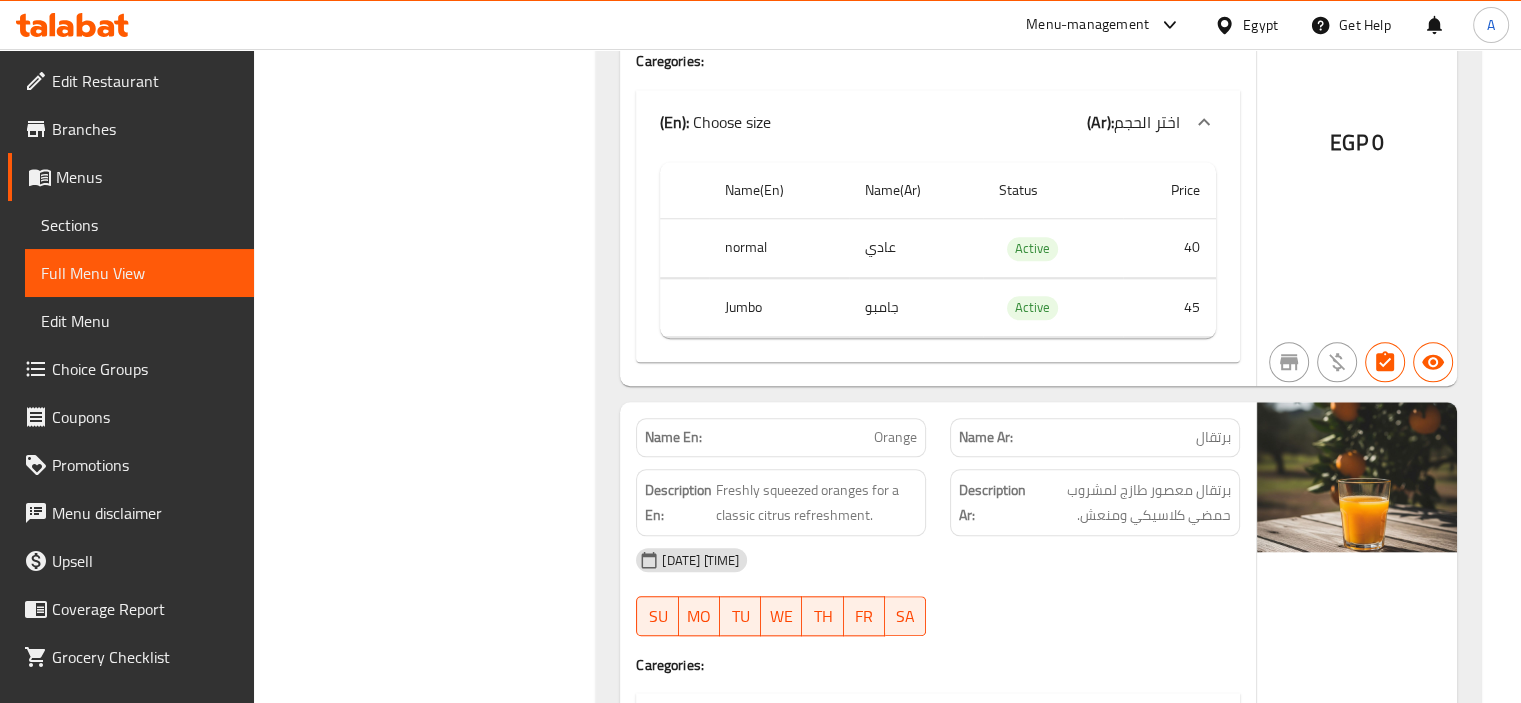 scroll, scrollTop: 108336, scrollLeft: 0, axis: vertical 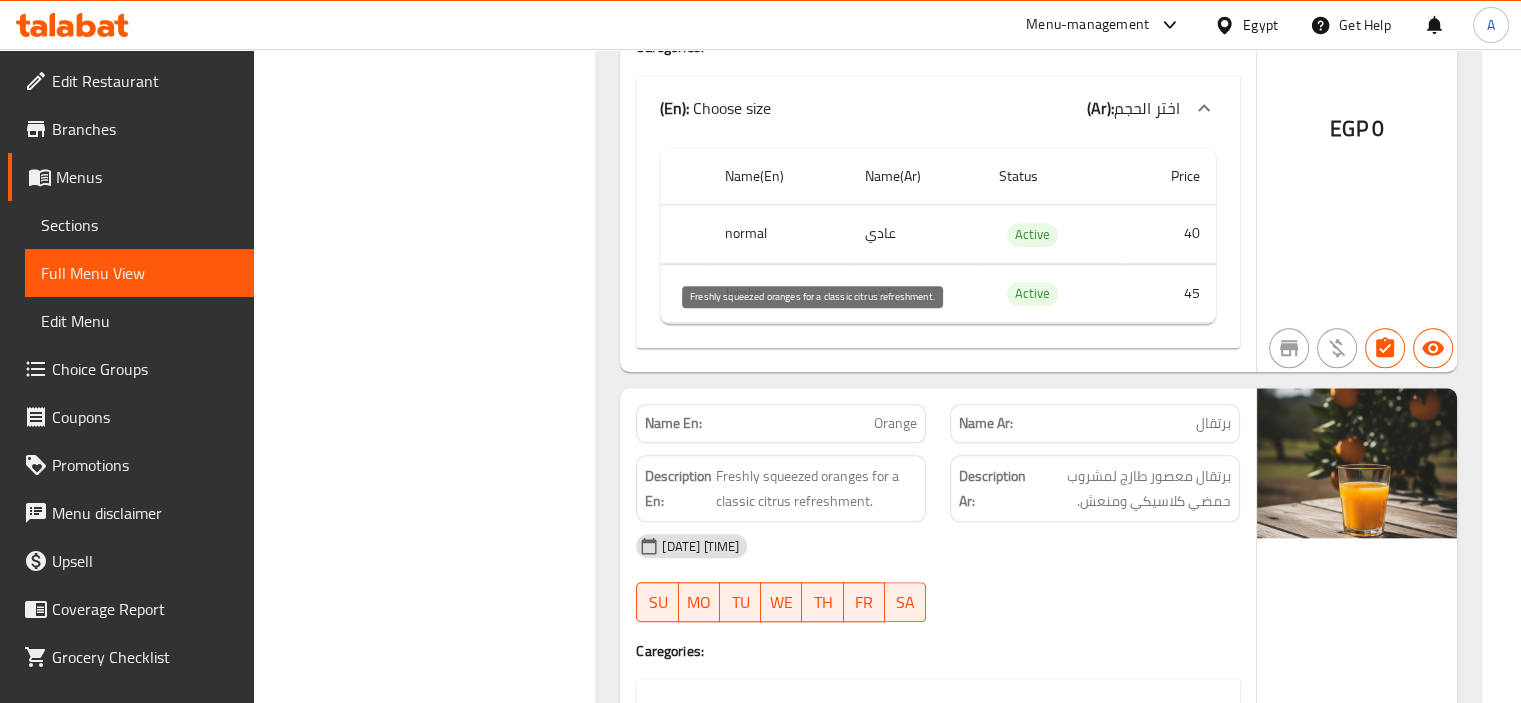 click on "Freshly squeezed oranges for a classic citrus refreshment." at bounding box center (816, 488) 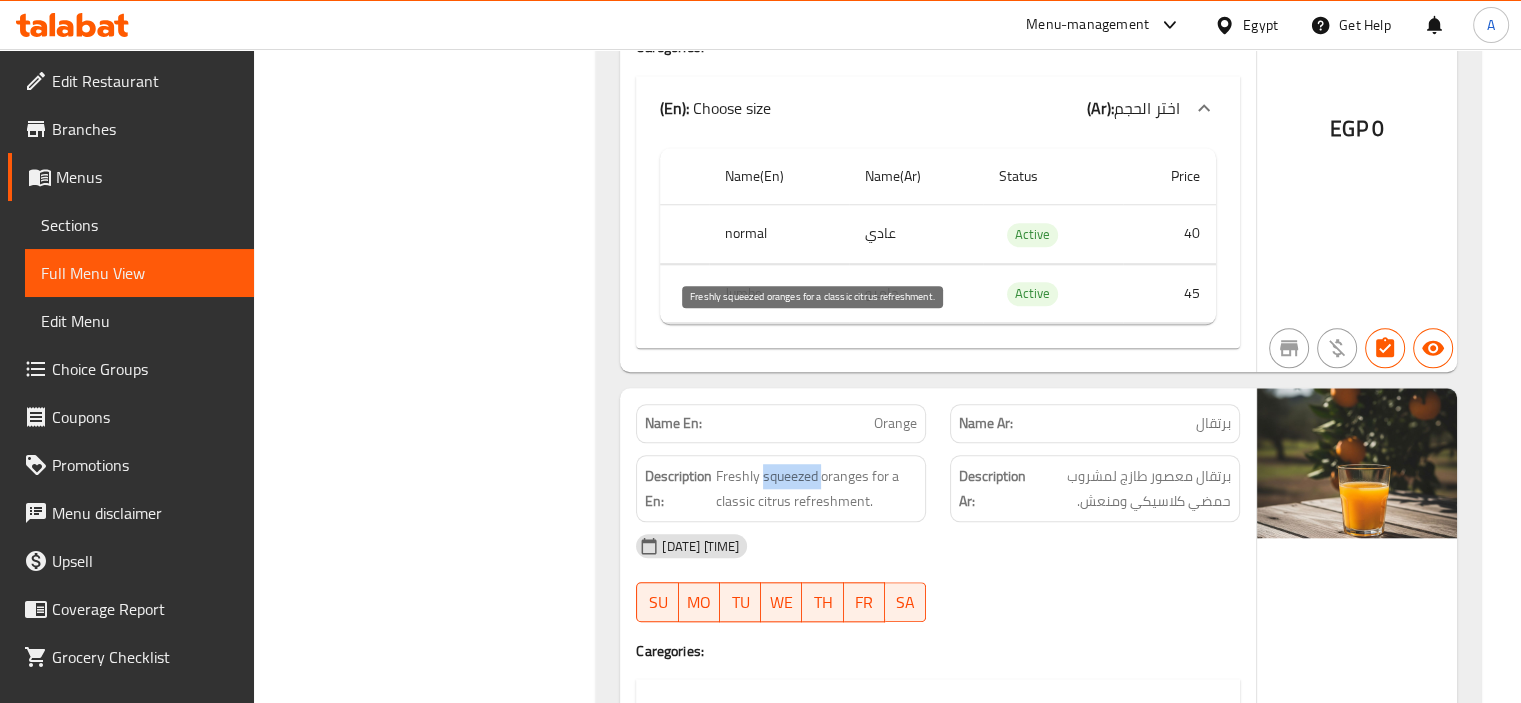 click on "Freshly squeezed oranges for a classic citrus refreshment." at bounding box center (816, 488) 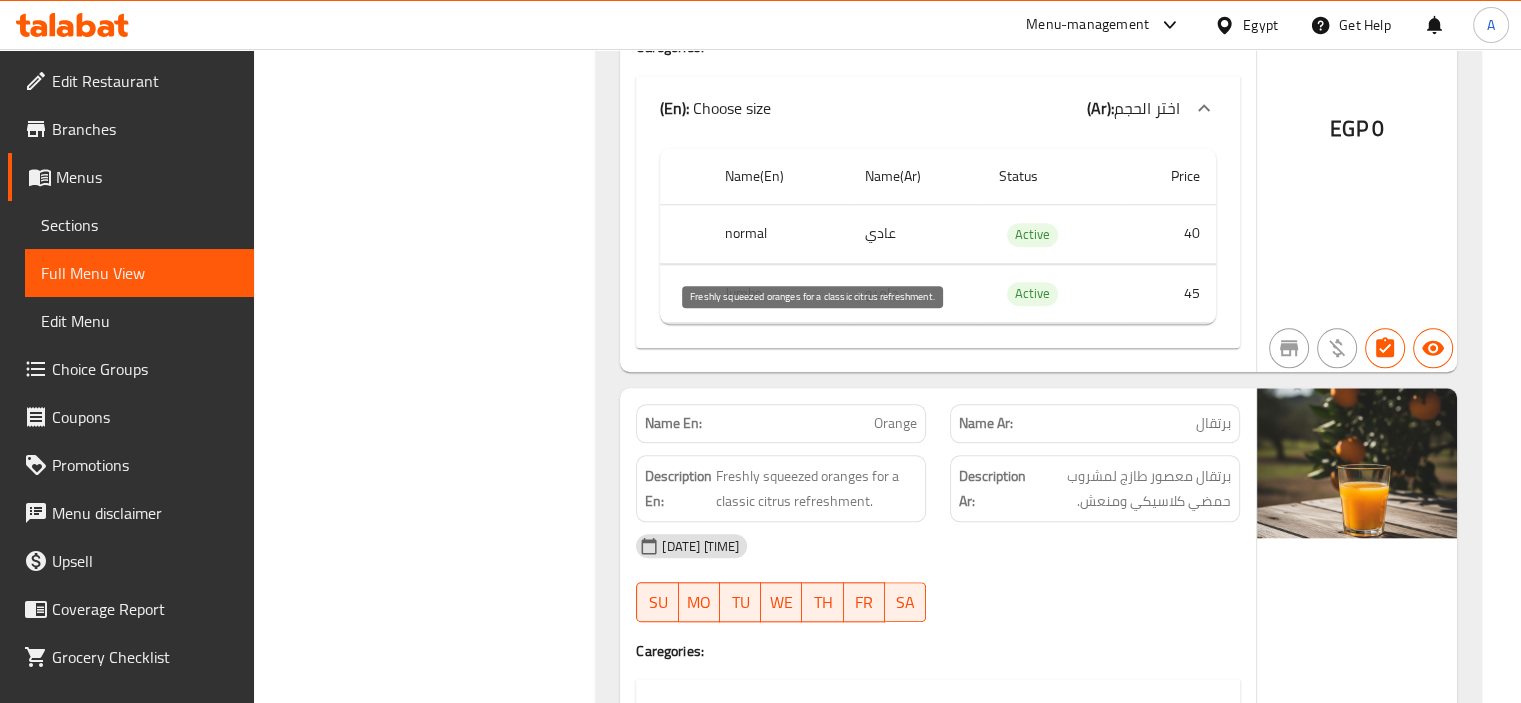 click on "Freshly squeezed oranges for a classic citrus refreshment." at bounding box center (816, 488) 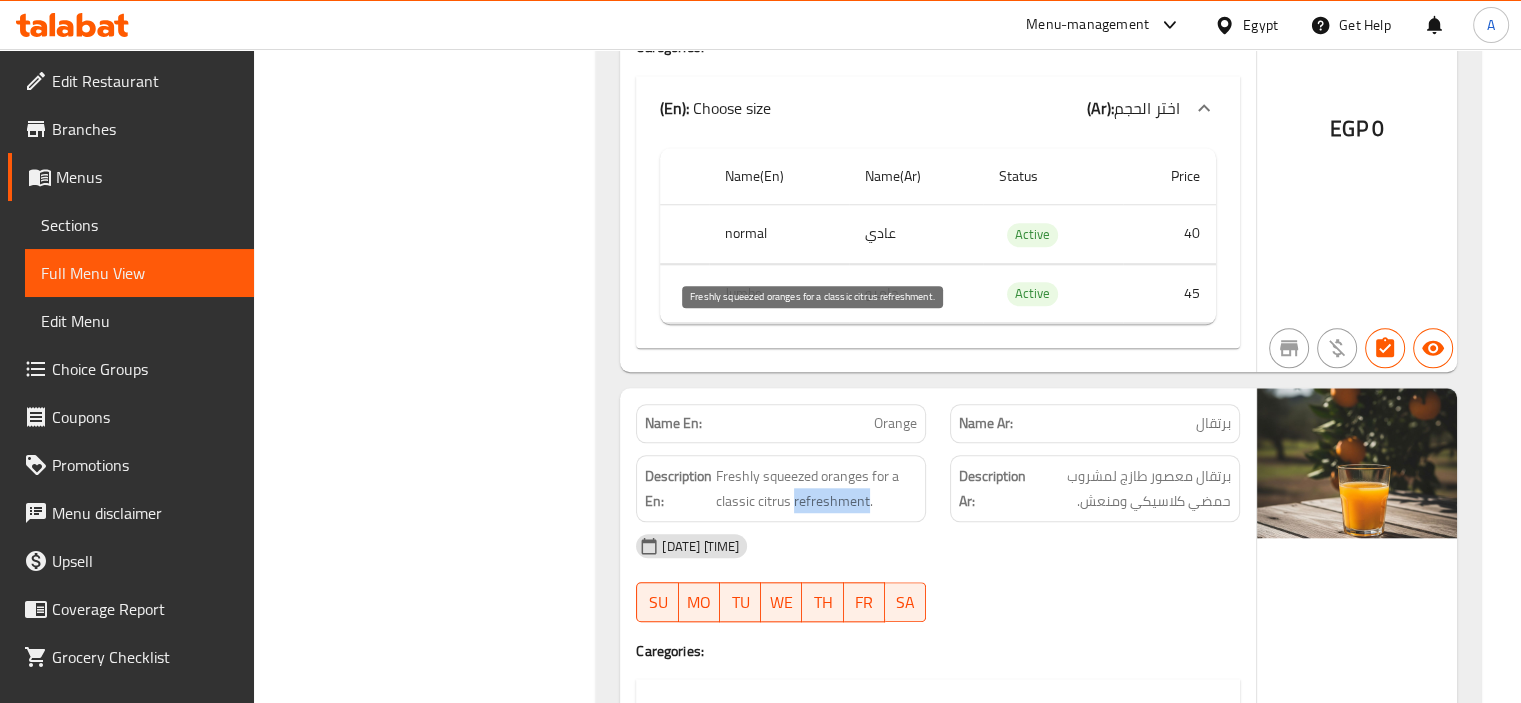 click on "Freshly squeezed oranges for a classic citrus refreshment." at bounding box center (816, 488) 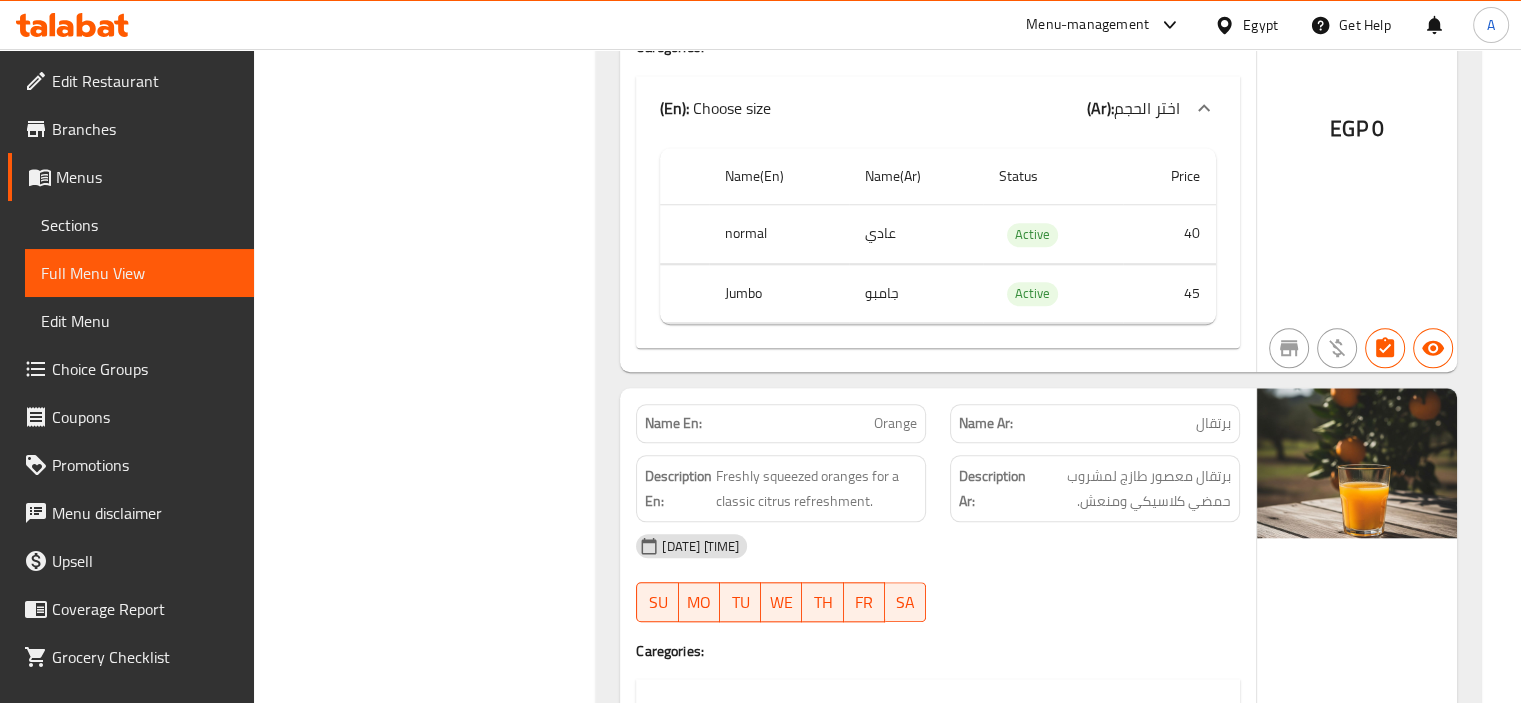 click on "Description En:" at bounding box center [678, -106024] 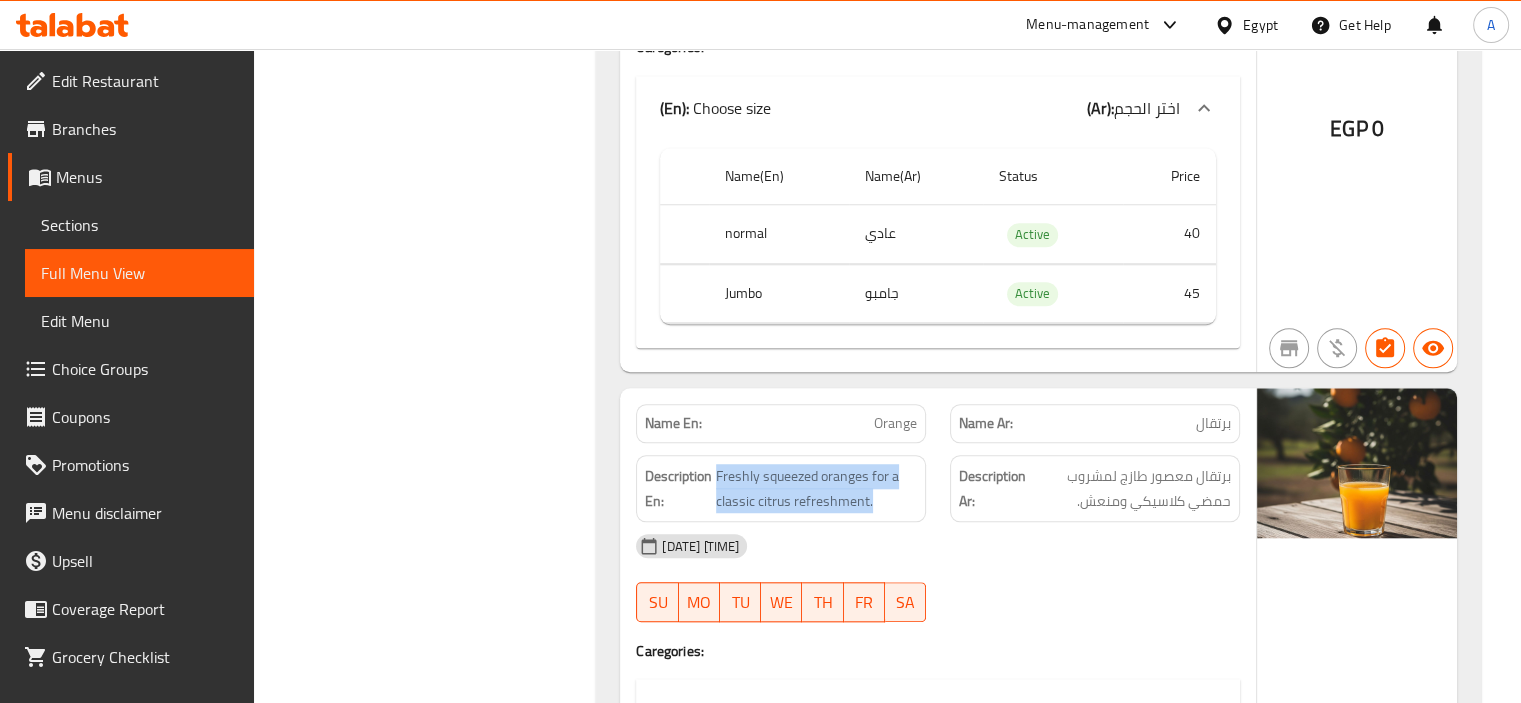 drag, startPoint x: 716, startPoint y: 328, endPoint x: 925, endPoint y: 362, distance: 211.7475 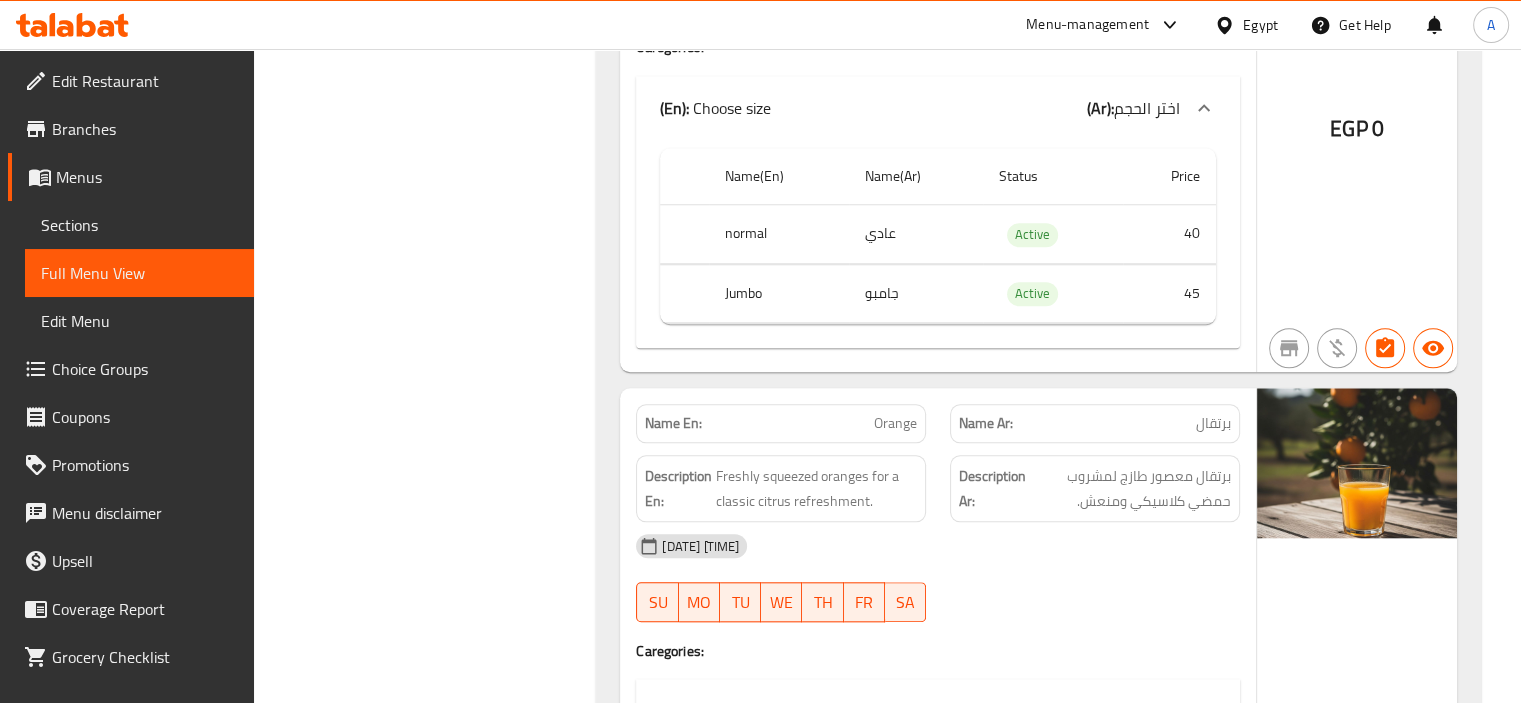click on "05-08-2025 08:43 PM SU MO TU WE TH FR SA" at bounding box center (938, -105922) 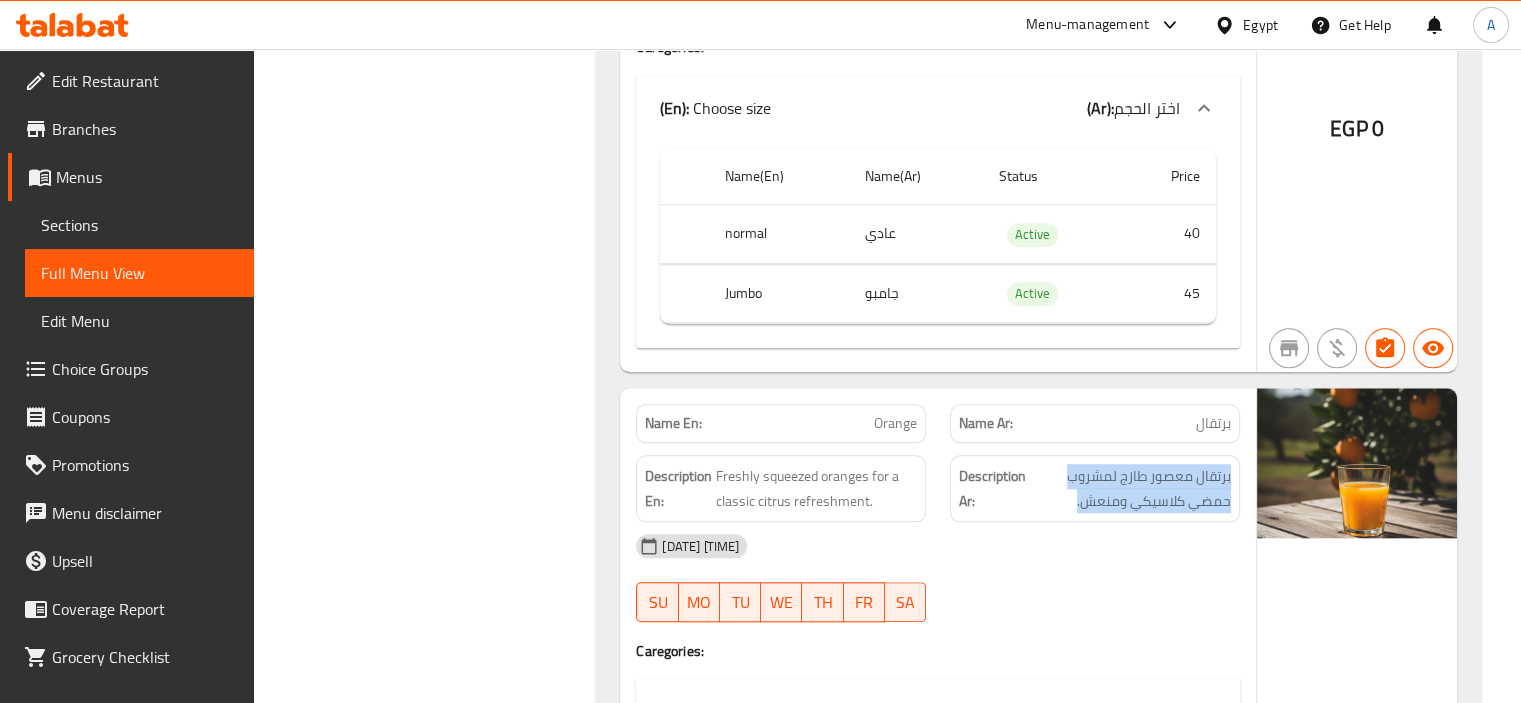 drag, startPoint x: 1067, startPoint y: 359, endPoint x: 1232, endPoint y: 336, distance: 166.59532 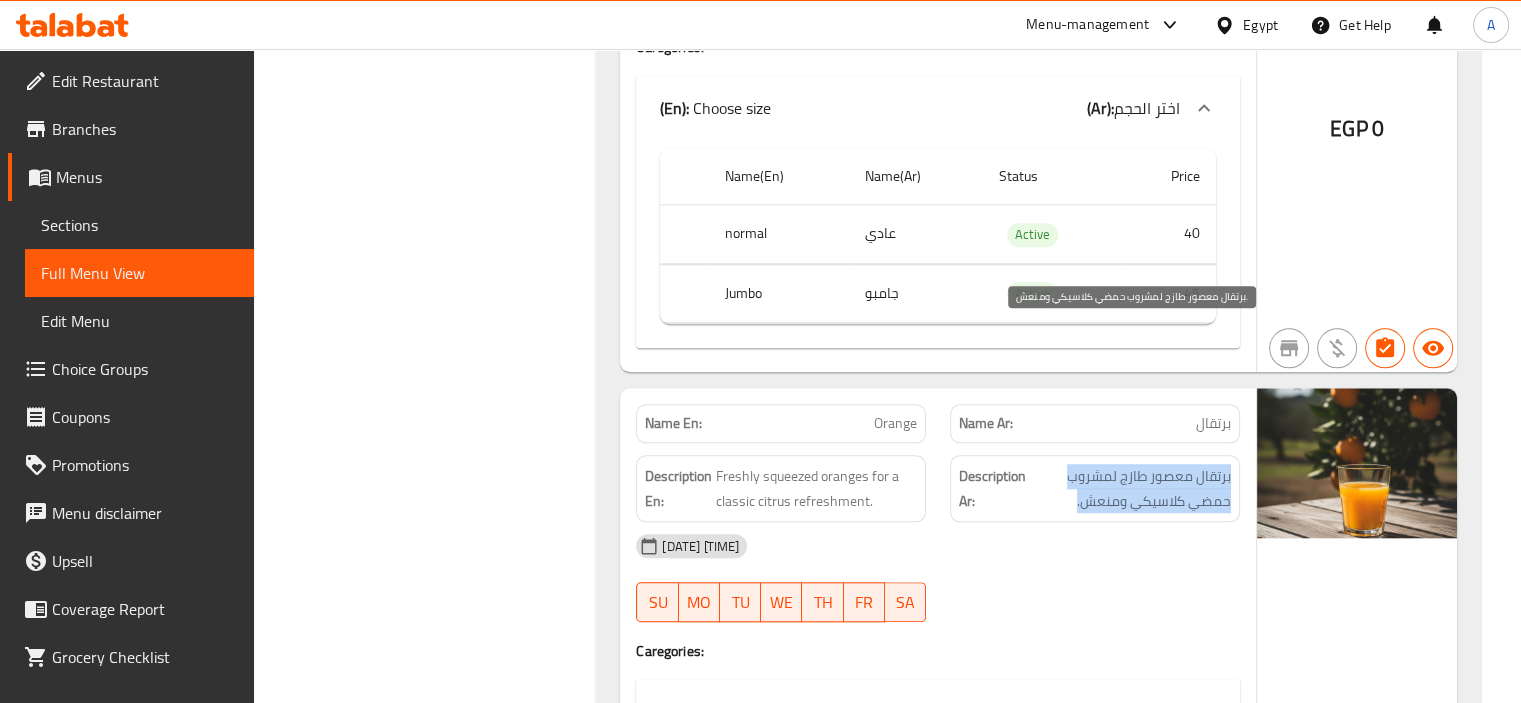 click on "برتقال معصور طازج لمشروب حمضي كلاسيكي ومنعش." at bounding box center (1130, 488) 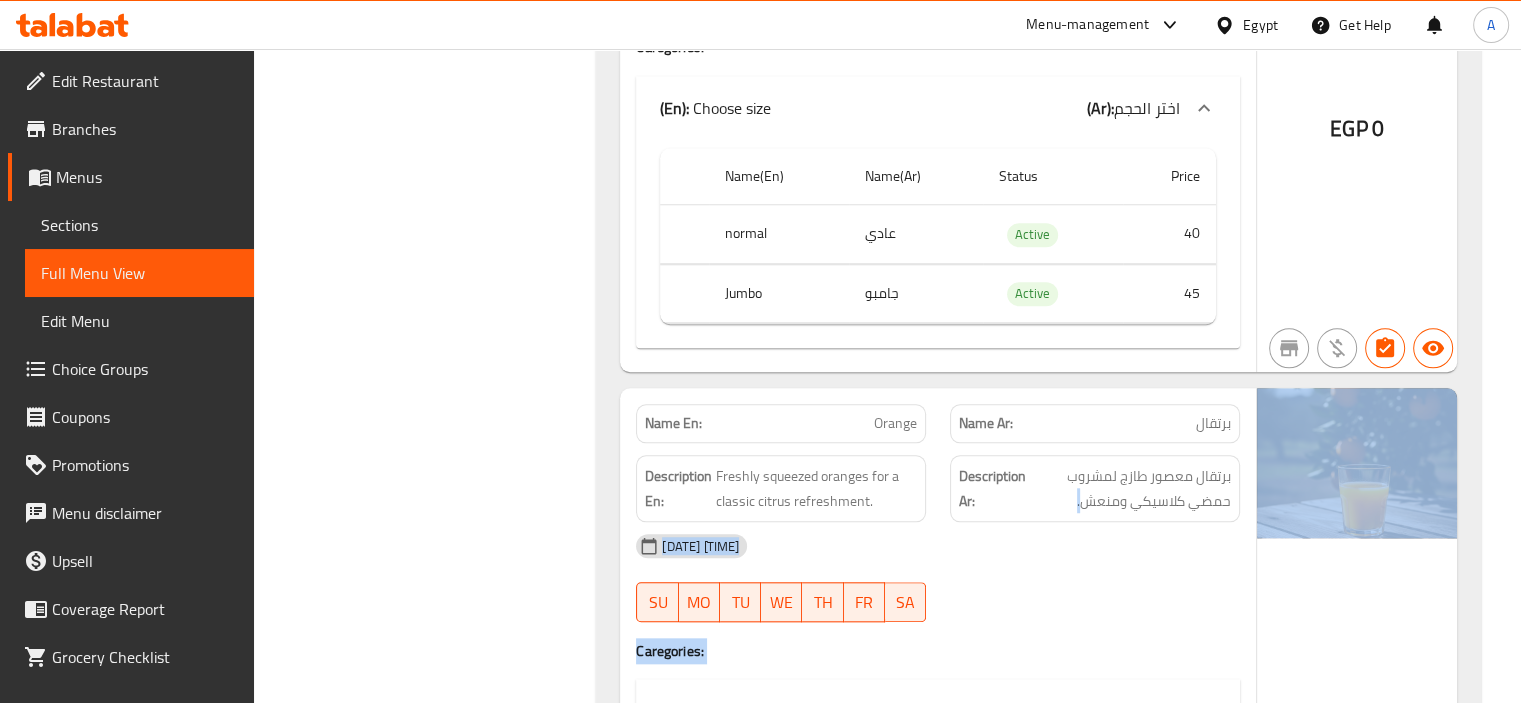 drag, startPoint x: 1083, startPoint y: 359, endPoint x: 1257, endPoint y: 316, distance: 179.23448 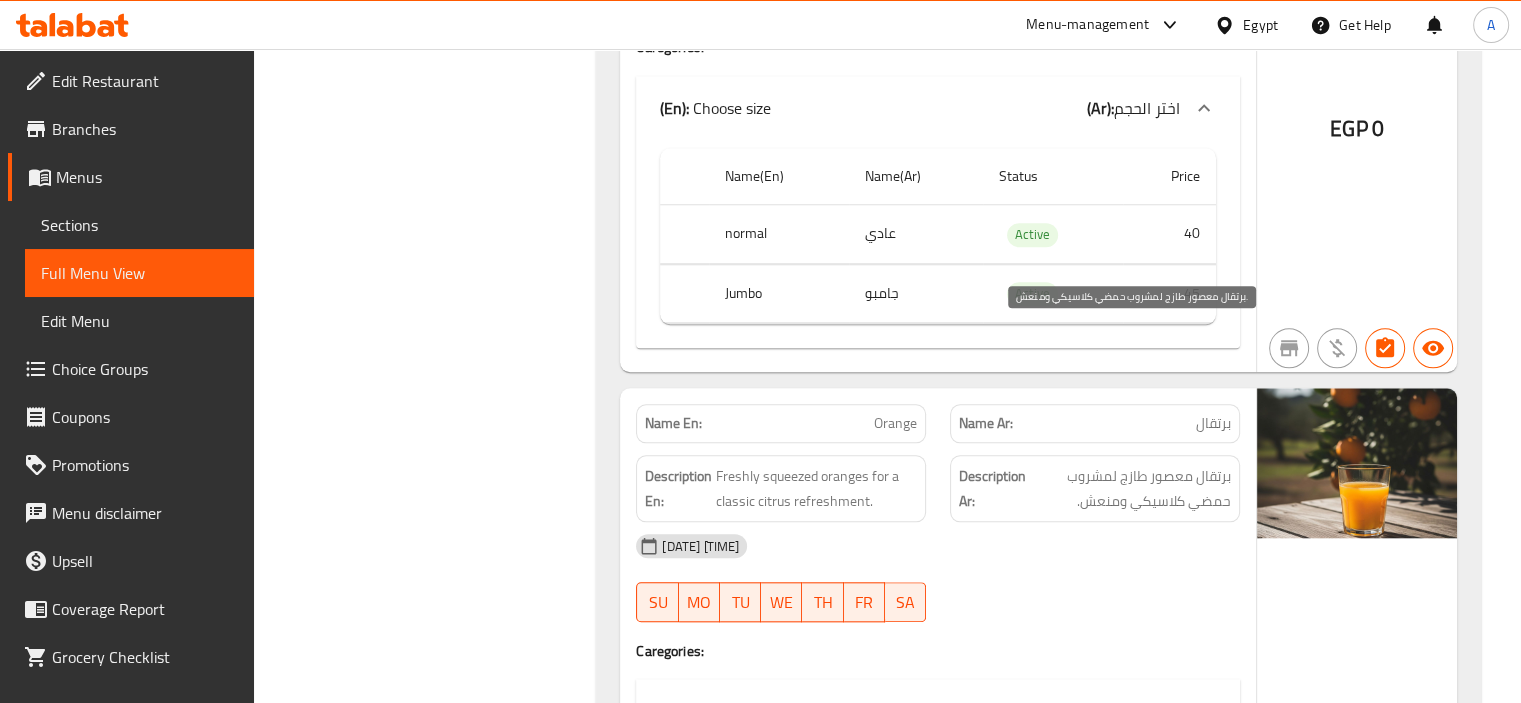 click on "برتقال معصور طازج لمشروب حمضي كلاسيكي ومنعش." at bounding box center (1130, 488) 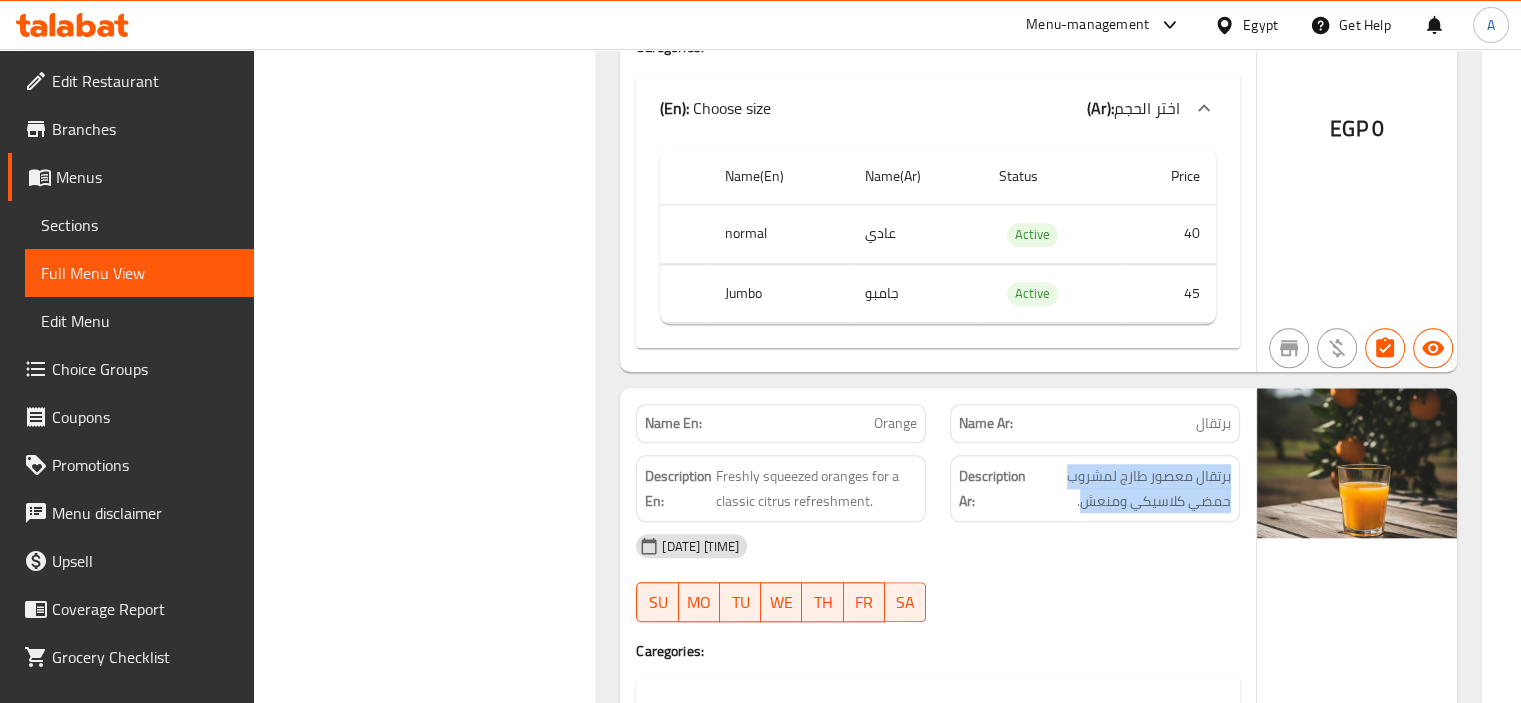drag, startPoint x: 1082, startPoint y: 361, endPoint x: 1246, endPoint y: 311, distance: 171.45262 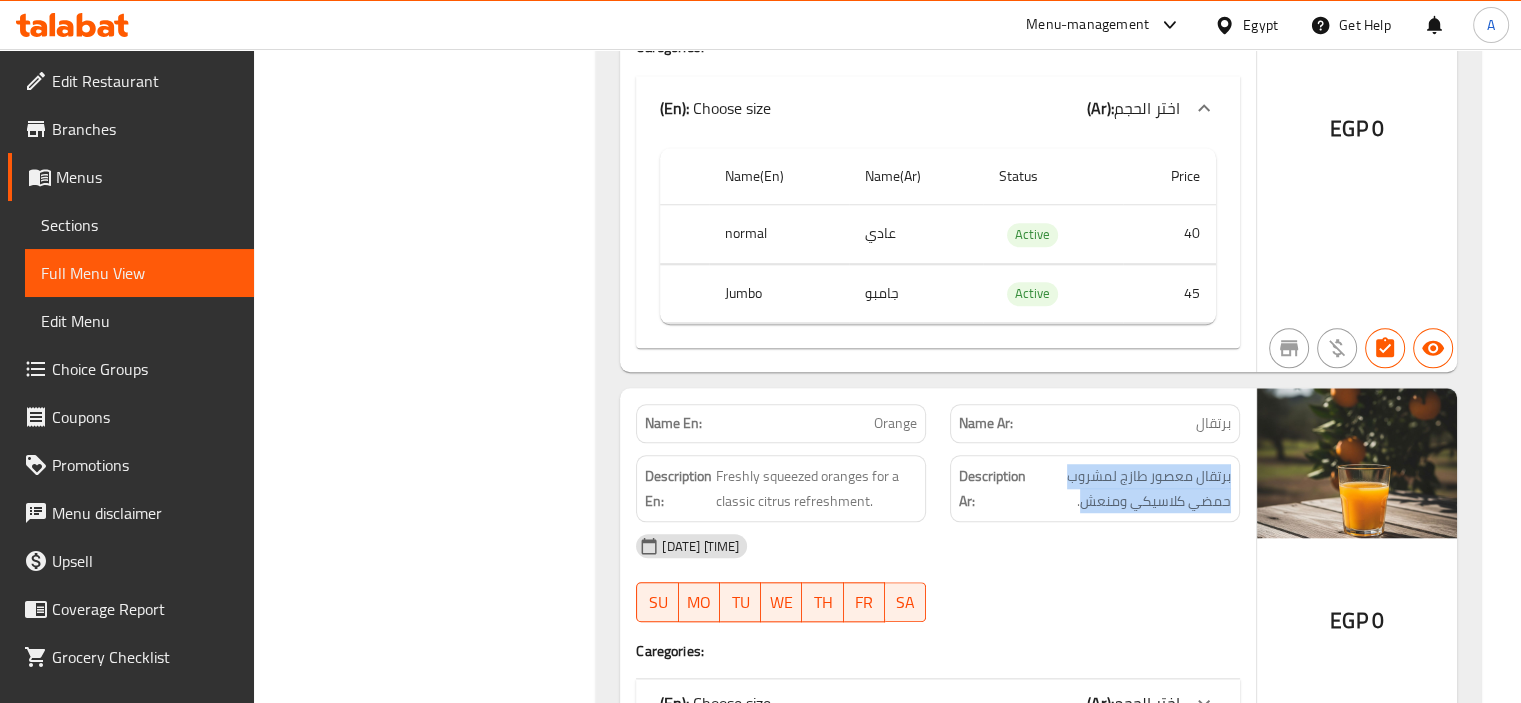 click on "Filter Branches Branches Popular filters Free items Branch specific items Has choices Upsell items Availability filters Available Not available View filters Collapse sections Collapse categories Collapse Choices" at bounding box center [433, -48928] 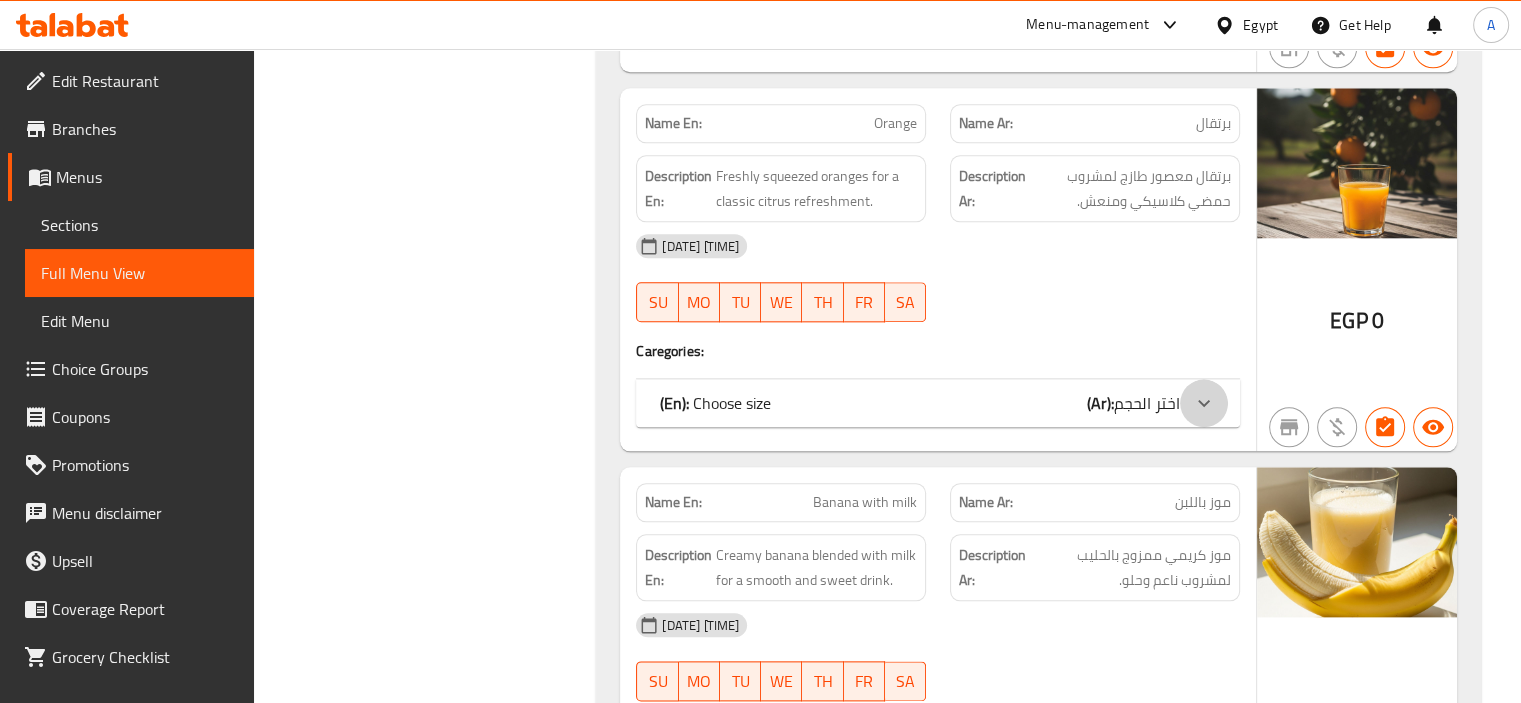 click 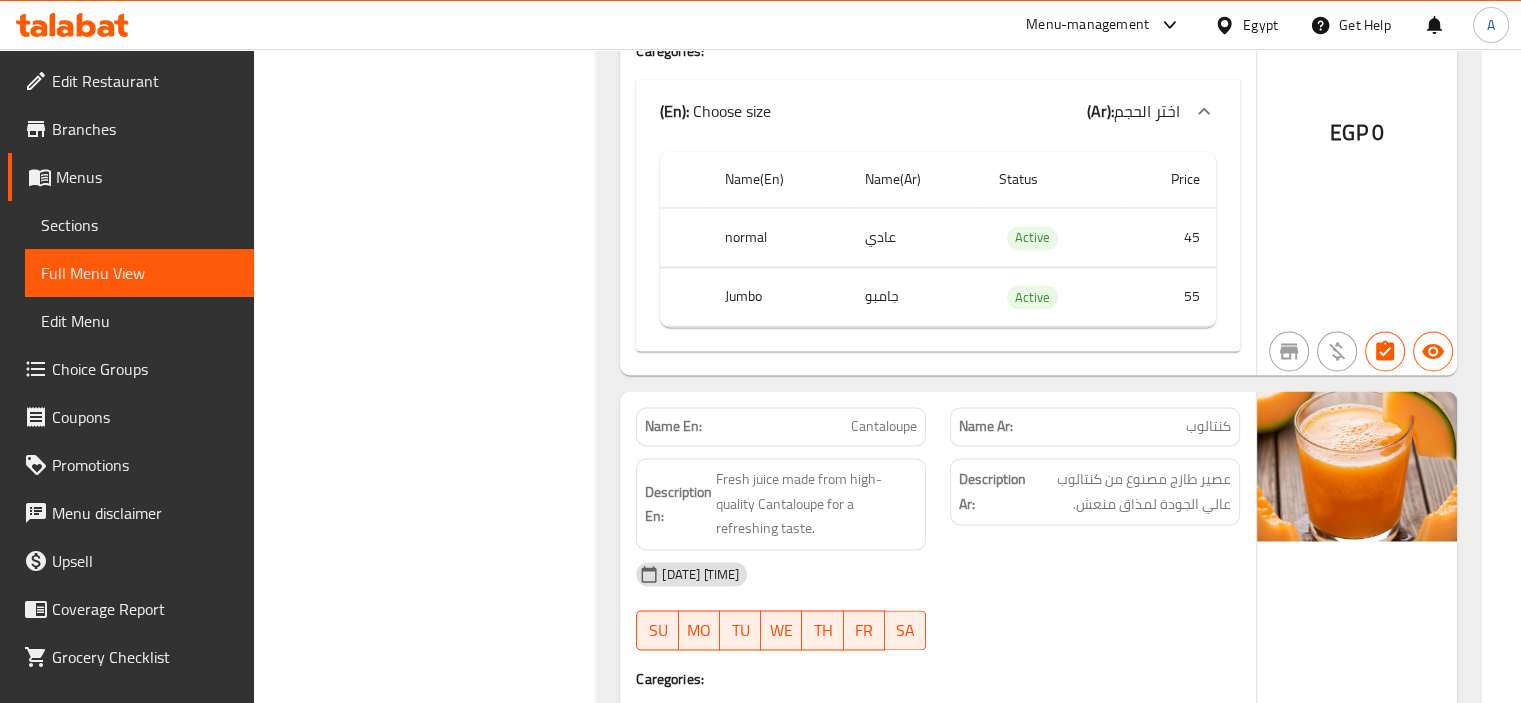 scroll, scrollTop: 109636, scrollLeft: 0, axis: vertical 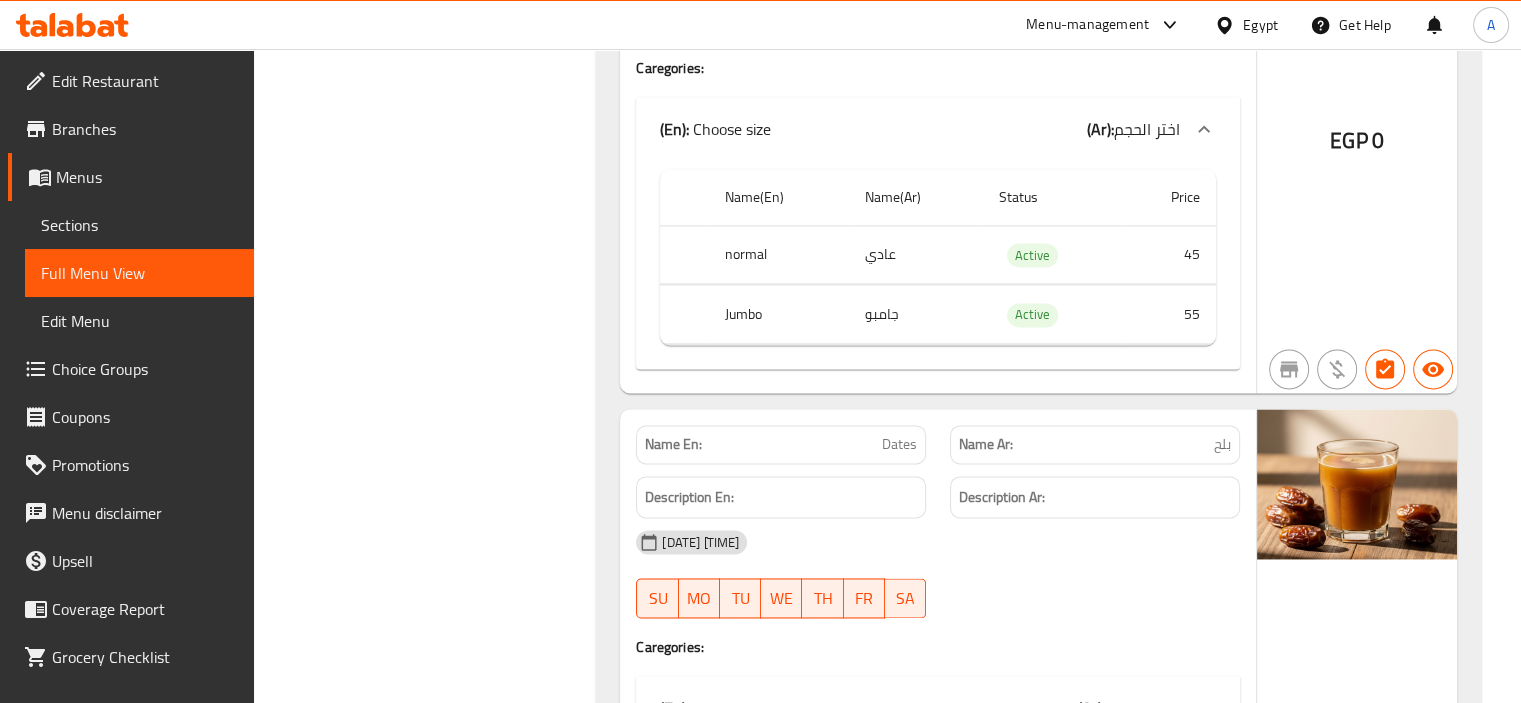 click on "Dates" at bounding box center (849, -105983) 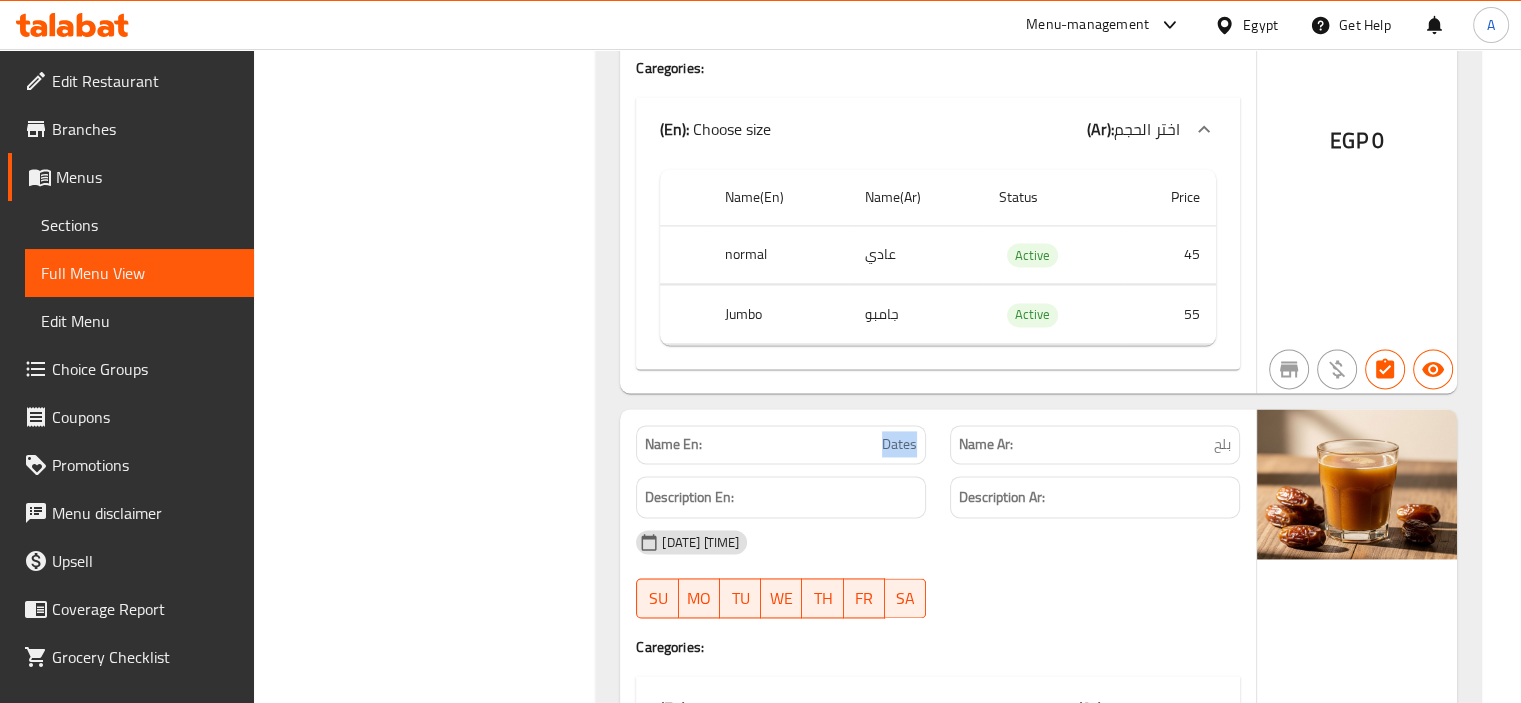 click on "Dates" at bounding box center [849, -105983] 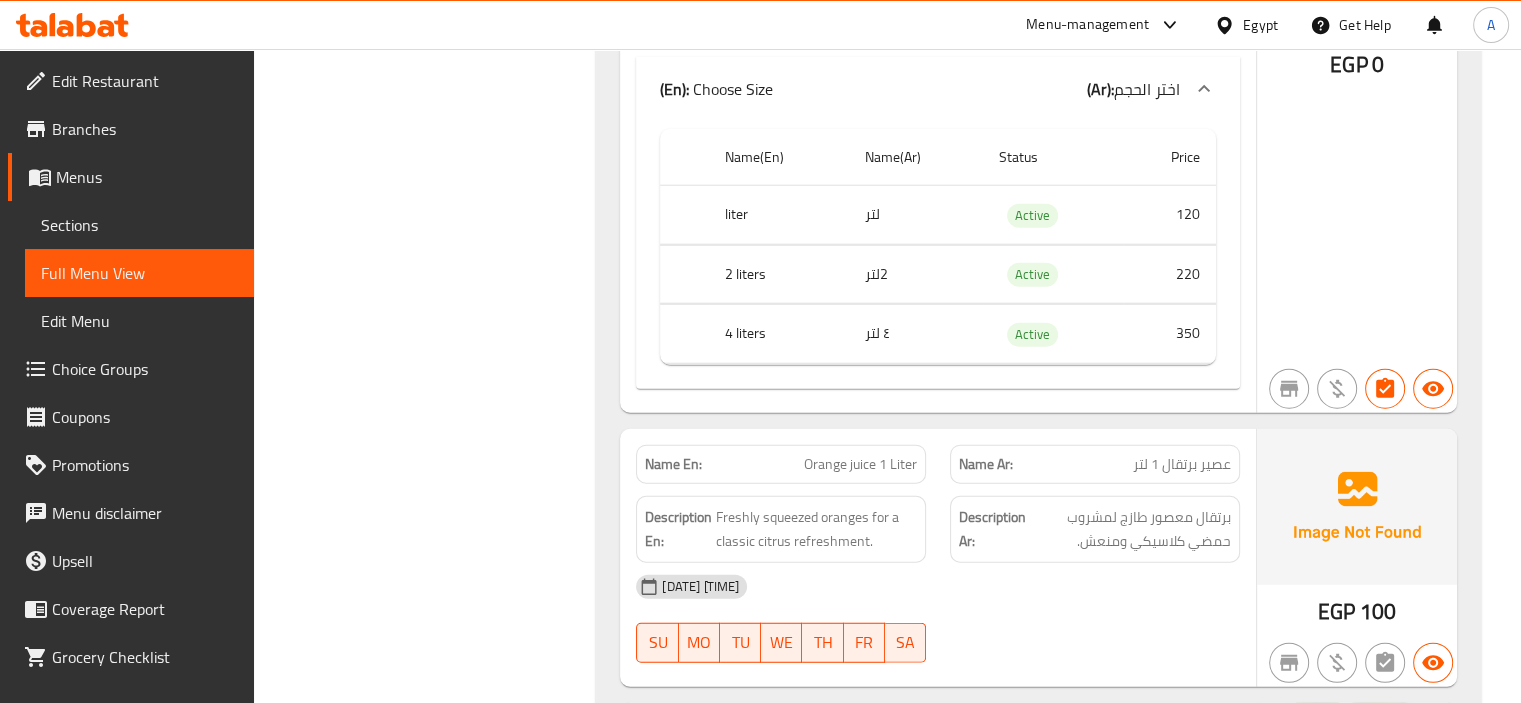 scroll, scrollTop: 88998, scrollLeft: 0, axis: vertical 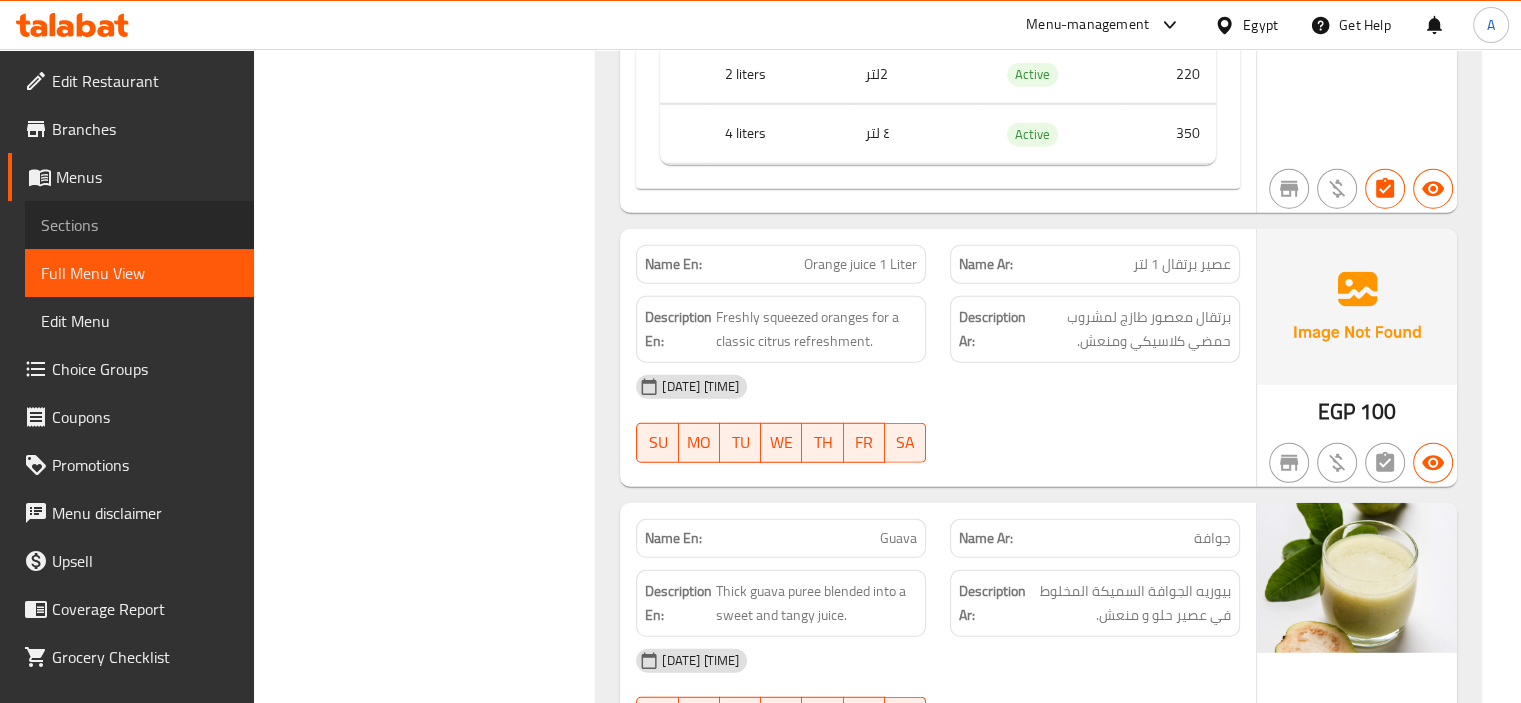 click on "Sections" at bounding box center [139, 225] 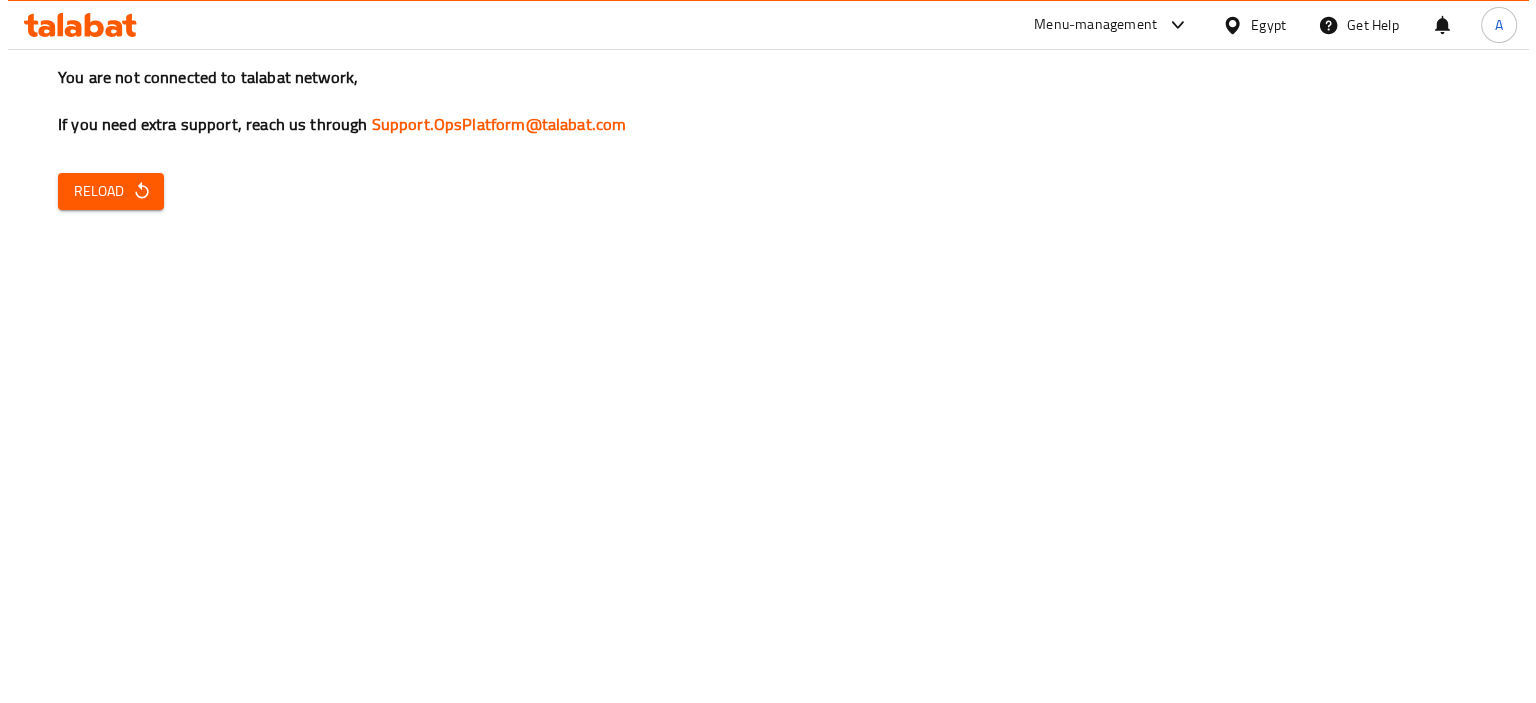 scroll, scrollTop: 0, scrollLeft: 0, axis: both 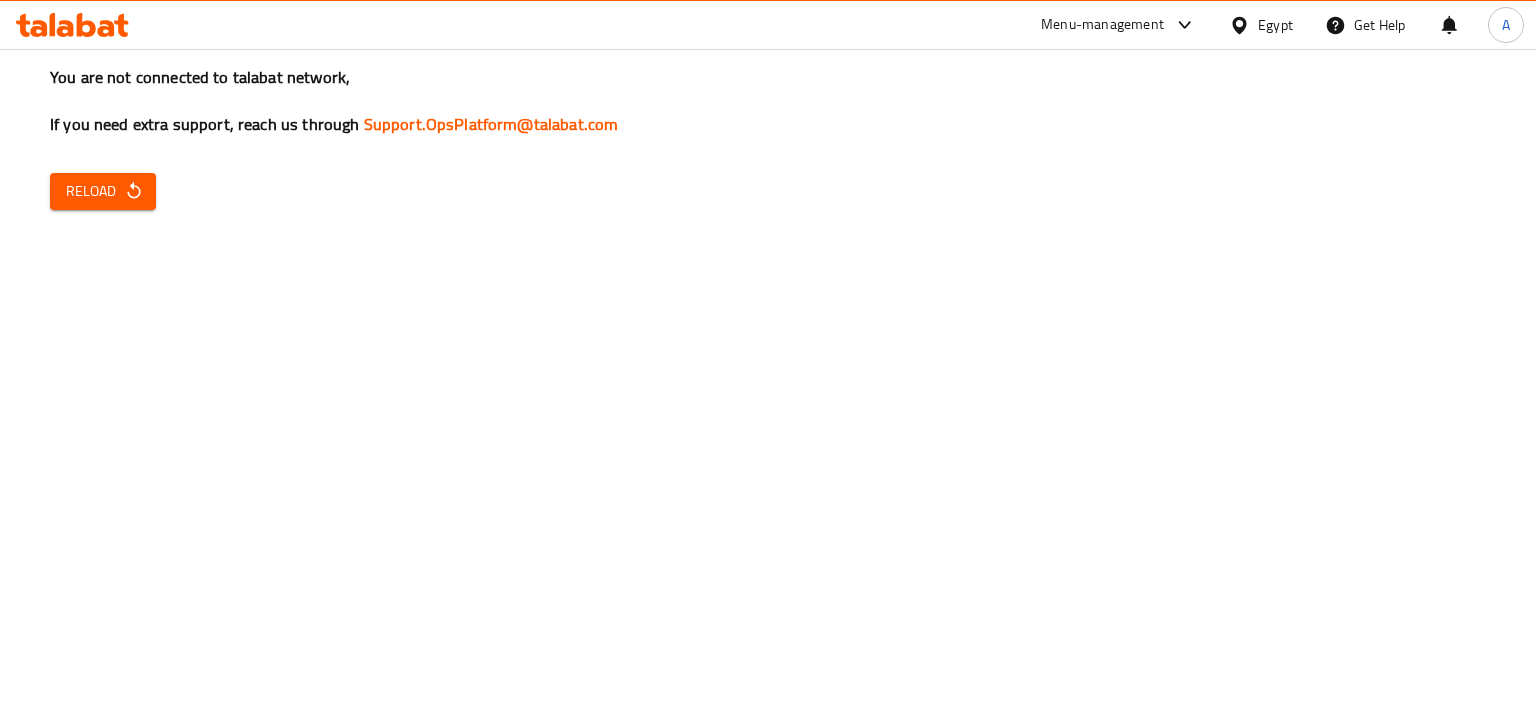 click on "Reload" at bounding box center (103, 191) 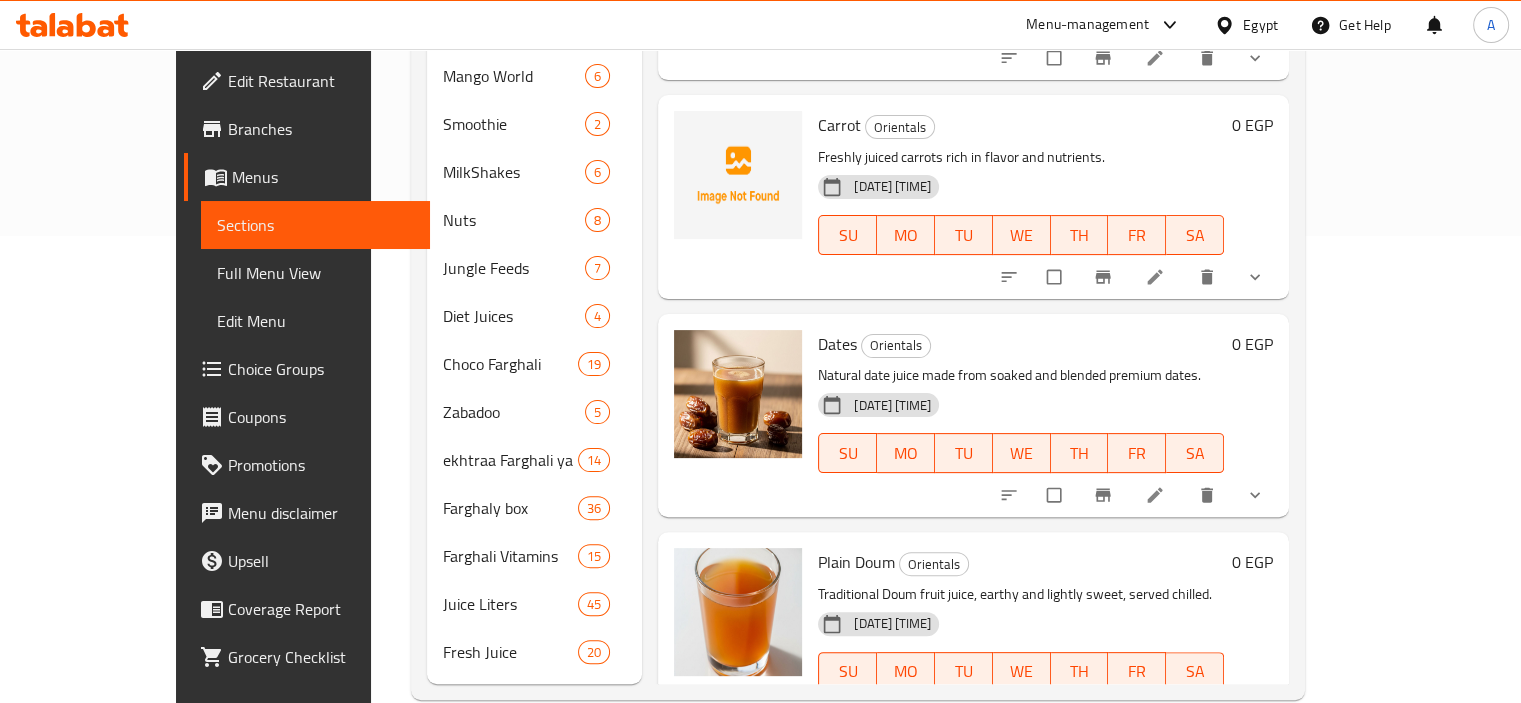 scroll, scrollTop: 473, scrollLeft: 0, axis: vertical 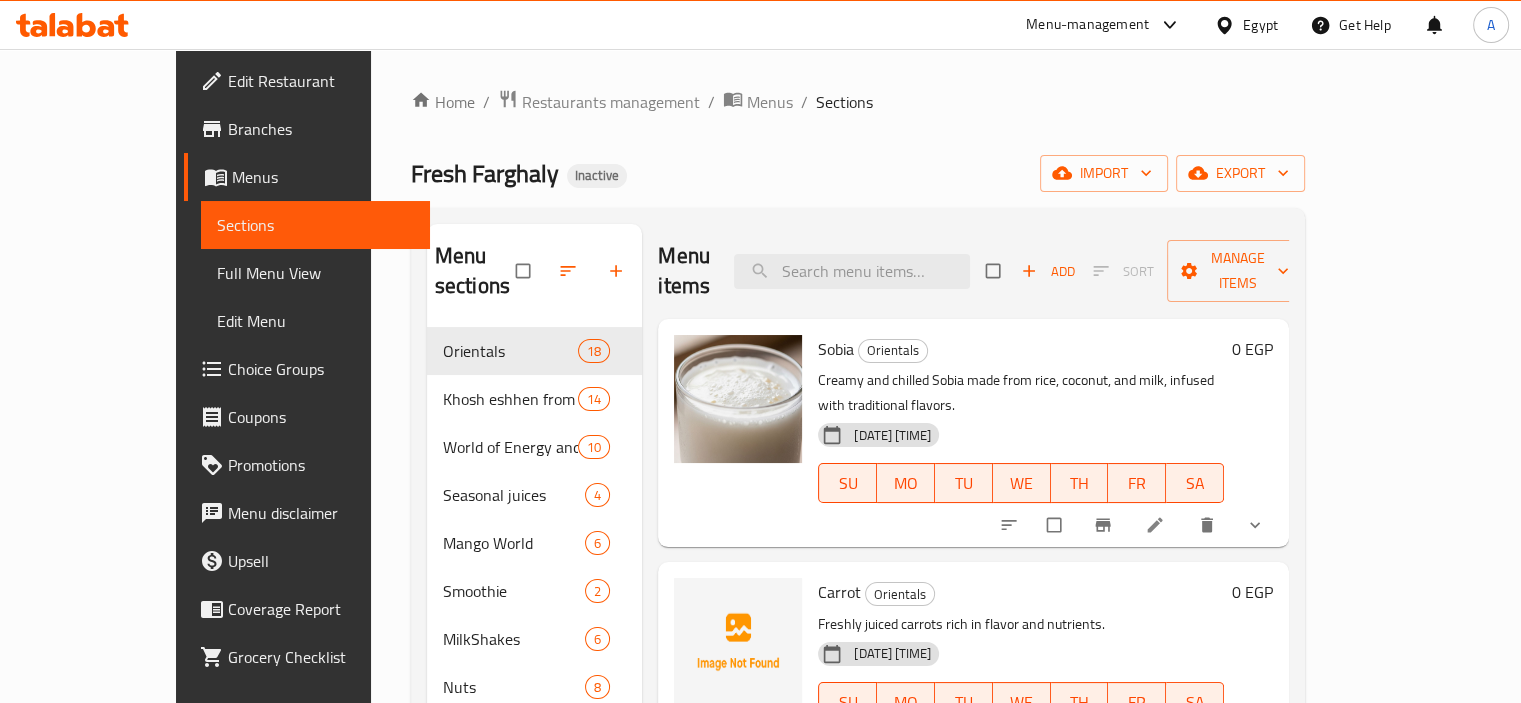 click on "Full Menu View" at bounding box center [315, 273] 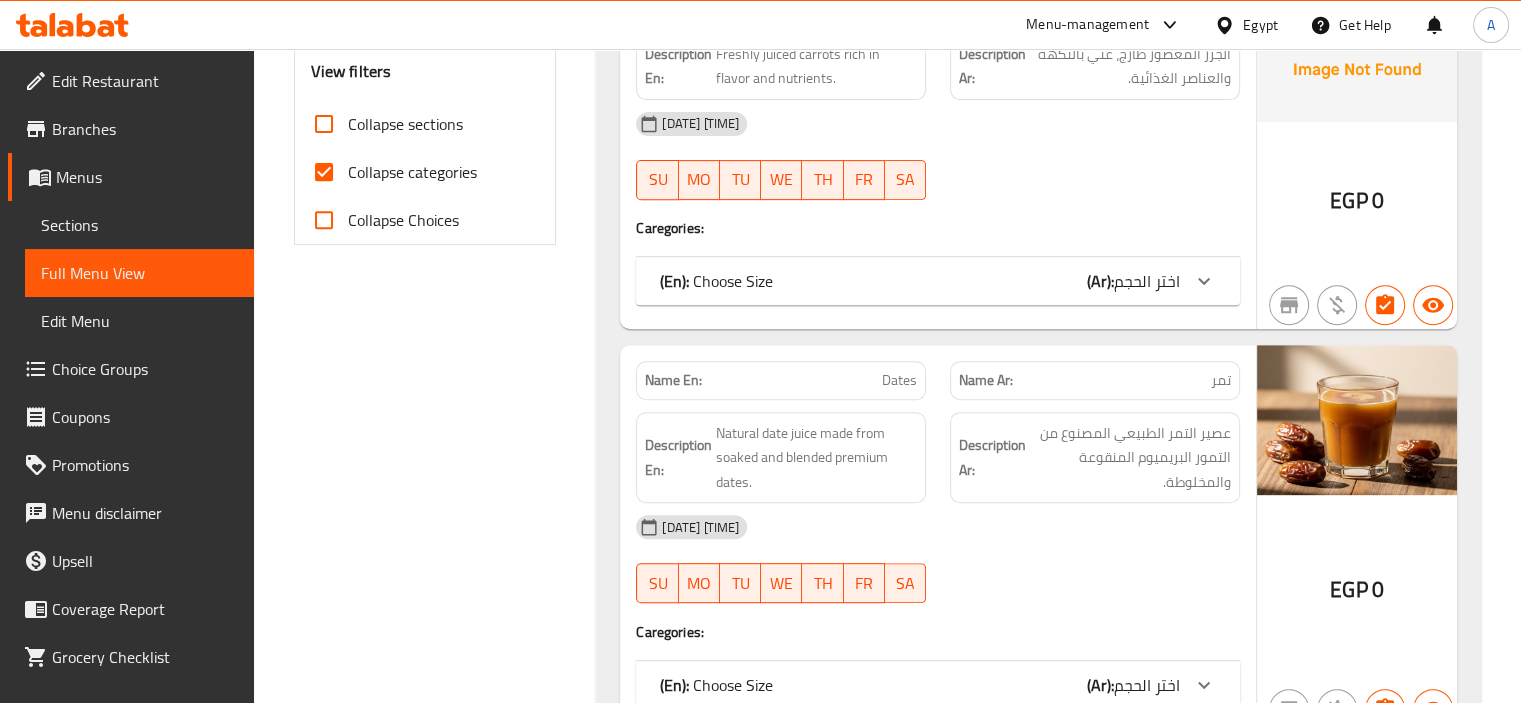 scroll, scrollTop: 600, scrollLeft: 0, axis: vertical 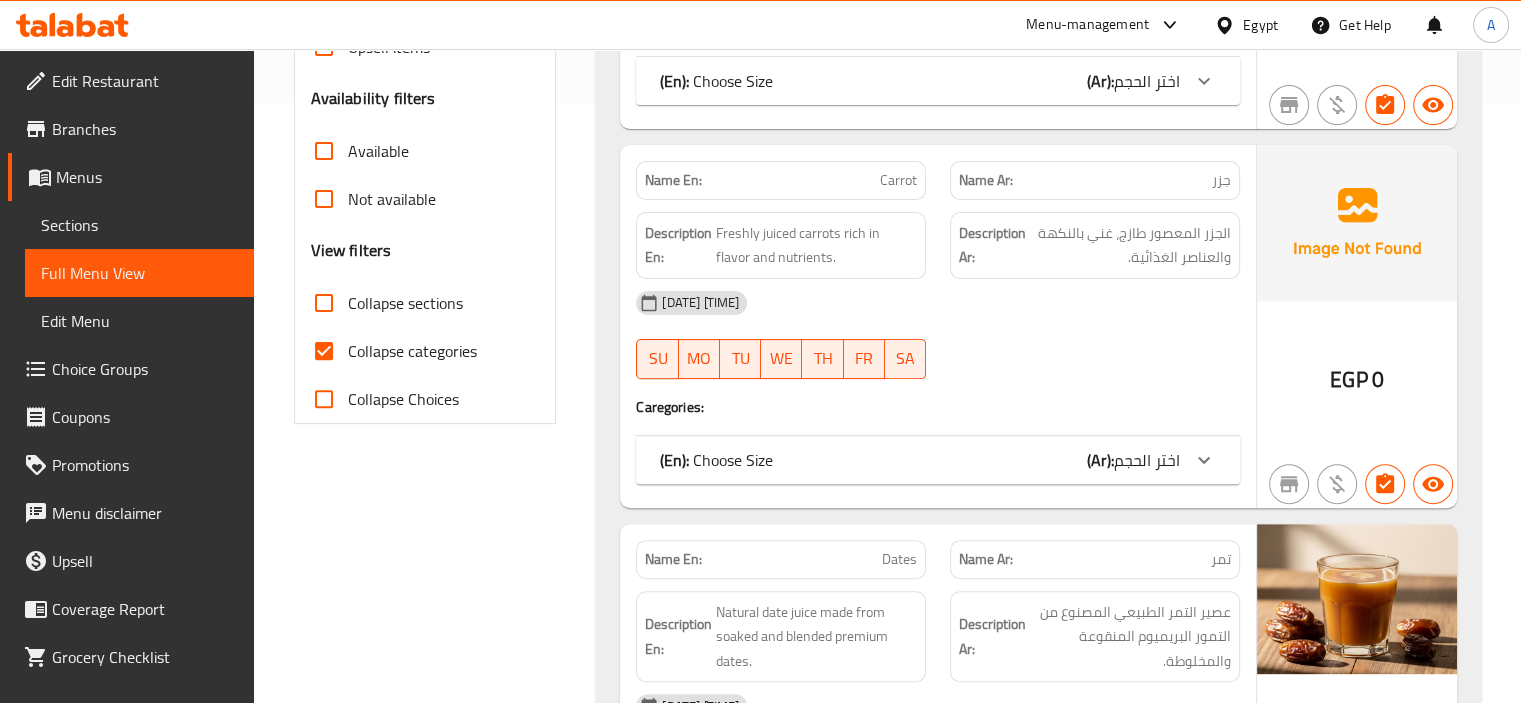 drag, startPoint x: 417, startPoint y: 348, endPoint x: 756, endPoint y: 327, distance: 339.6498 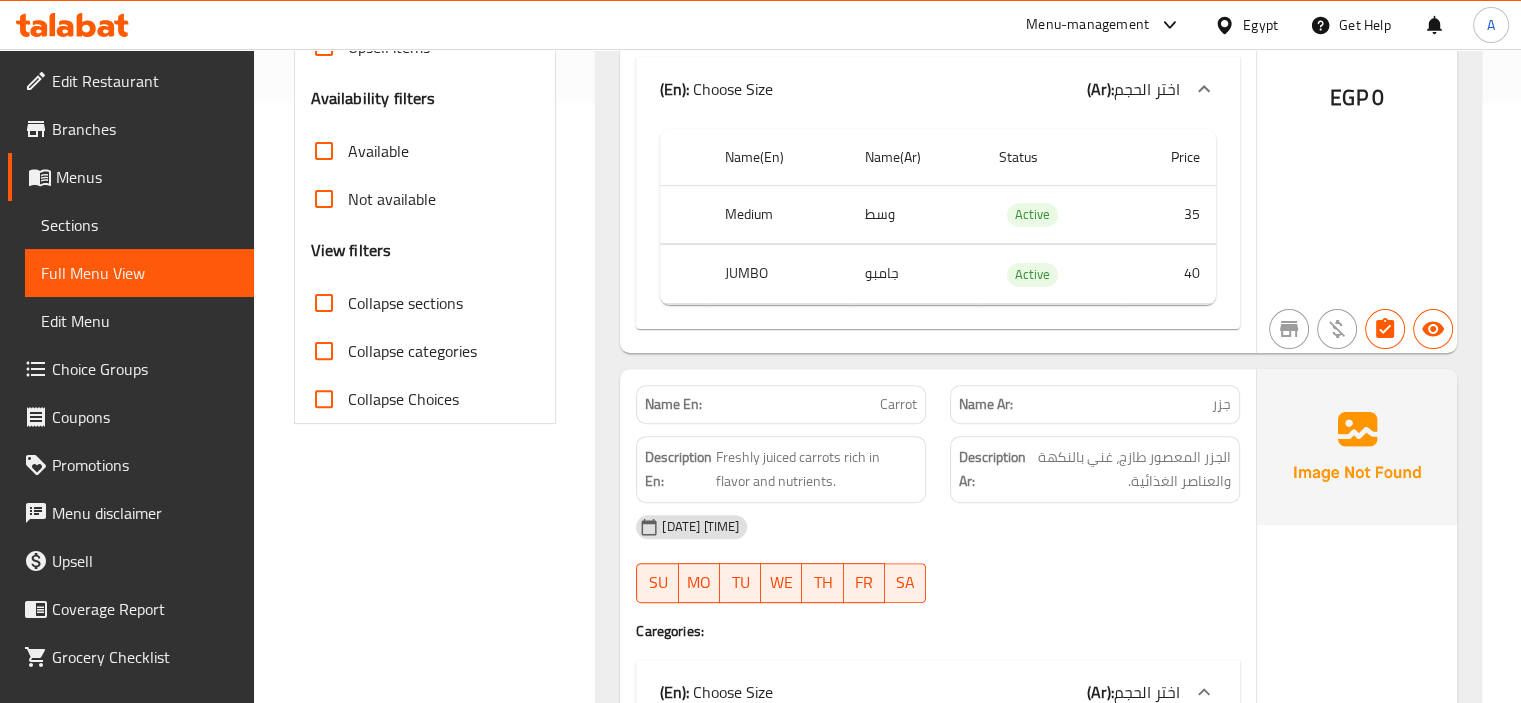 scroll, scrollTop: 0, scrollLeft: 0, axis: both 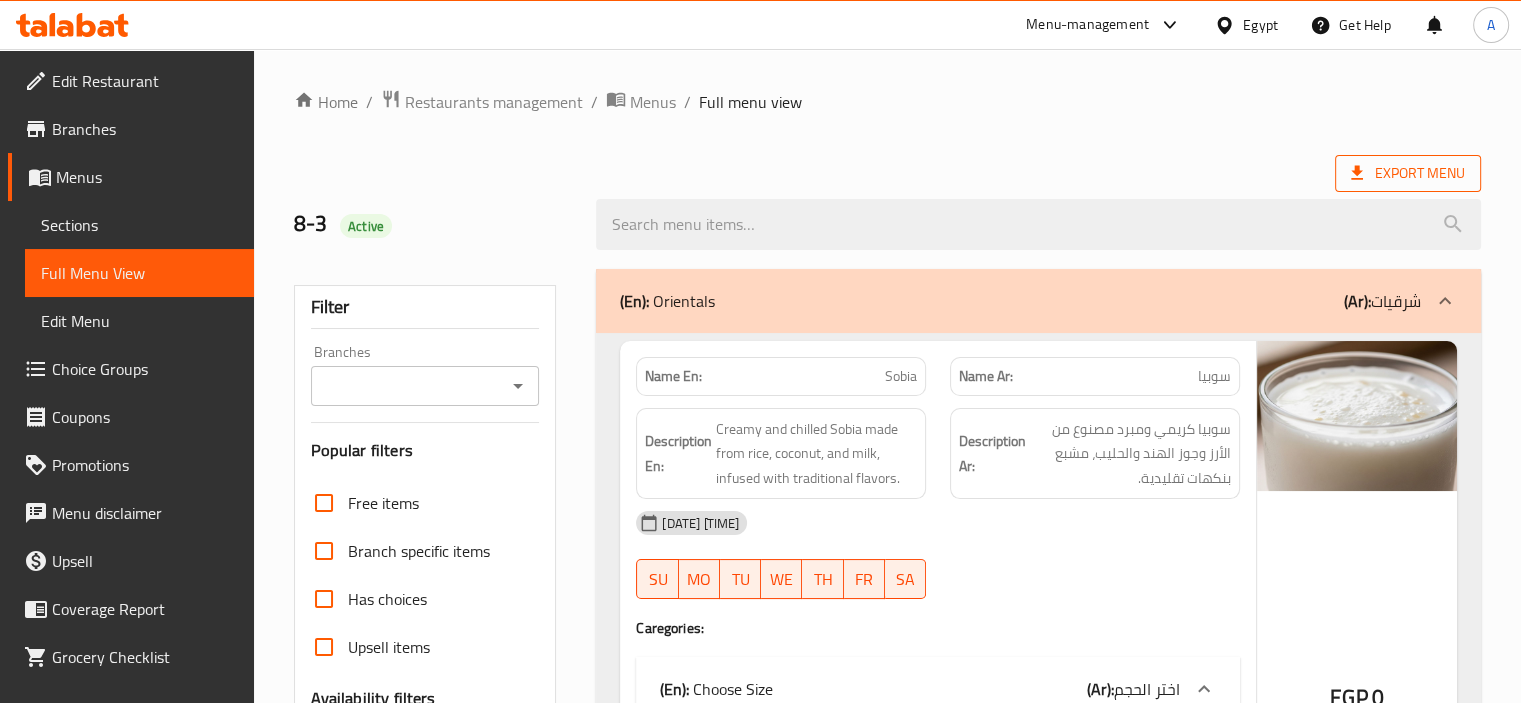 click on "Export Menu" at bounding box center [1408, 173] 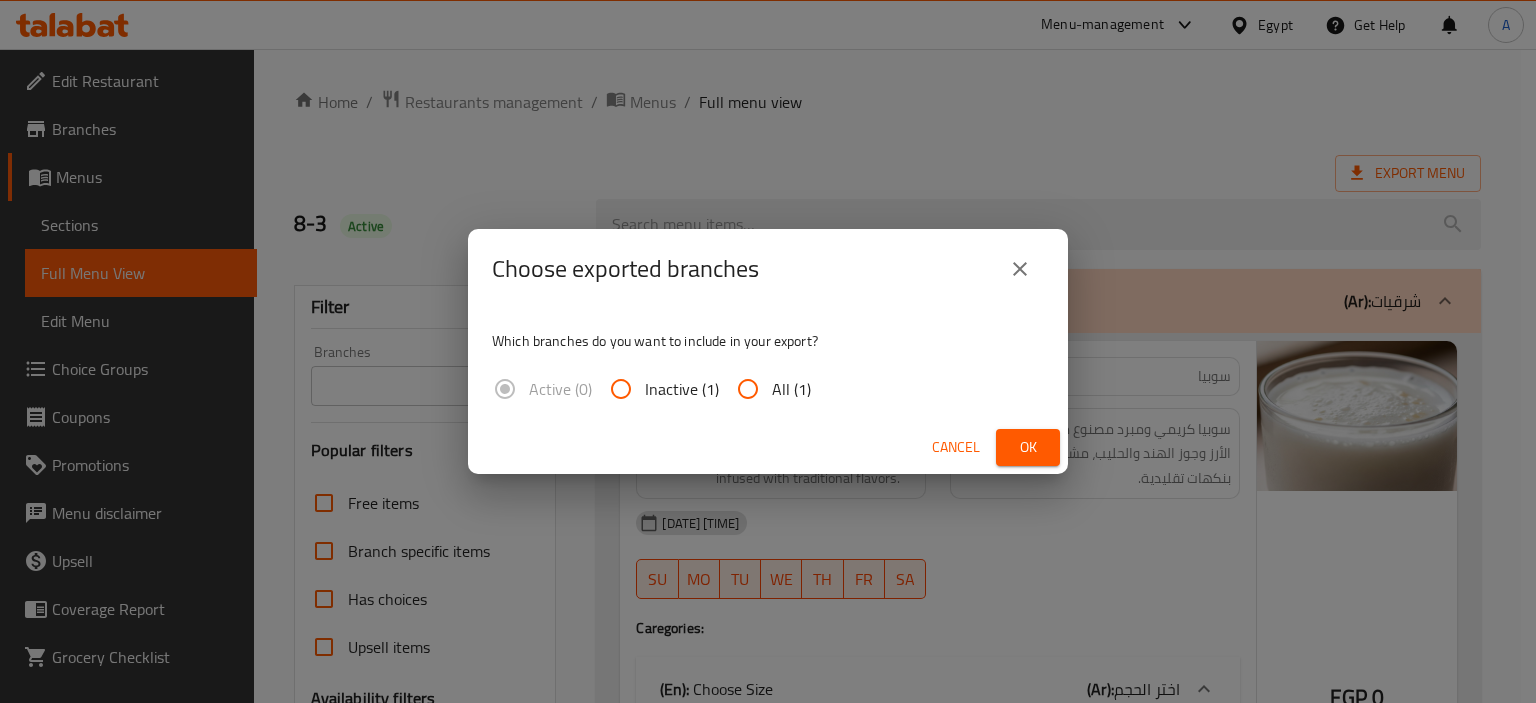 click on "All (1)" at bounding box center [748, 389] 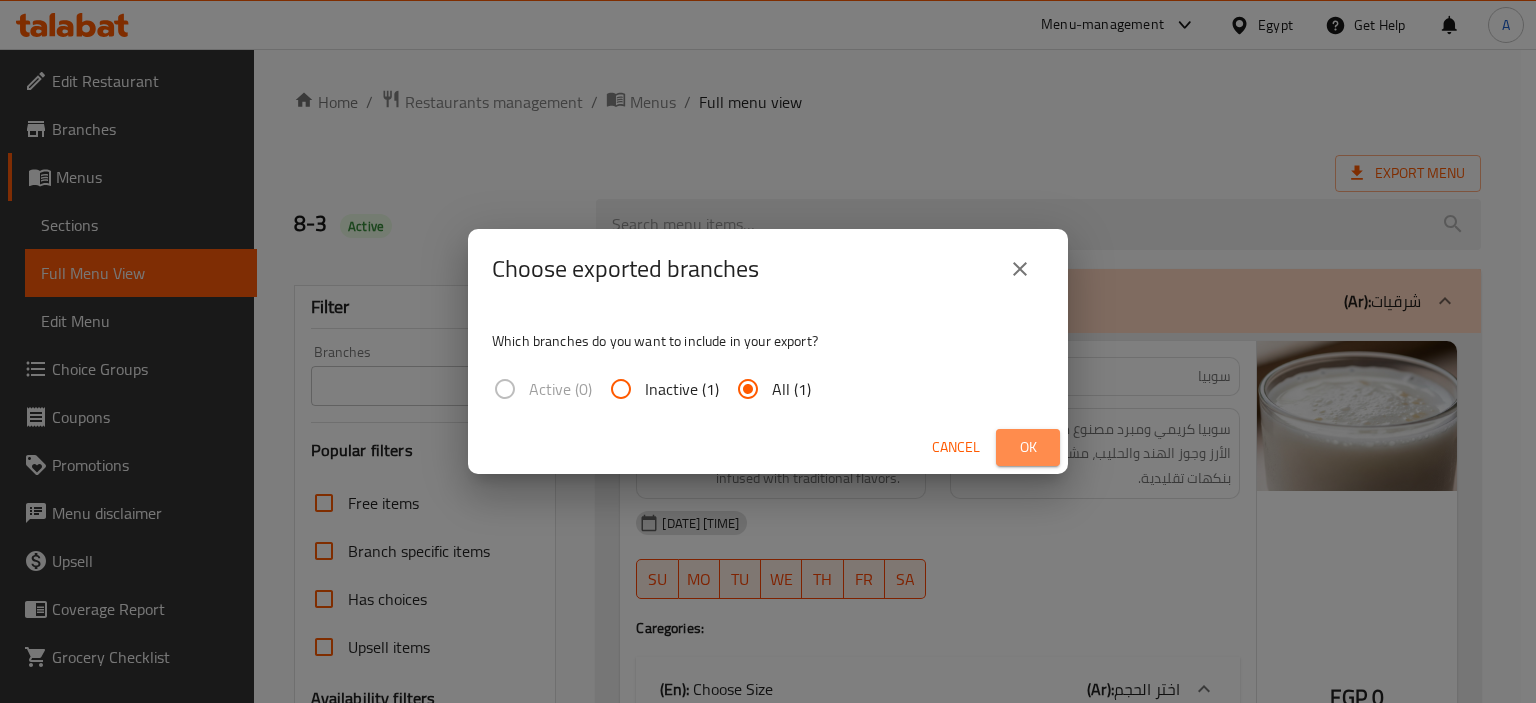 click on "Ok" at bounding box center (1028, 447) 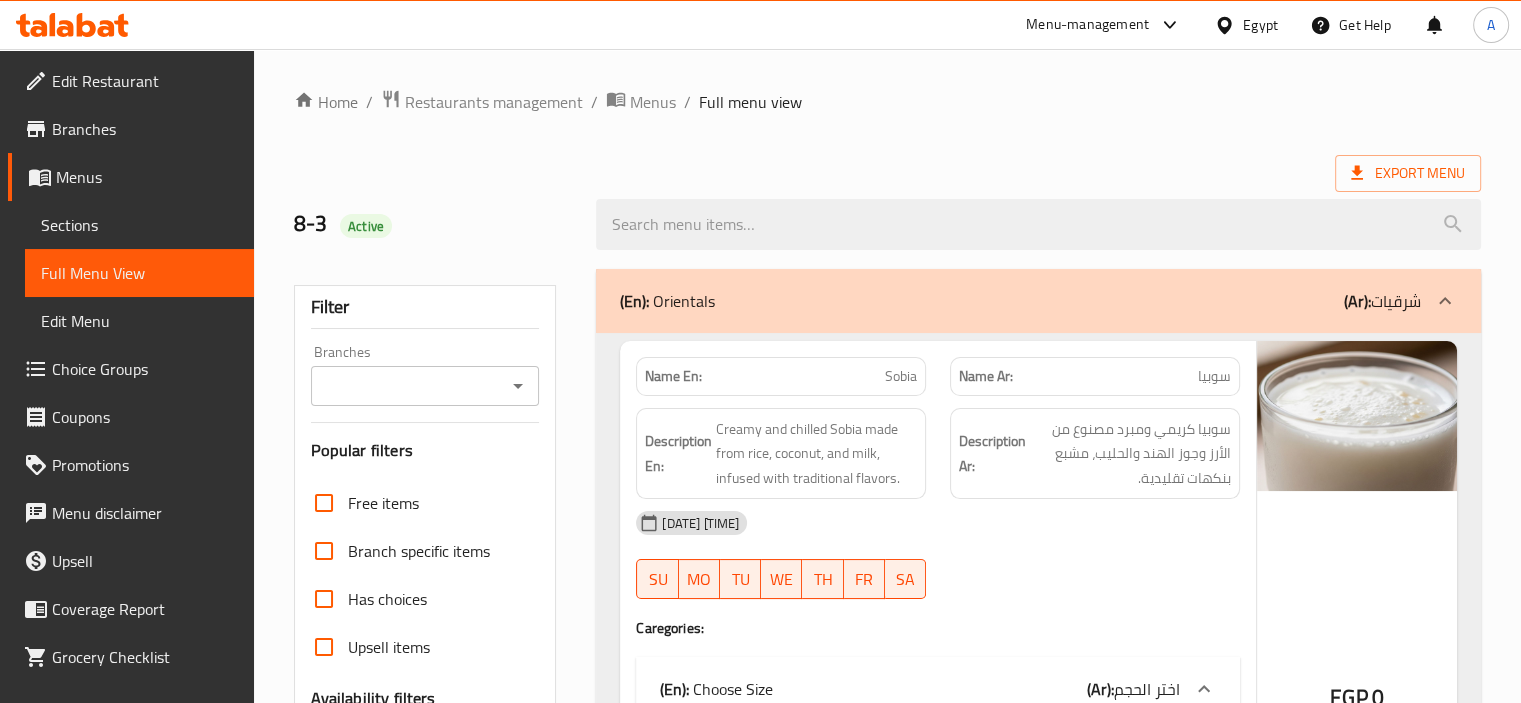 click on "Menus" at bounding box center (147, 177) 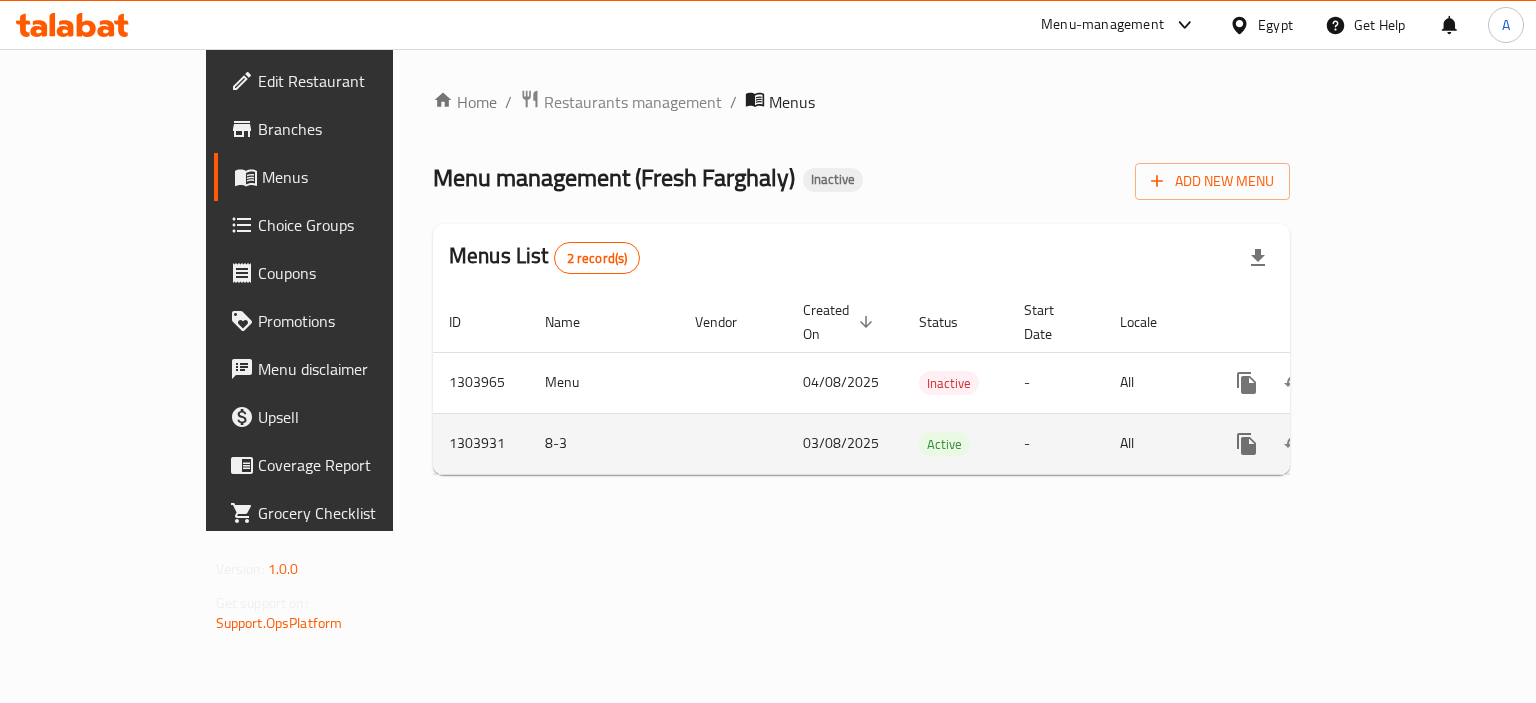 click on "8-3" at bounding box center [604, 443] 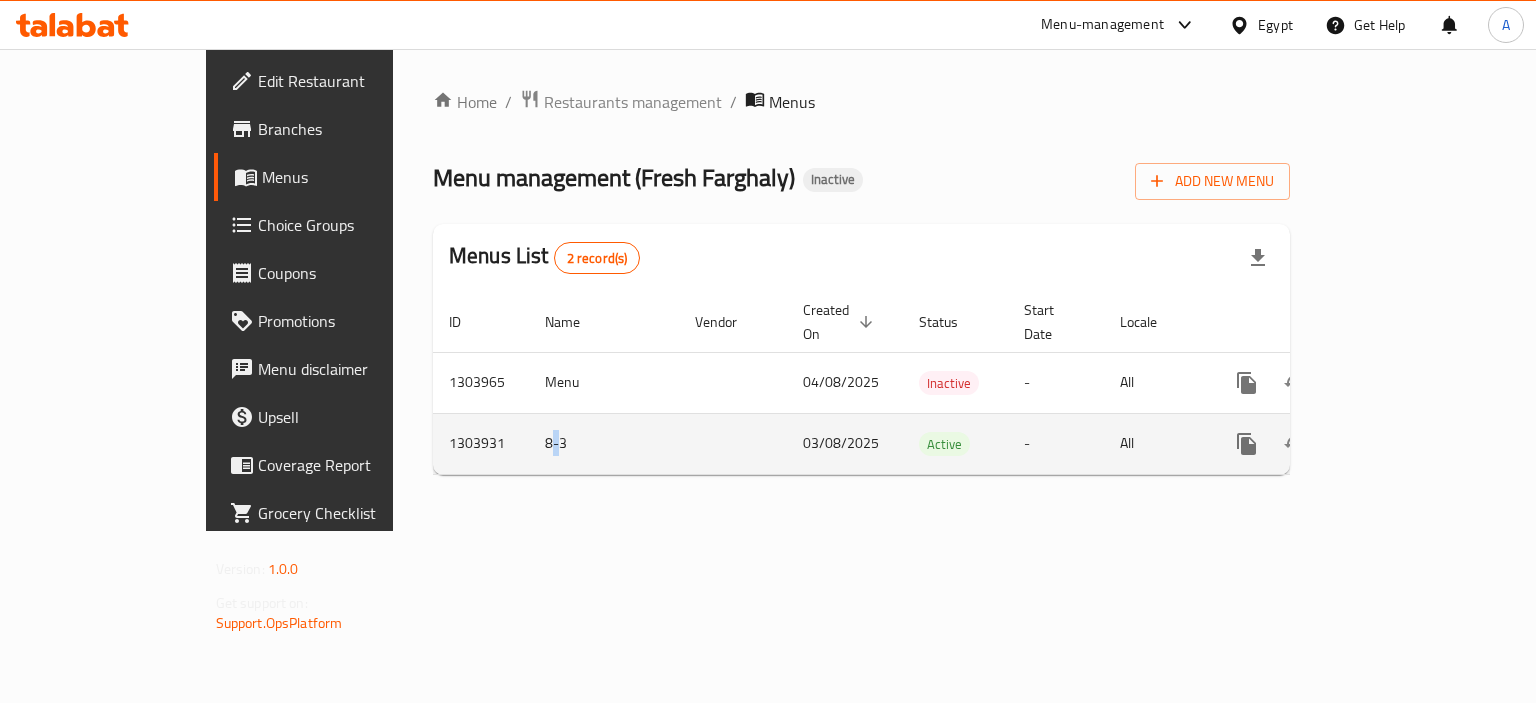 click on "8-3" at bounding box center [604, 443] 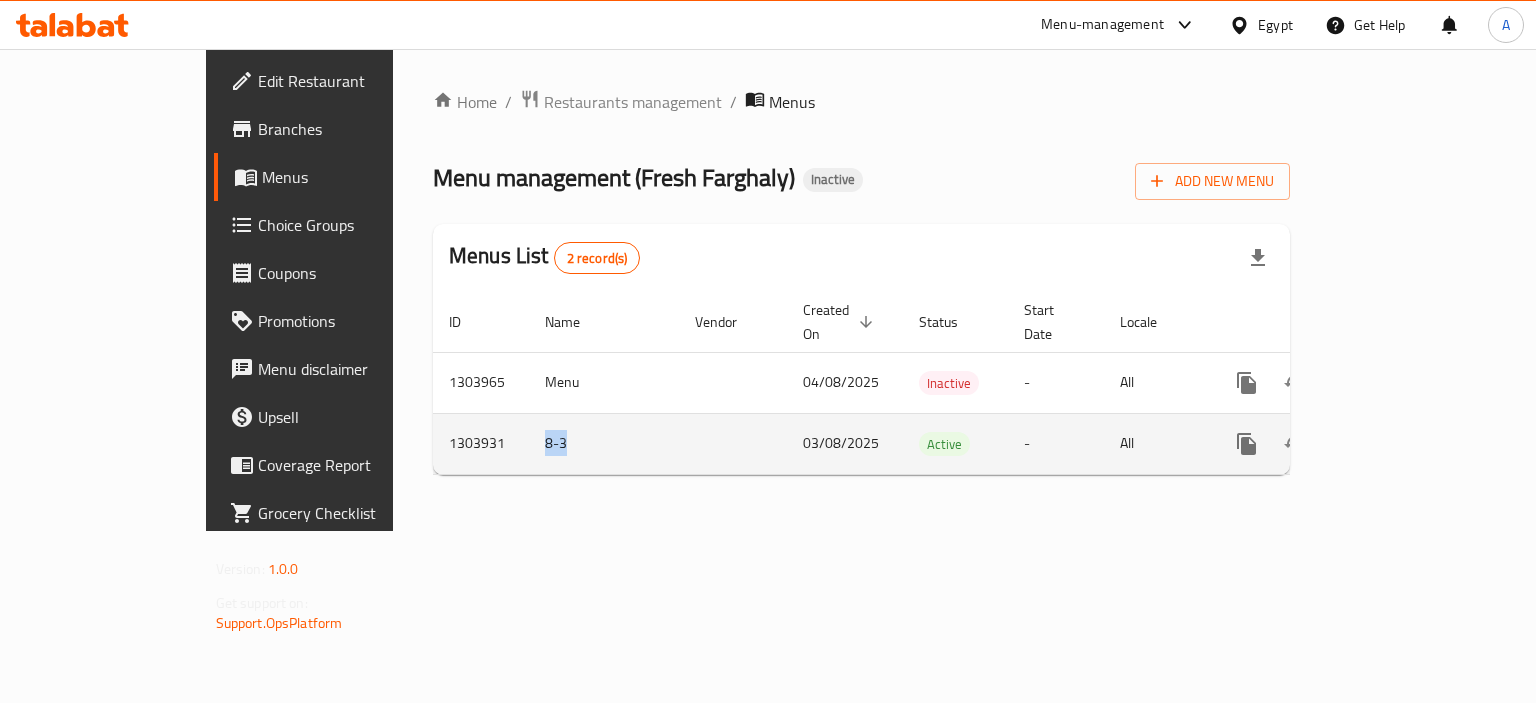 click on "8-3" at bounding box center [604, 443] 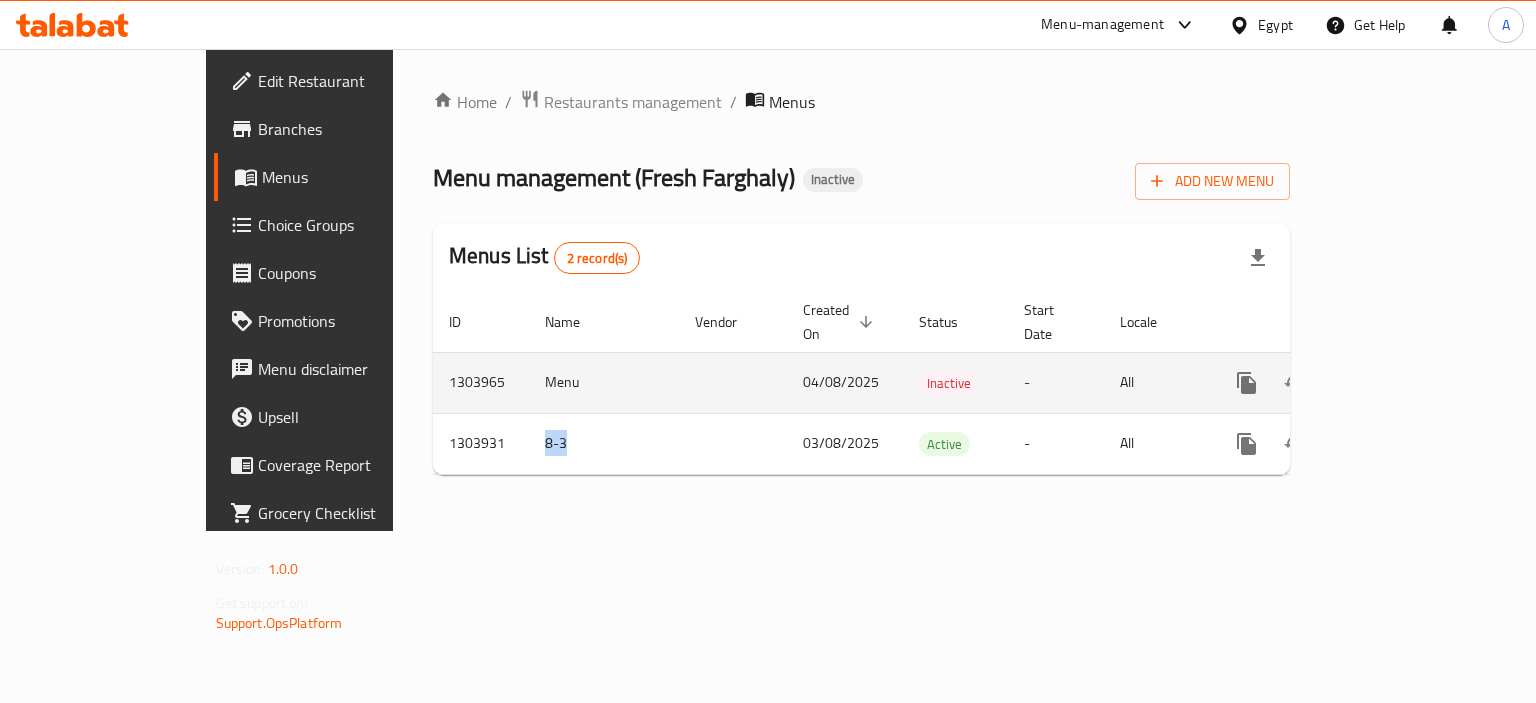 copy on "8-3" 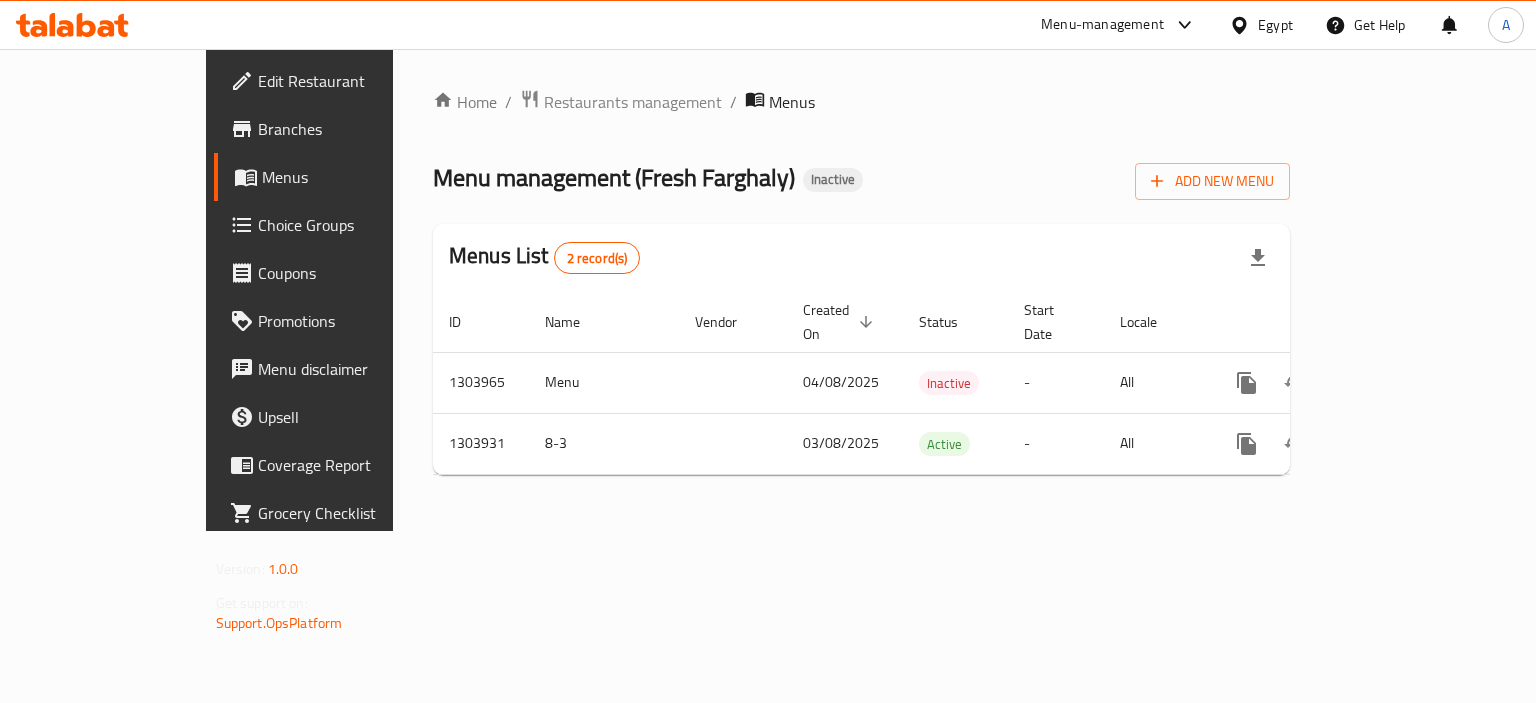 click on "Menu management ( Fresh Farghaly )  Inactive Add New Menu" at bounding box center [861, 177] 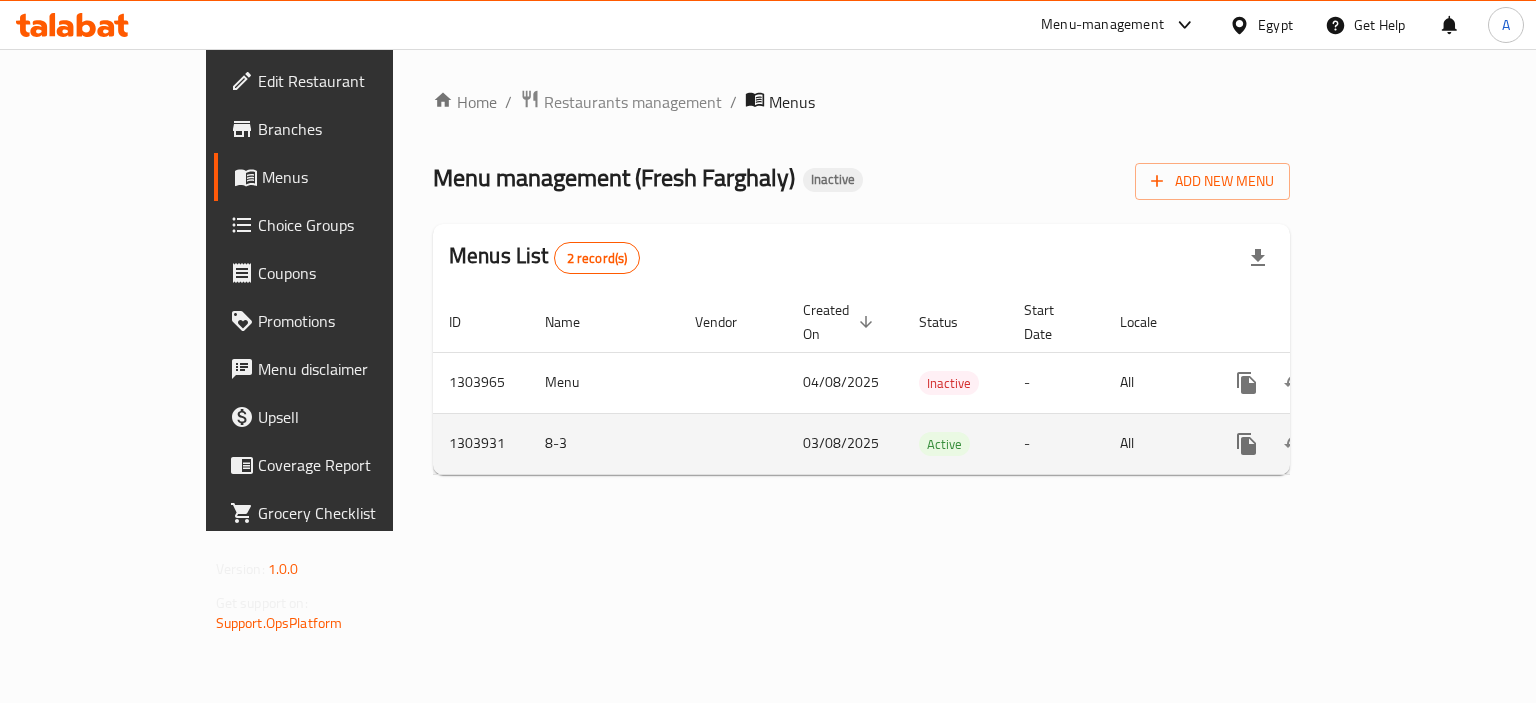 click on "8-3" at bounding box center [604, 443] 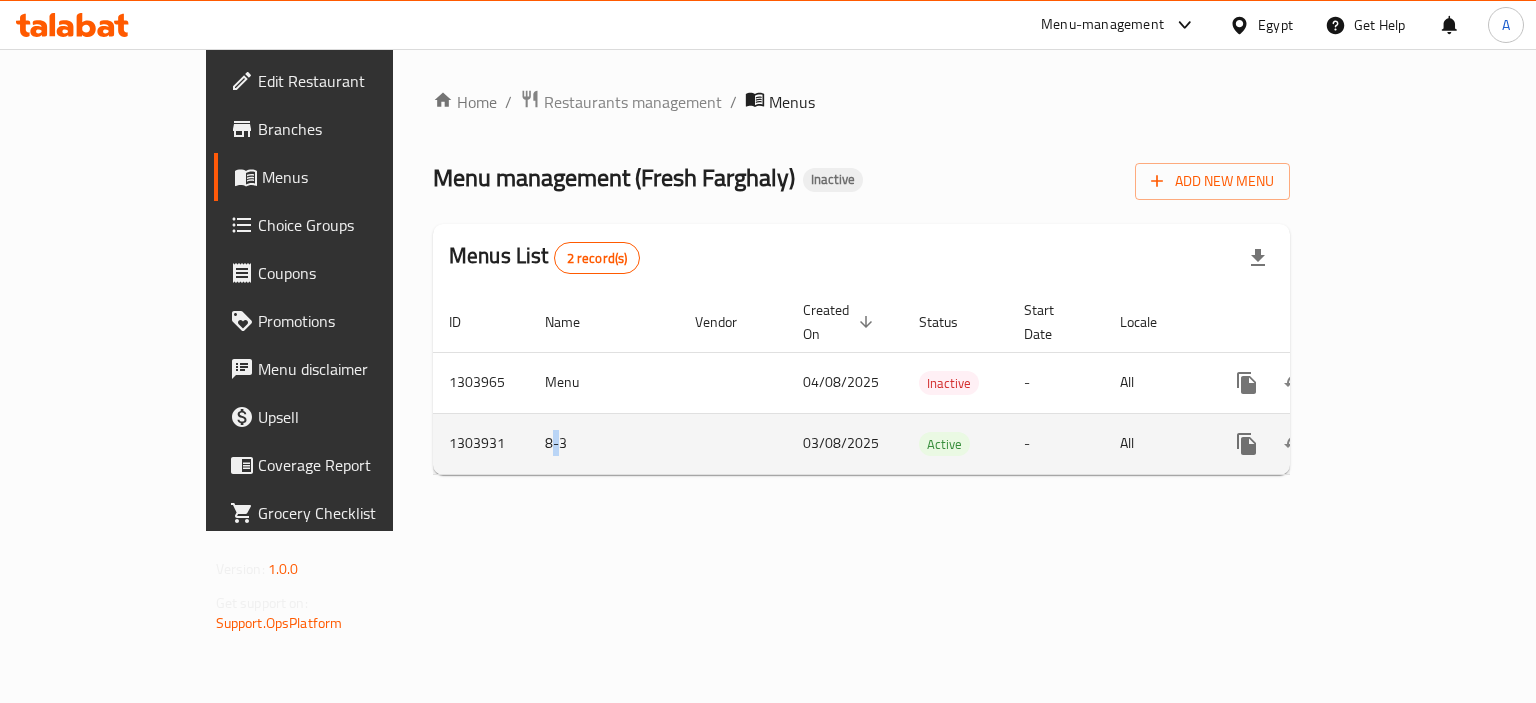 click on "8-3" at bounding box center [604, 443] 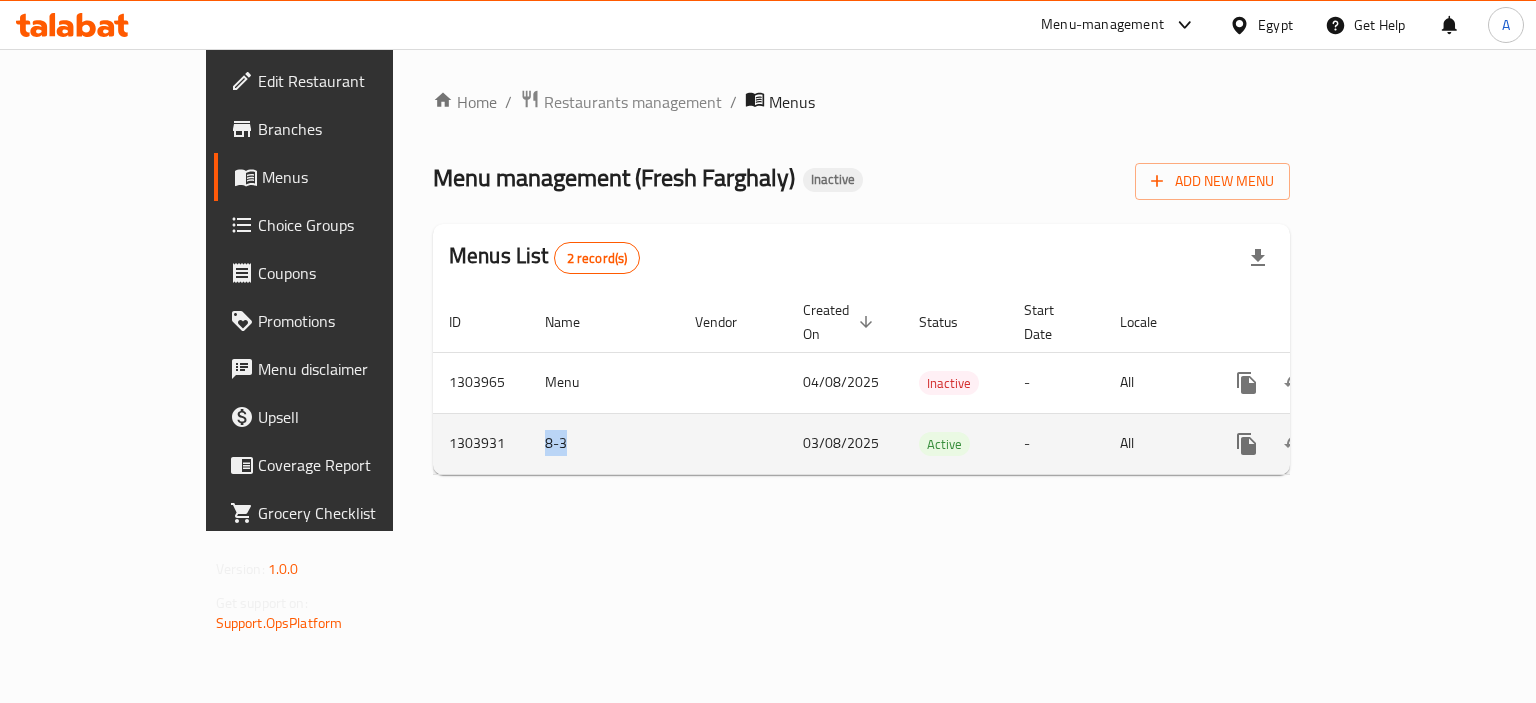 click on "8-3" at bounding box center (604, 443) 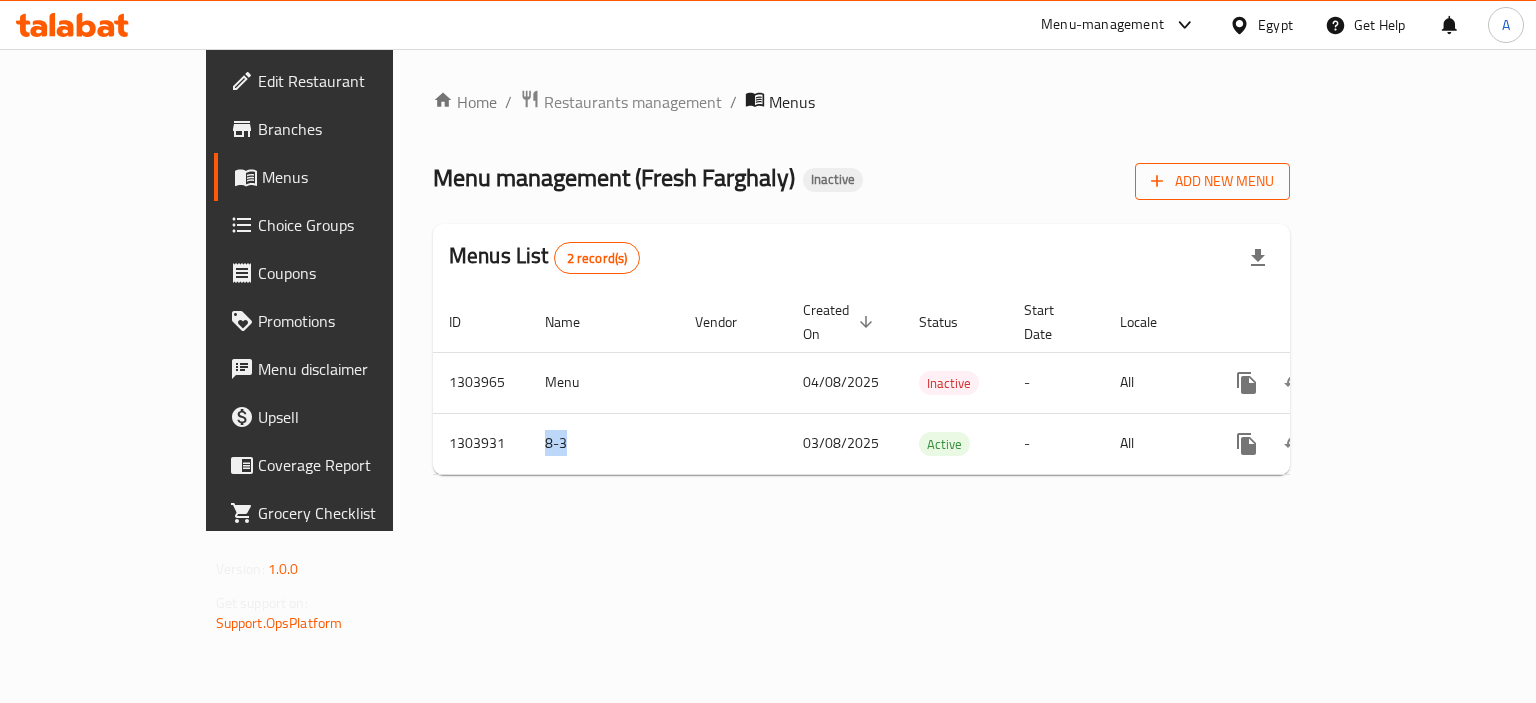 click on "Add New Menu" at bounding box center [1212, 181] 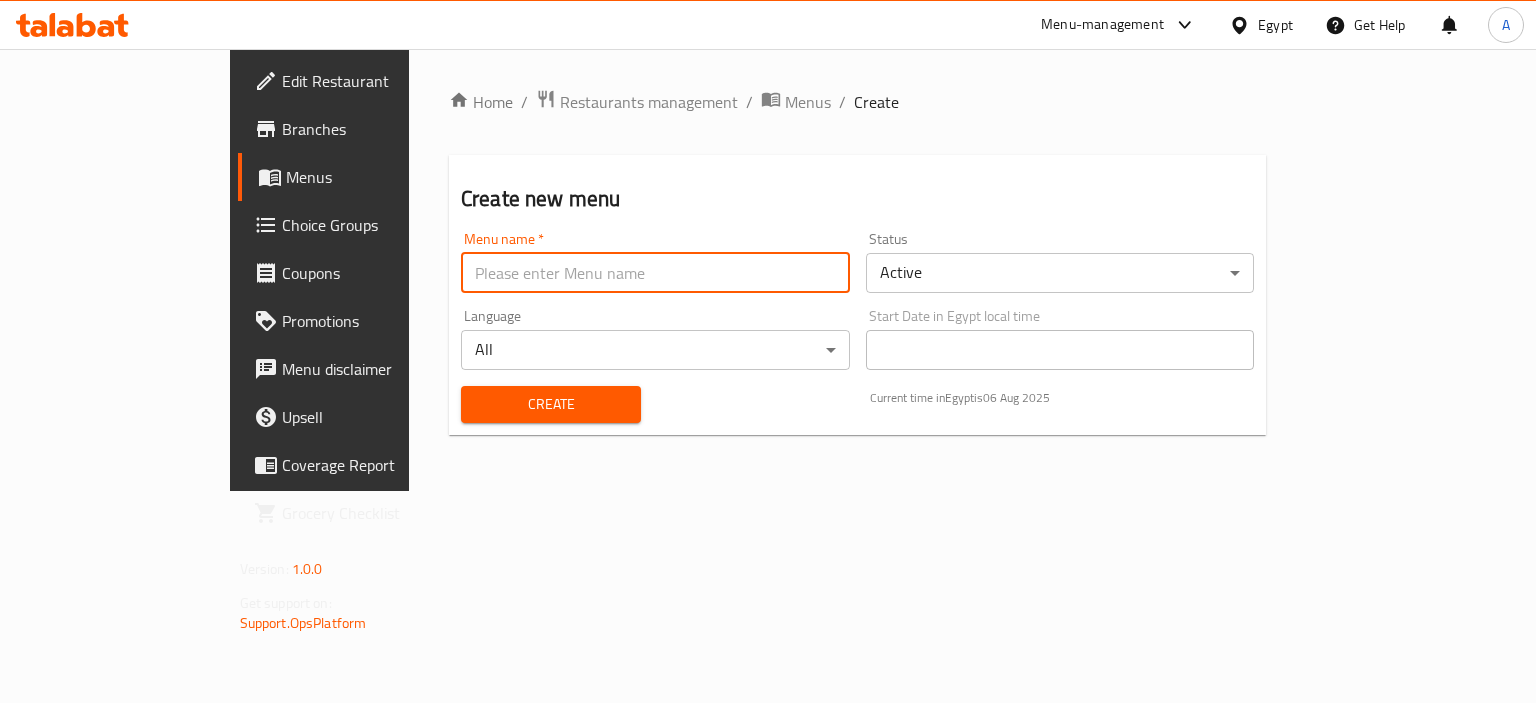 click at bounding box center [655, 273] 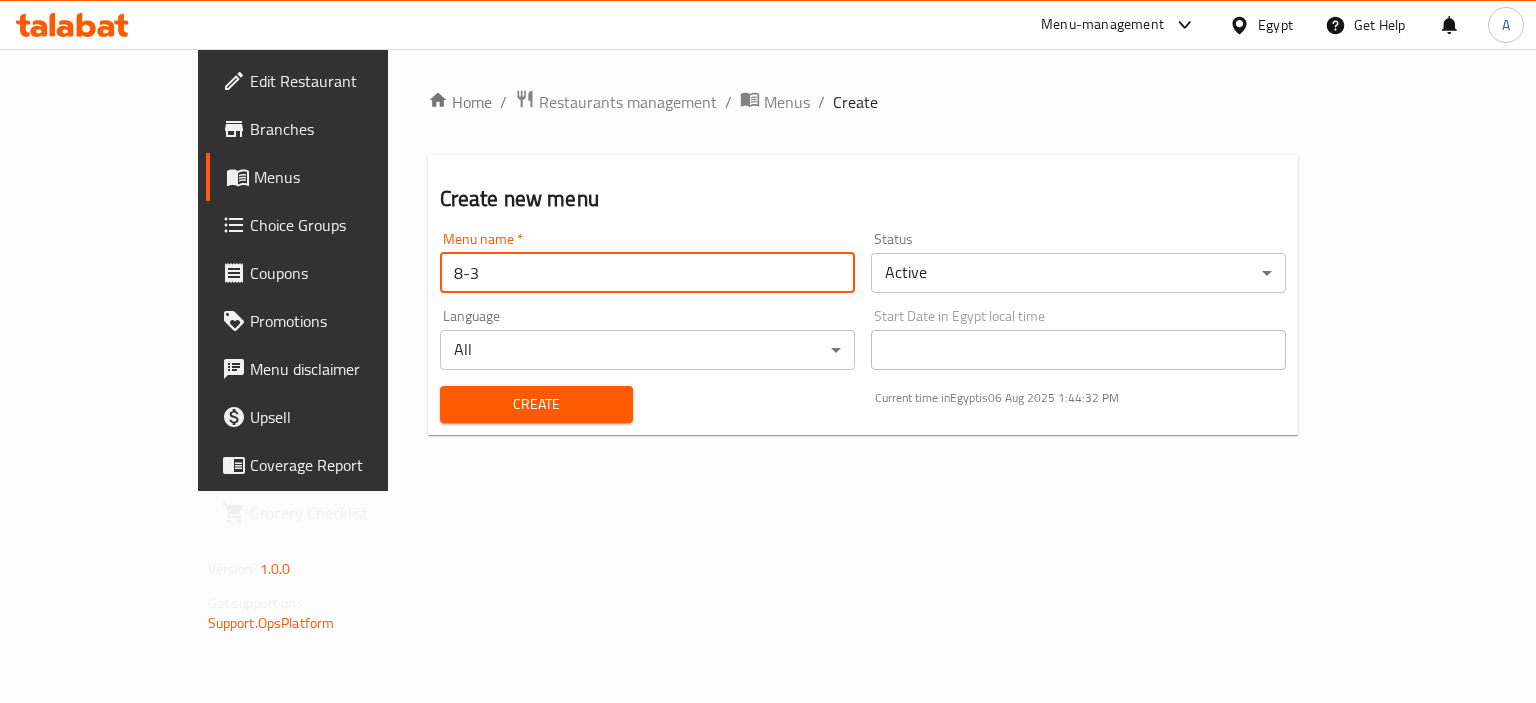 type on "8-3" 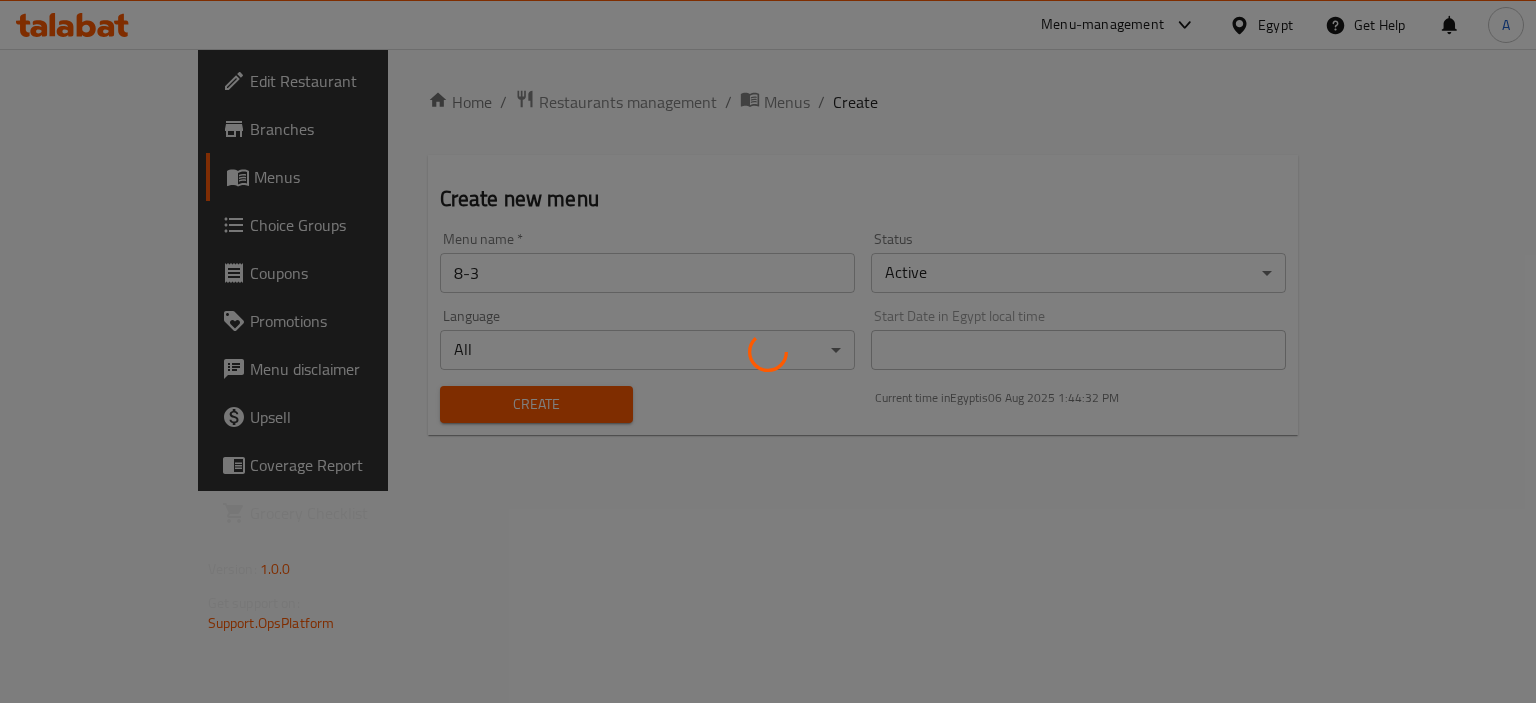 type 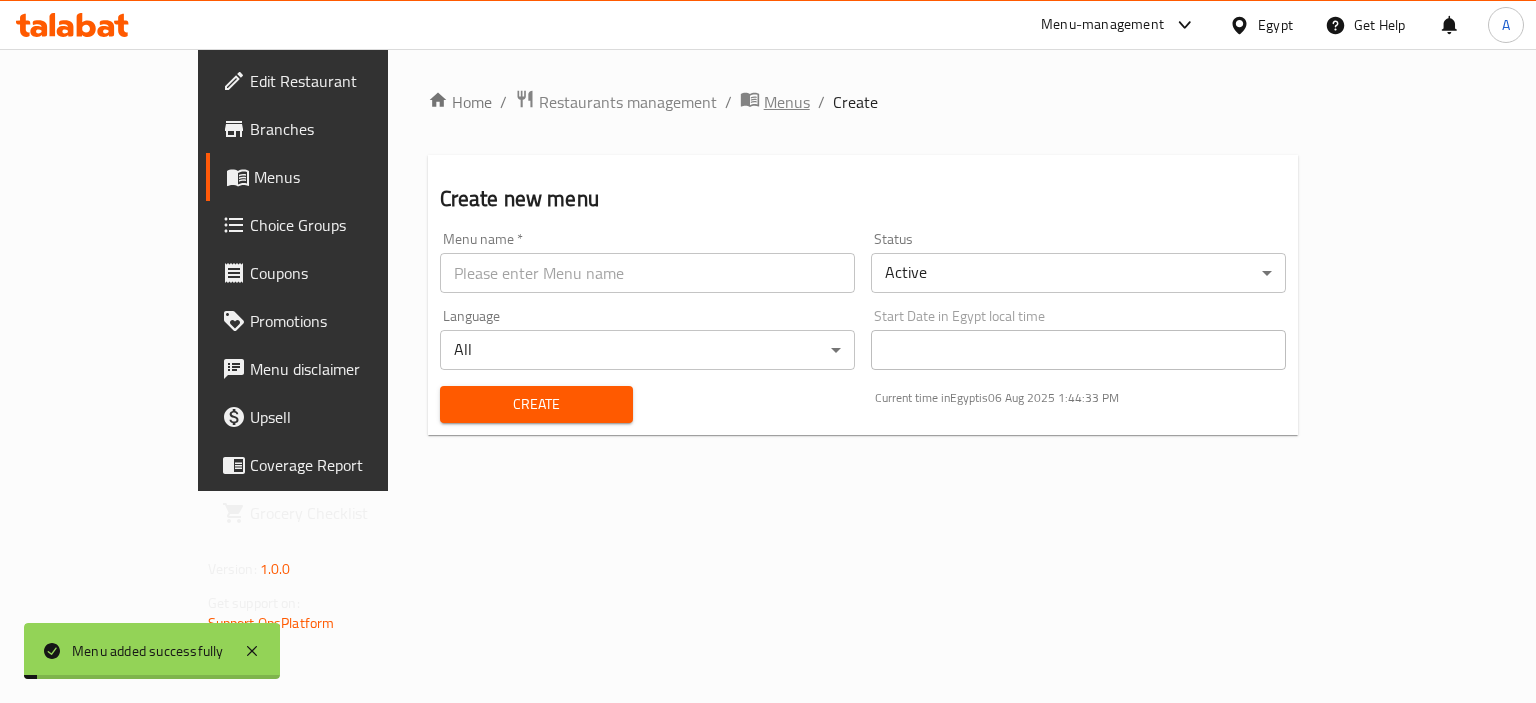 click on "Menus" at bounding box center [787, 102] 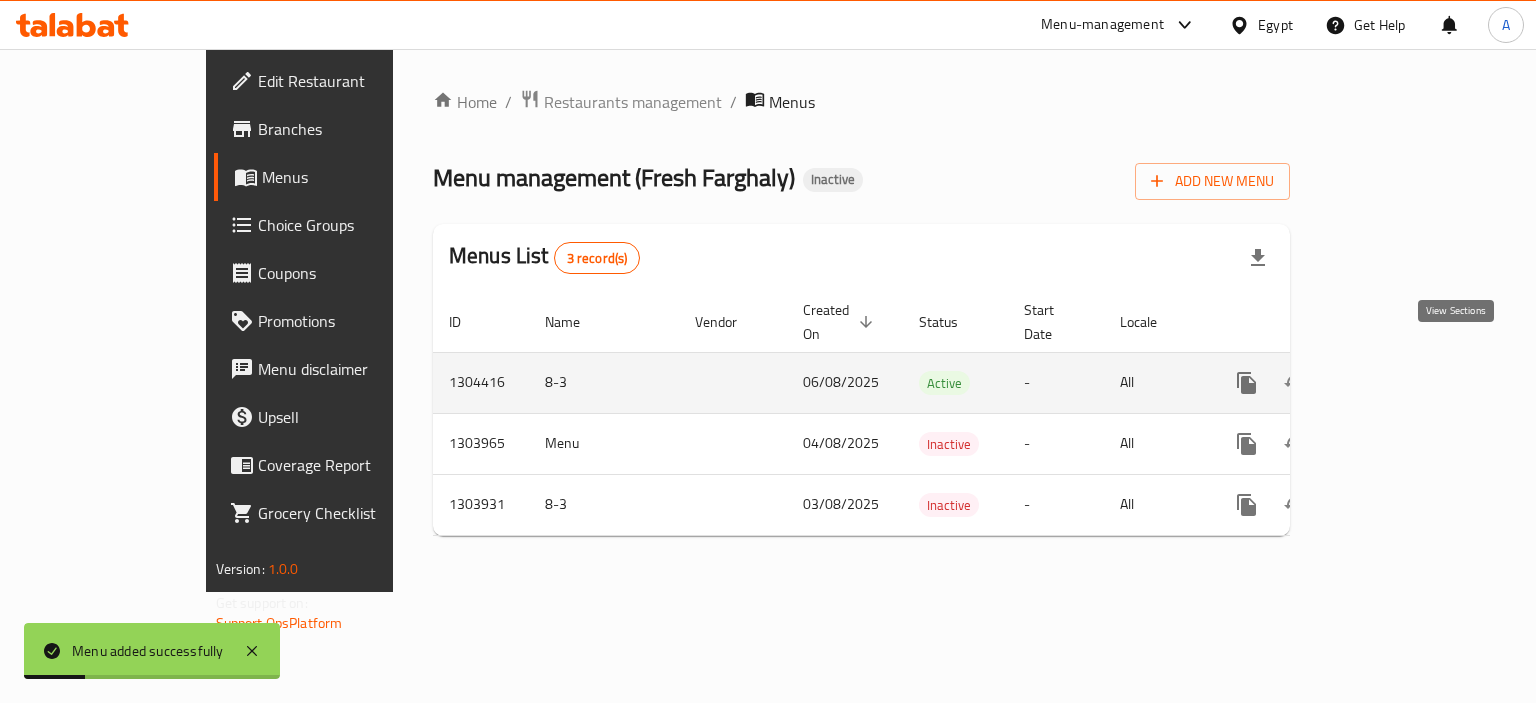 click 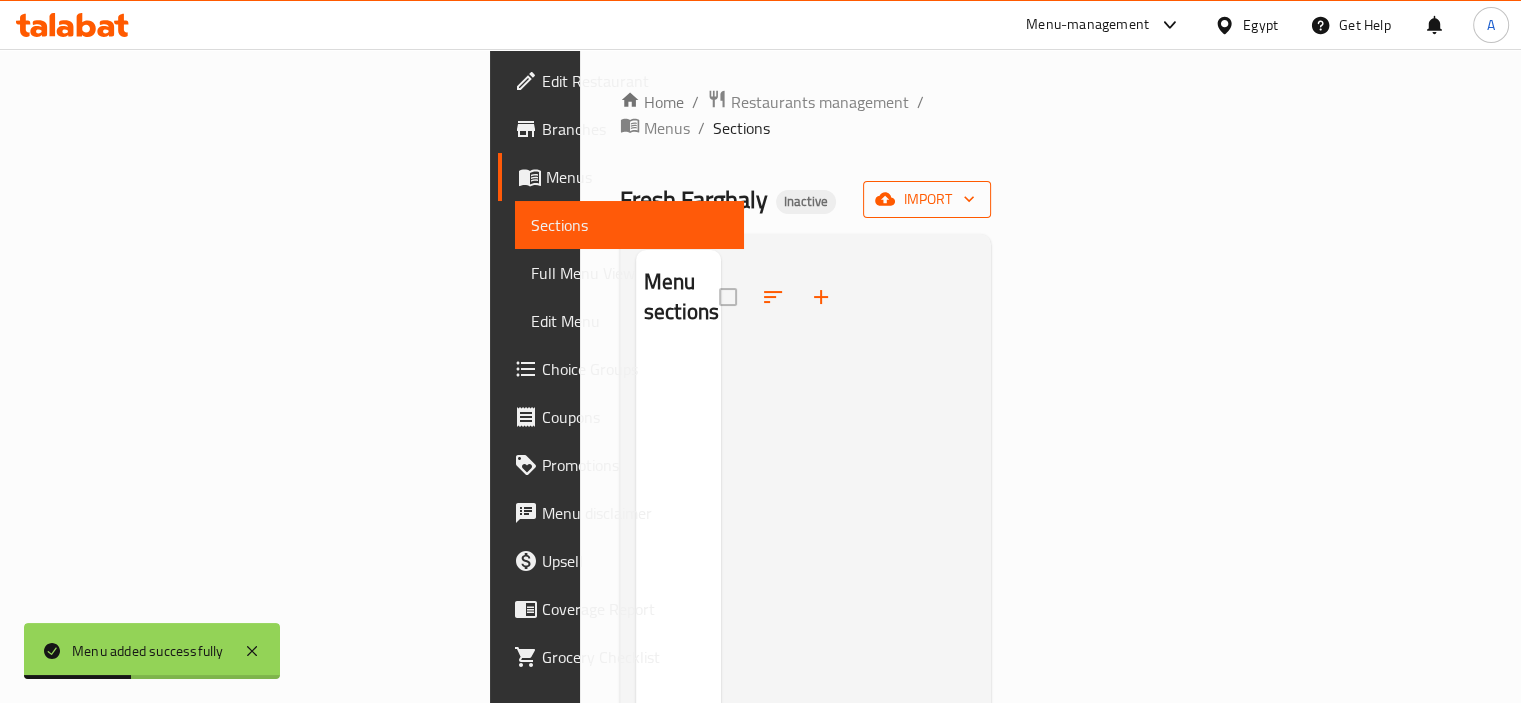 click on "import" at bounding box center [927, 199] 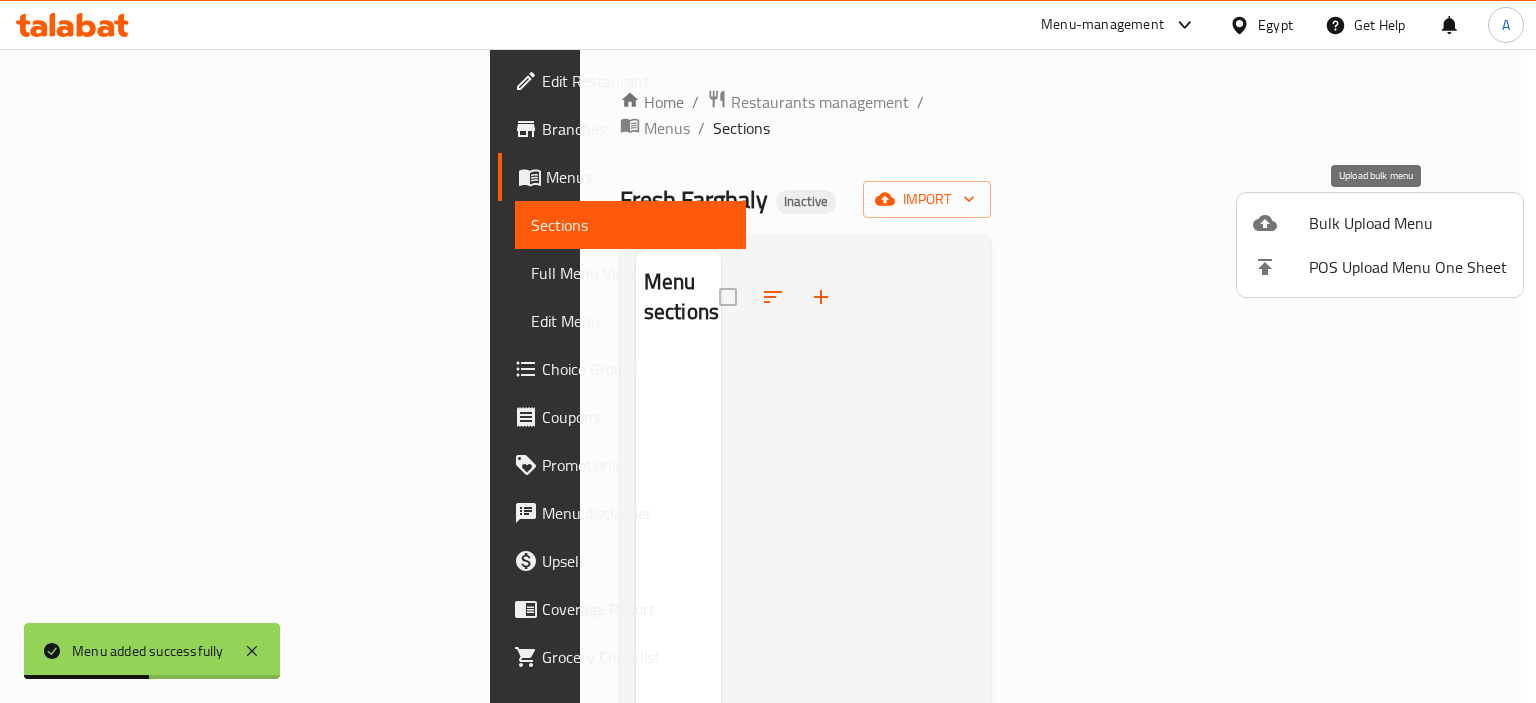 click at bounding box center [1281, 223] 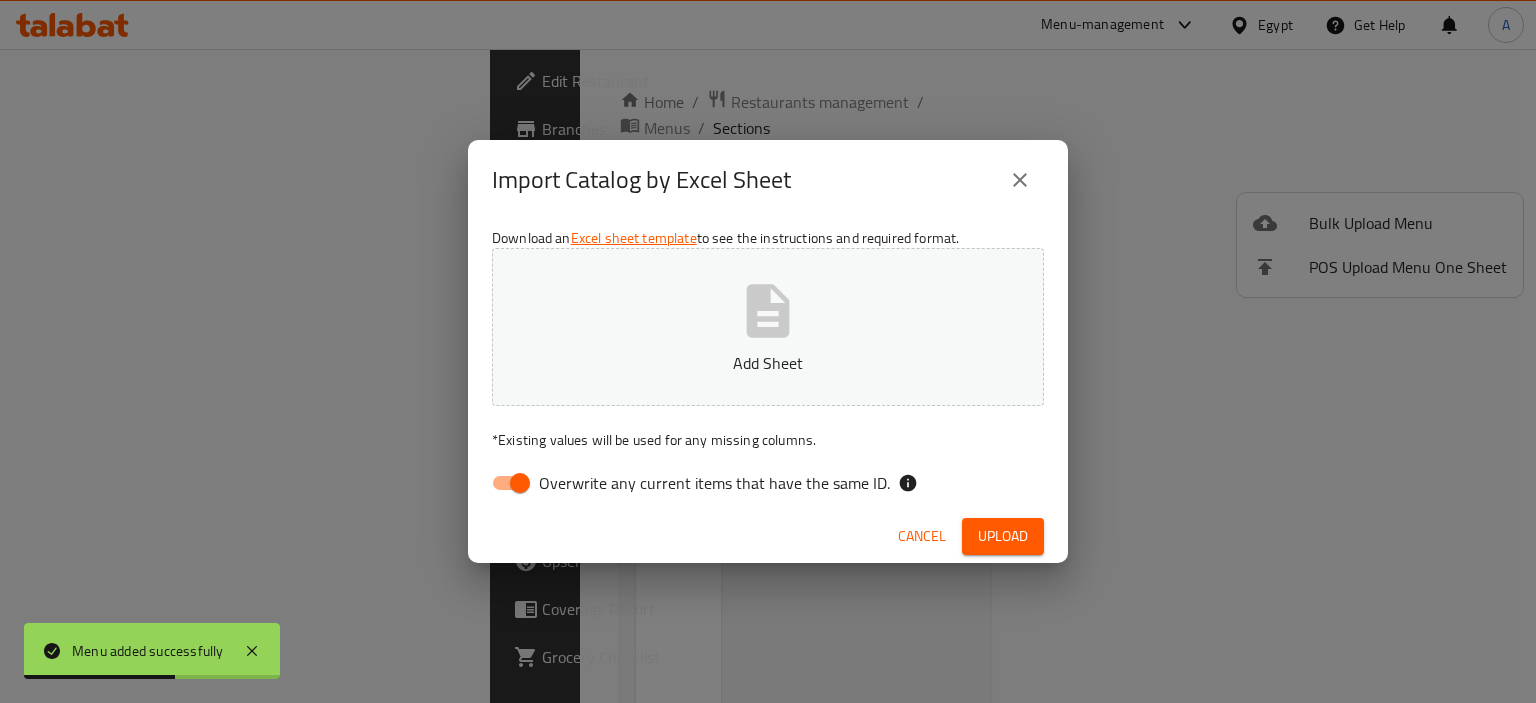click on "Overwrite any current items that have the same ID." at bounding box center [714, 483] 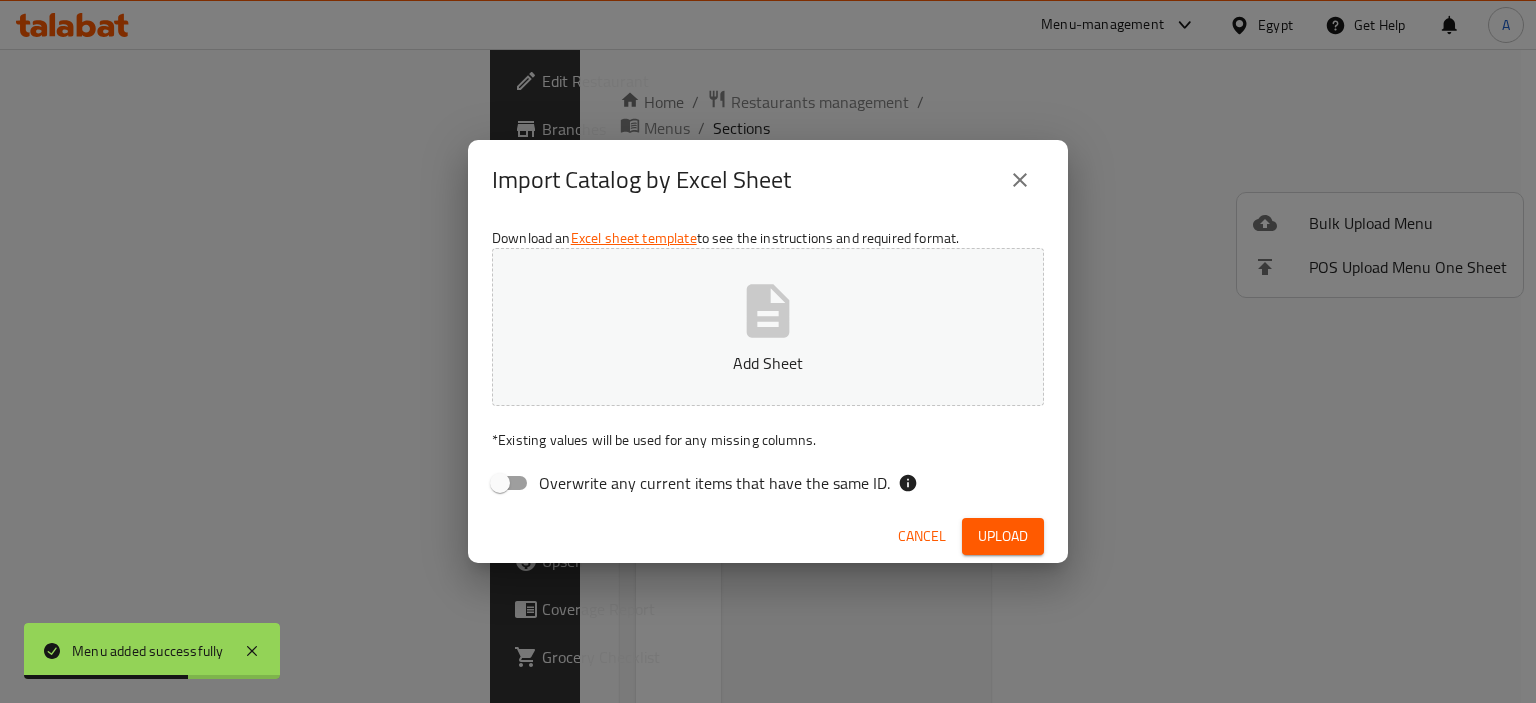 click on "Add Sheet" at bounding box center [768, 327] 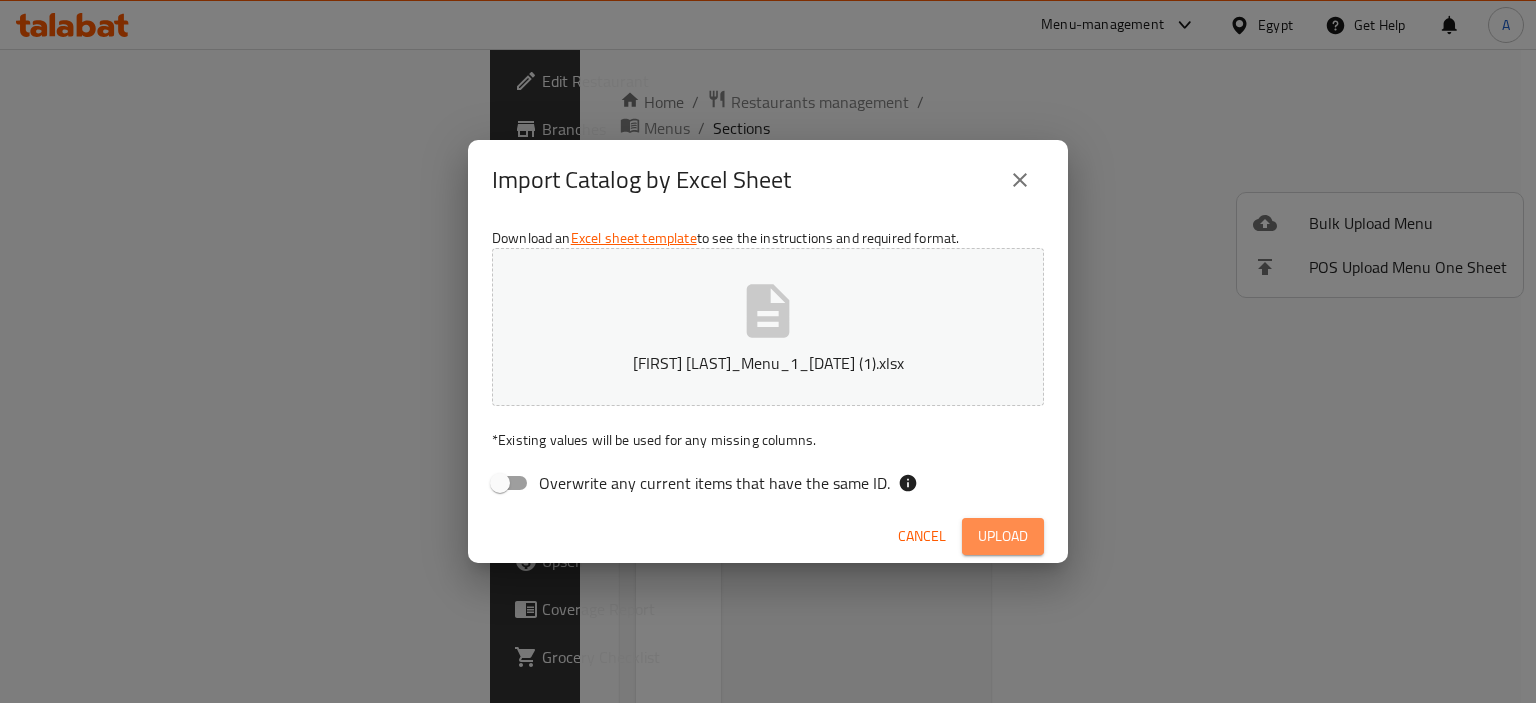 click on "Upload" at bounding box center [1003, 536] 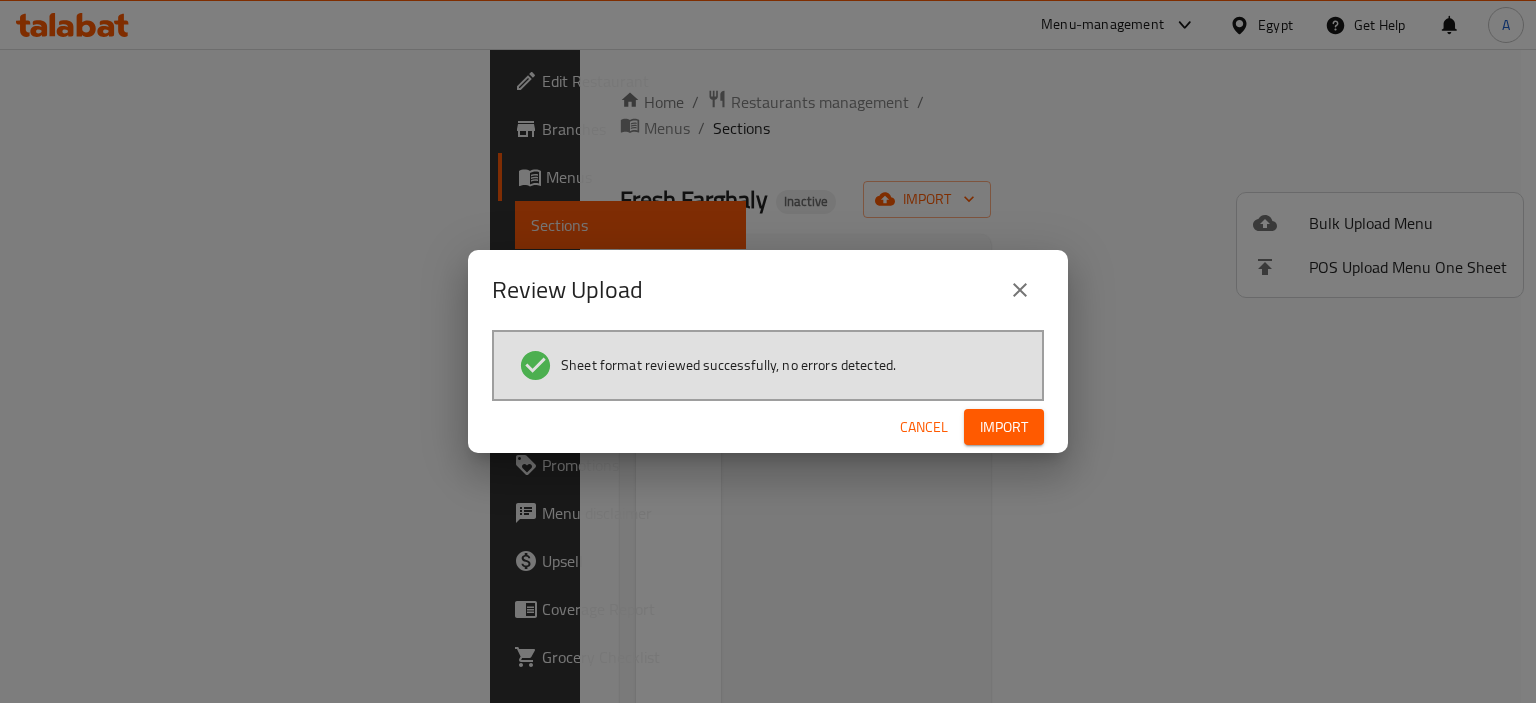 click on "Import" at bounding box center [1004, 427] 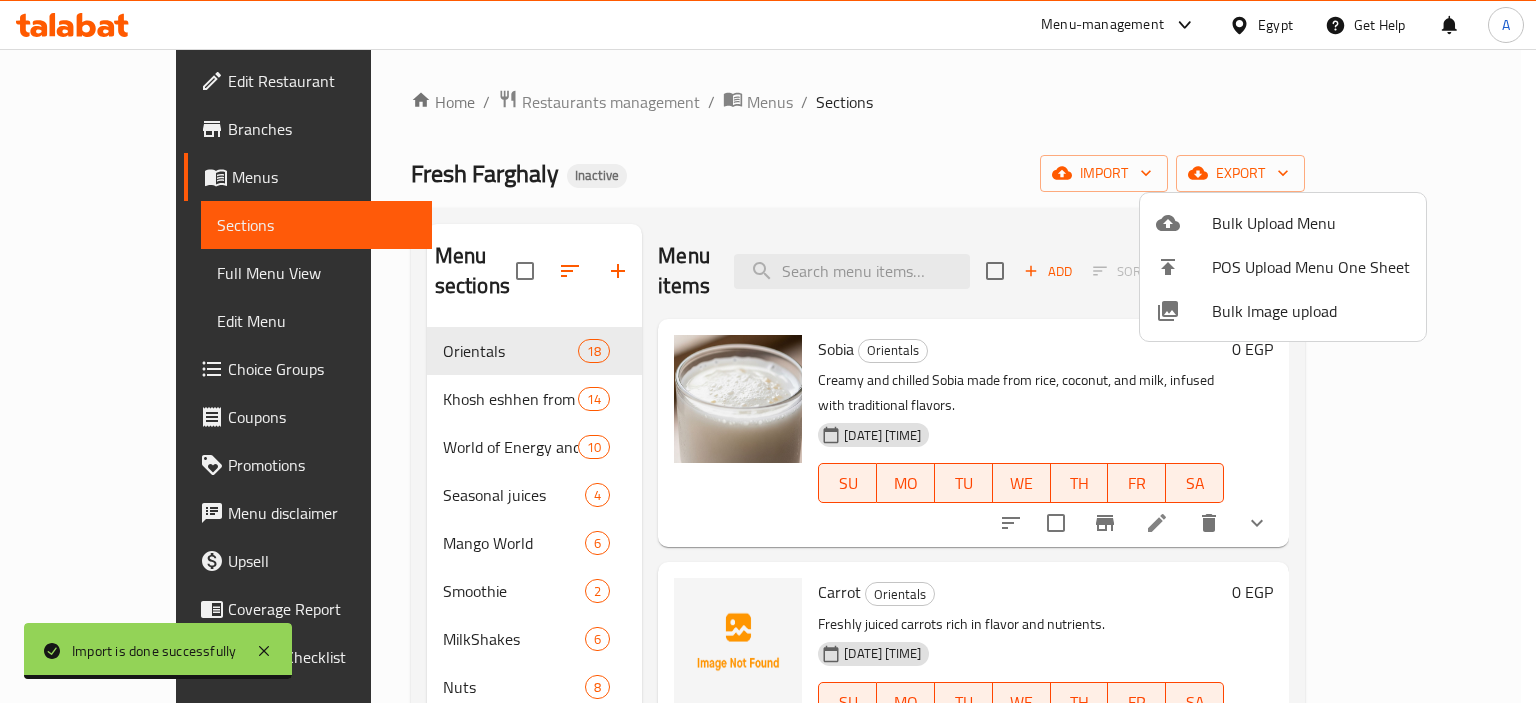 click at bounding box center (768, 351) 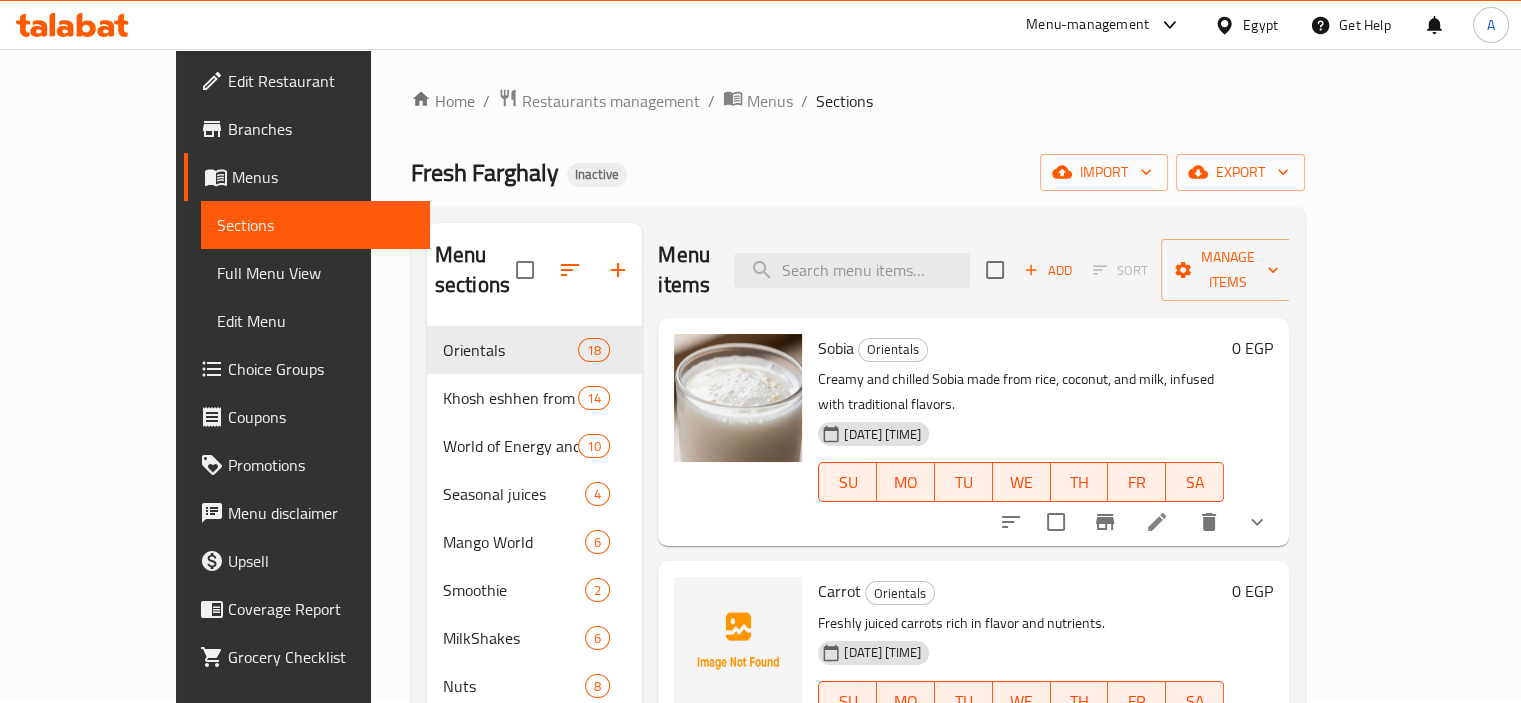 scroll, scrollTop: 0, scrollLeft: 0, axis: both 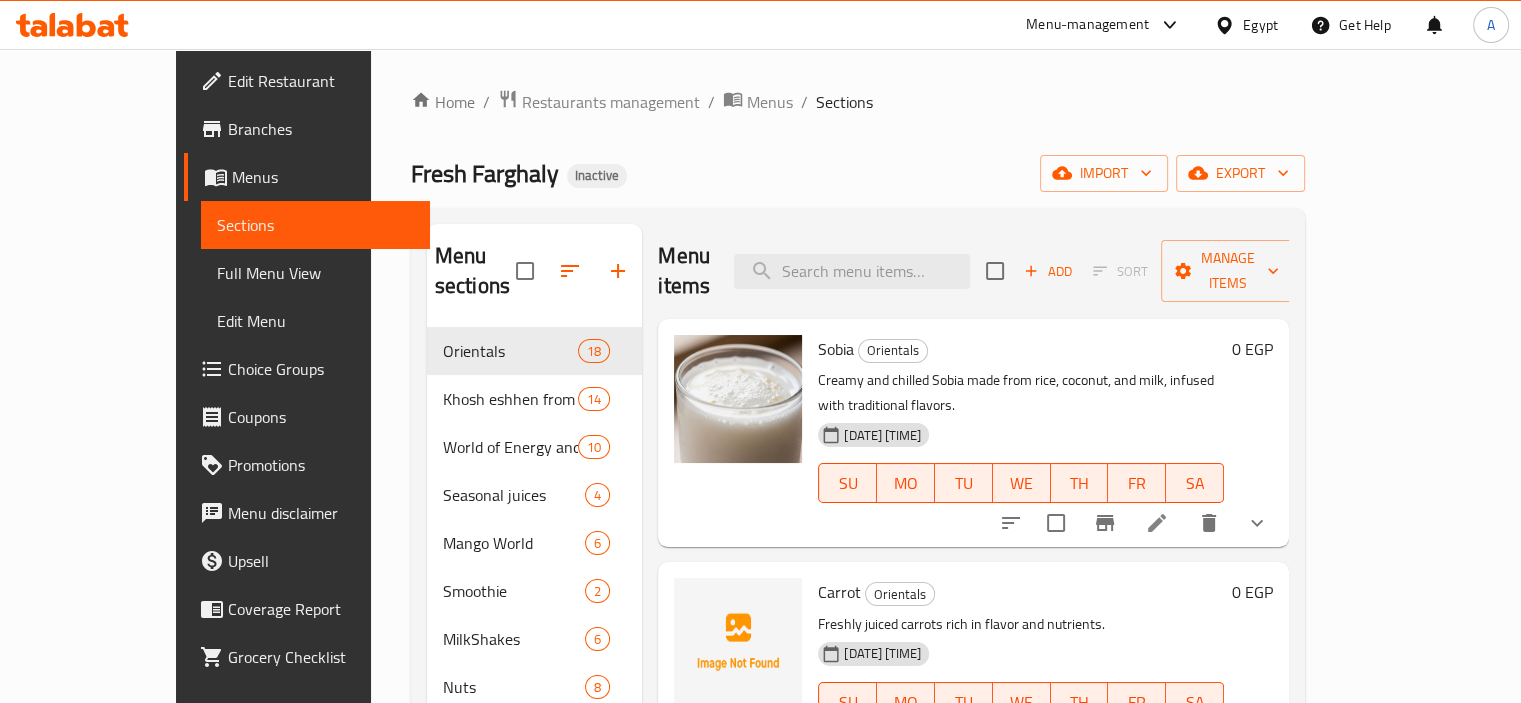 click on "Full Menu View" at bounding box center [315, 273] 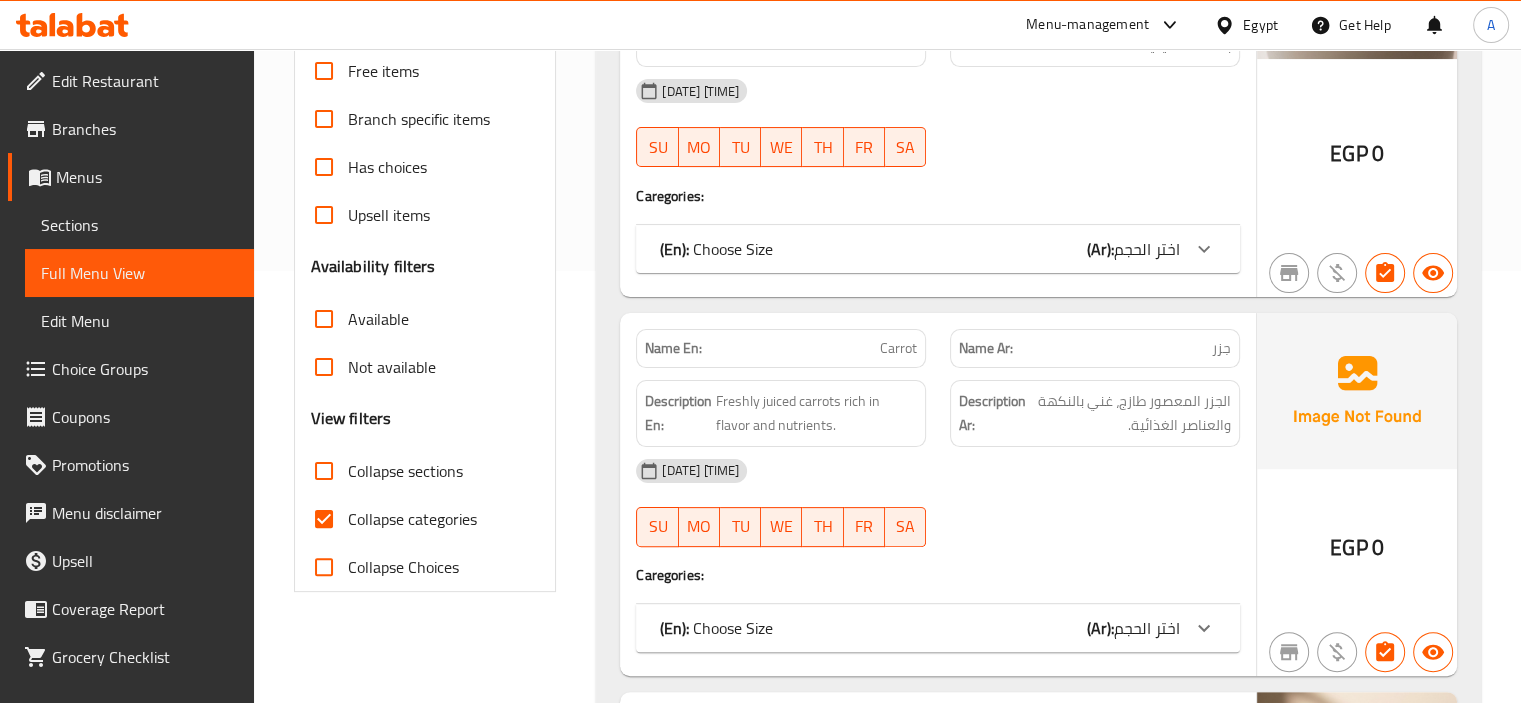 scroll, scrollTop: 400, scrollLeft: 0, axis: vertical 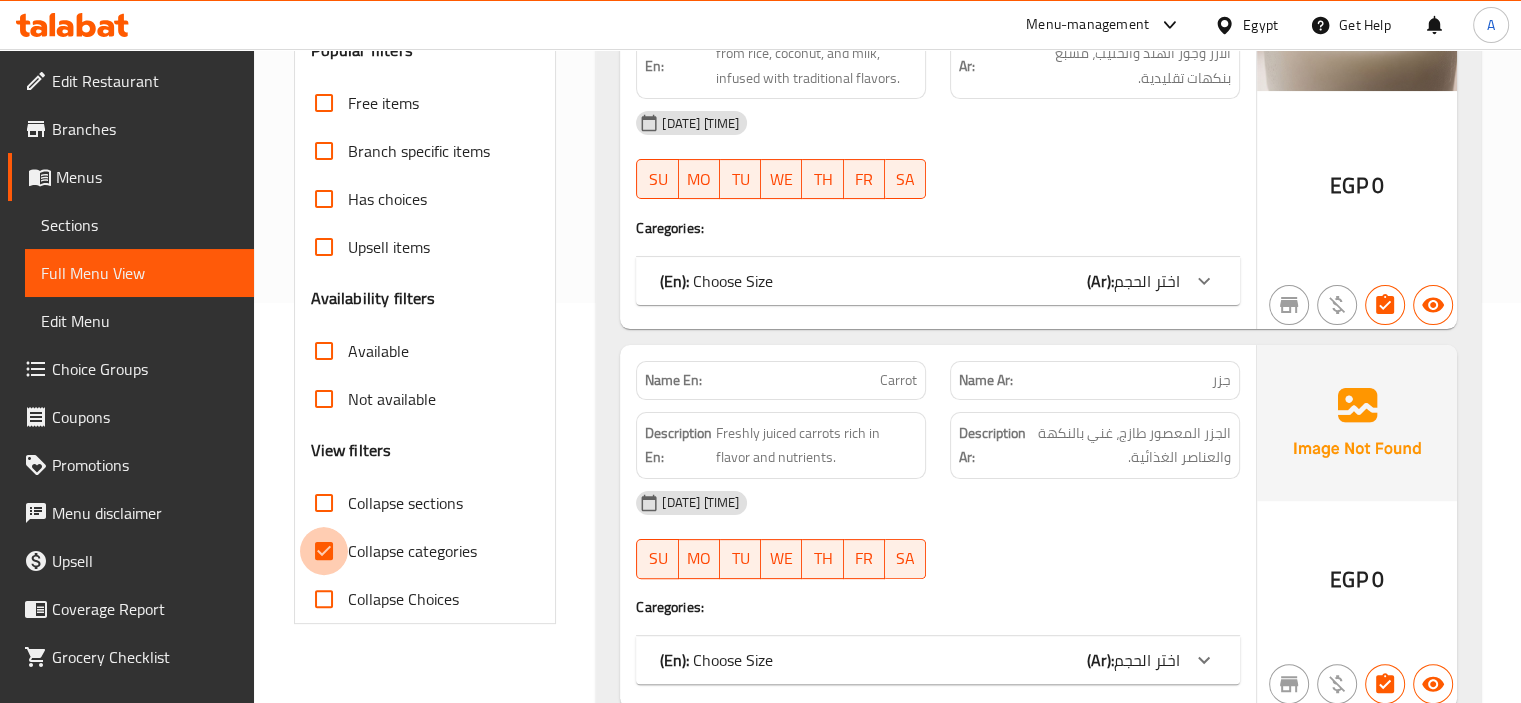 click on "Collapse categories" at bounding box center (324, 551) 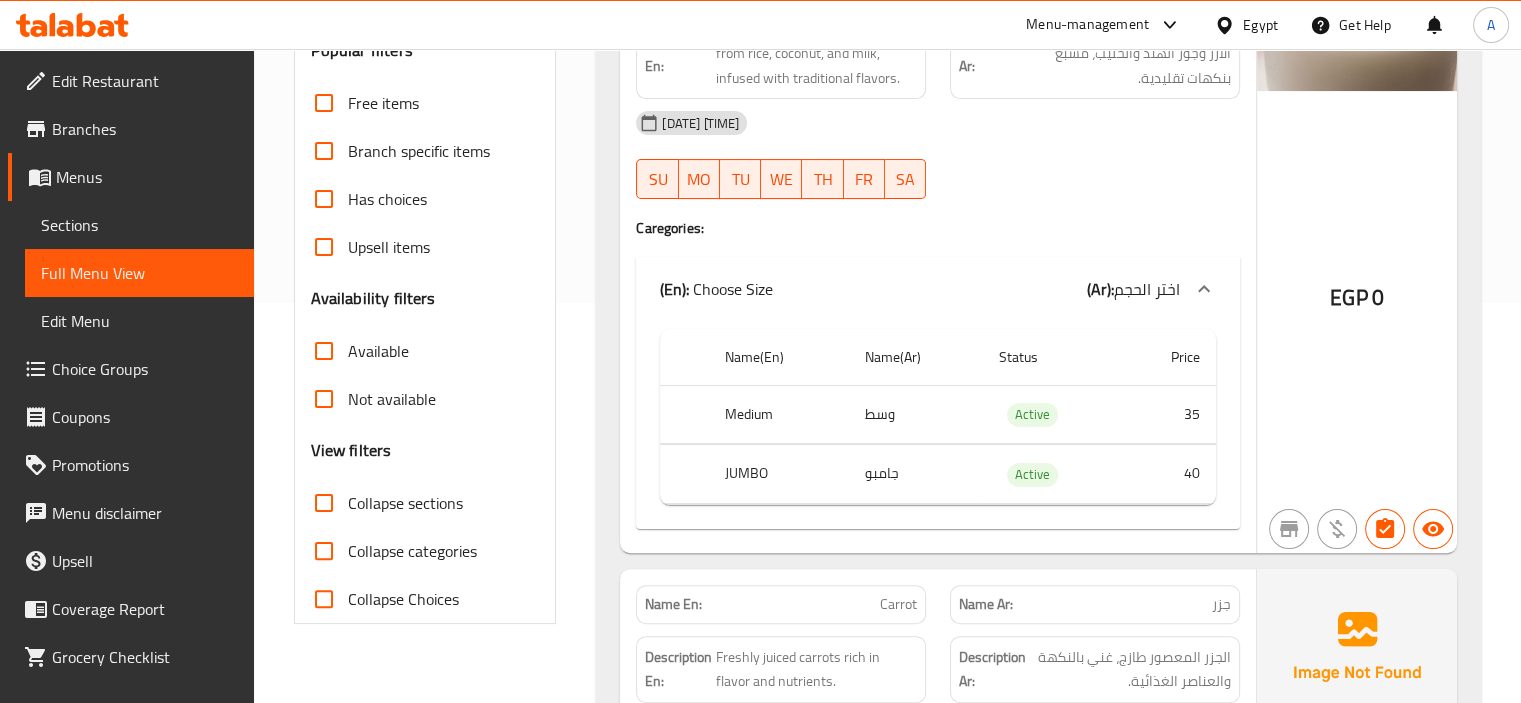 click on "Name En: Sobia Name Ar: سوبيا Description En: Creamy and chilled Sobia made from rice, coconut, and milk, infused with traditional flavors. Description Ar: سوبيا كريمي ومبرد مصنوع من الأرز وجوز الهند والحليب، مشبع بنكهات تقليدية. 06-08-2025 10:44 AM SU MO TU WE TH FR SA Caregories: (En):   Choose Size (Ar): اختر الحجم Name(En) Name(Ar) Status Price Medium وسط  Active 35 JUMBO جامبو Active 40 EGP 0 Name En: Carrot Name Ar: جزر Description En: Freshly juiced carrots rich in flavor and nutrients. Description Ar: الجزر المعصور طازج، غني بالنكهة والعناصر الغذائية. 06-08-2025 10:44 AM SU MO TU WE TH FR SA Caregories: (En):   Choose Size (Ar): اختر الحجم Name(En) Name(Ar) Status Price Medium وسط  Active 30 JUMBO جامبو Active 35 EGP 0 Name En: Dates Name Ar: تمر Description En: Natural date juice made from soaked and blended premium dates. Description Ar: SU MO TU WE TH" at bounding box center [1038, 5537] 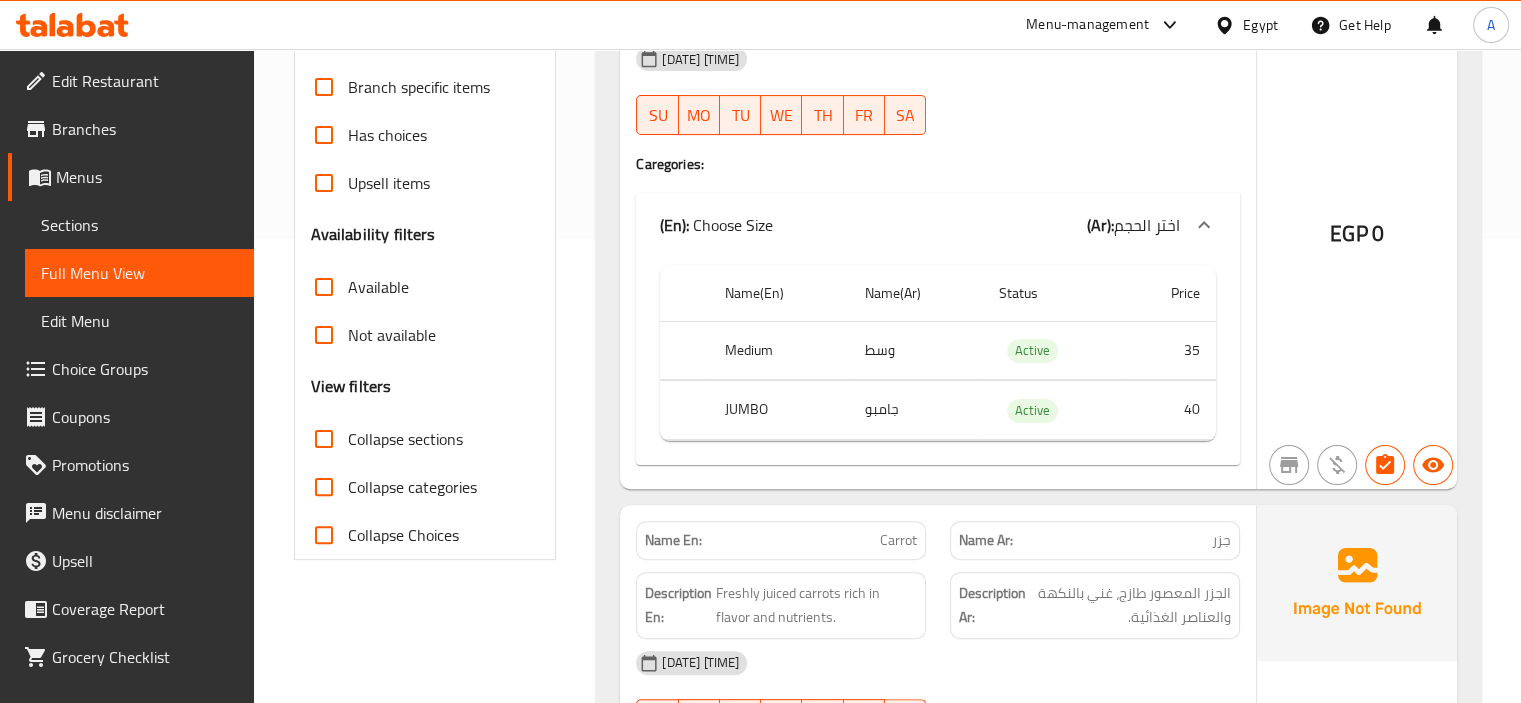 scroll, scrollTop: 100, scrollLeft: 0, axis: vertical 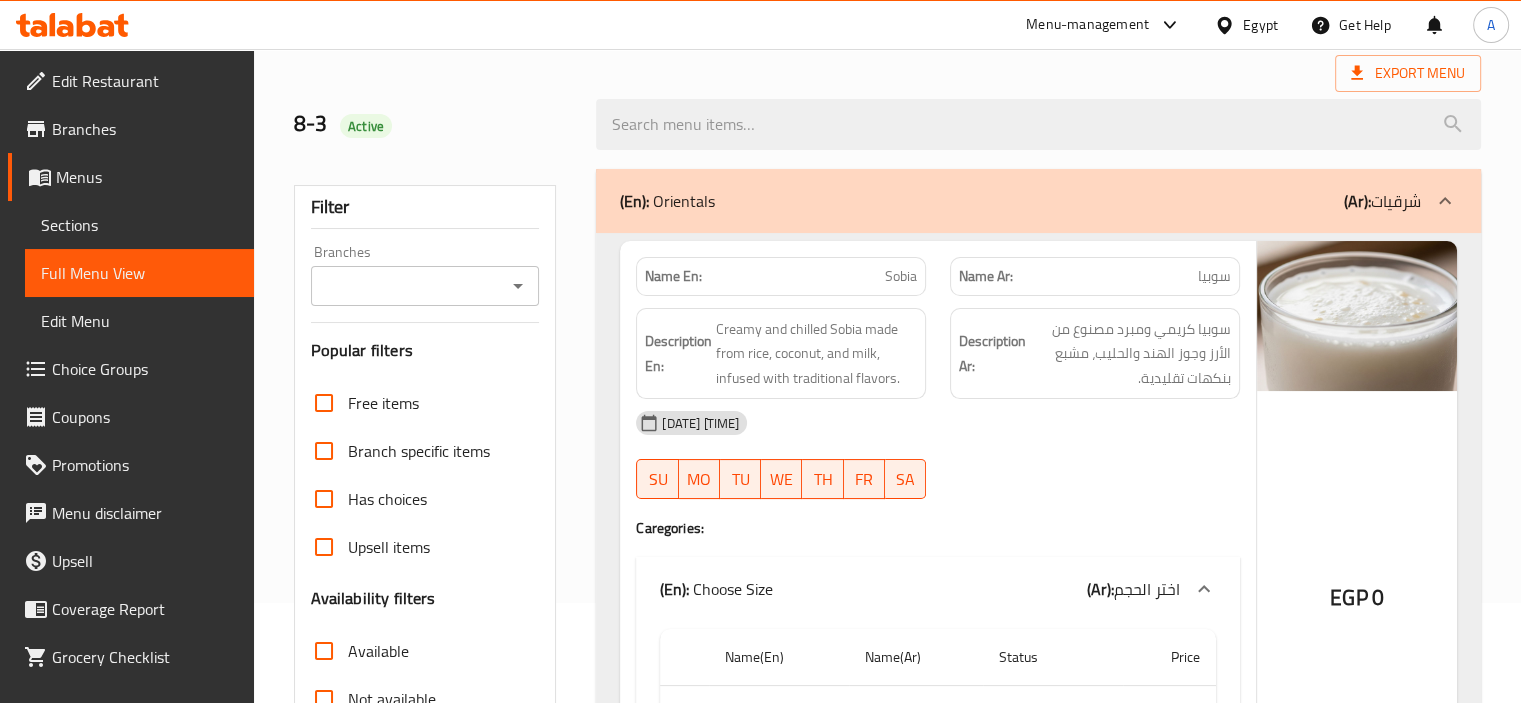 click on "Name En:" at bounding box center [673, 276] 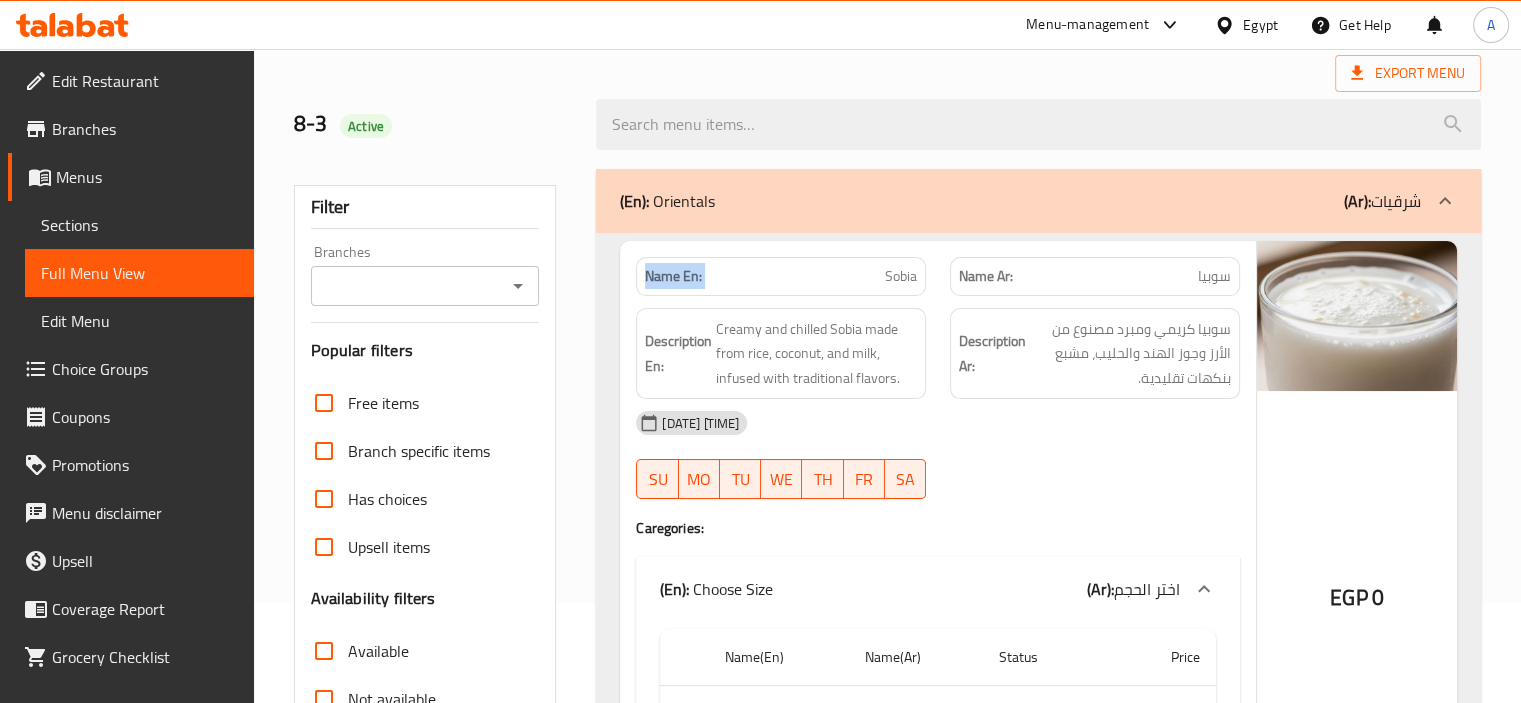 click on "Name En:" at bounding box center (673, 276) 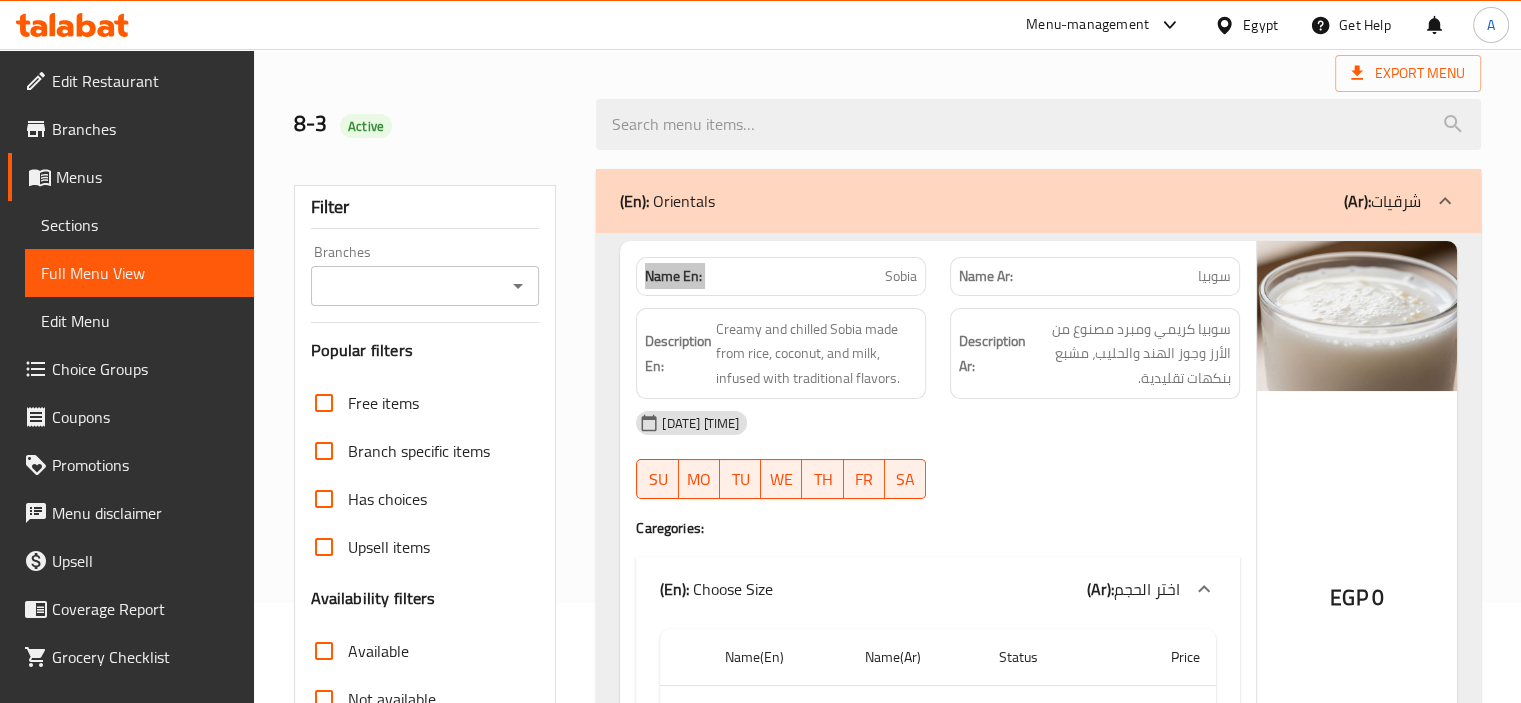 scroll, scrollTop: 651, scrollLeft: 0, axis: vertical 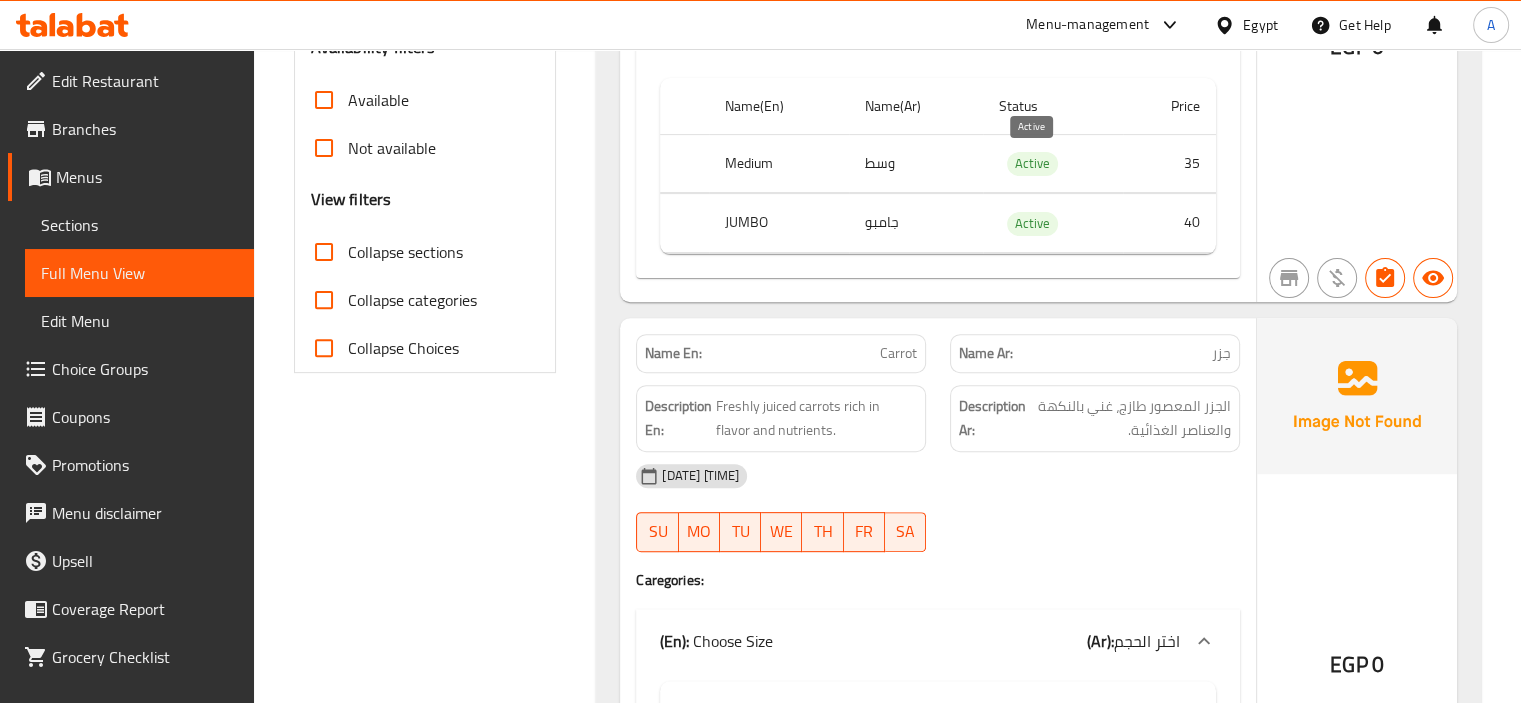 click on "Active" at bounding box center [1032, 163] 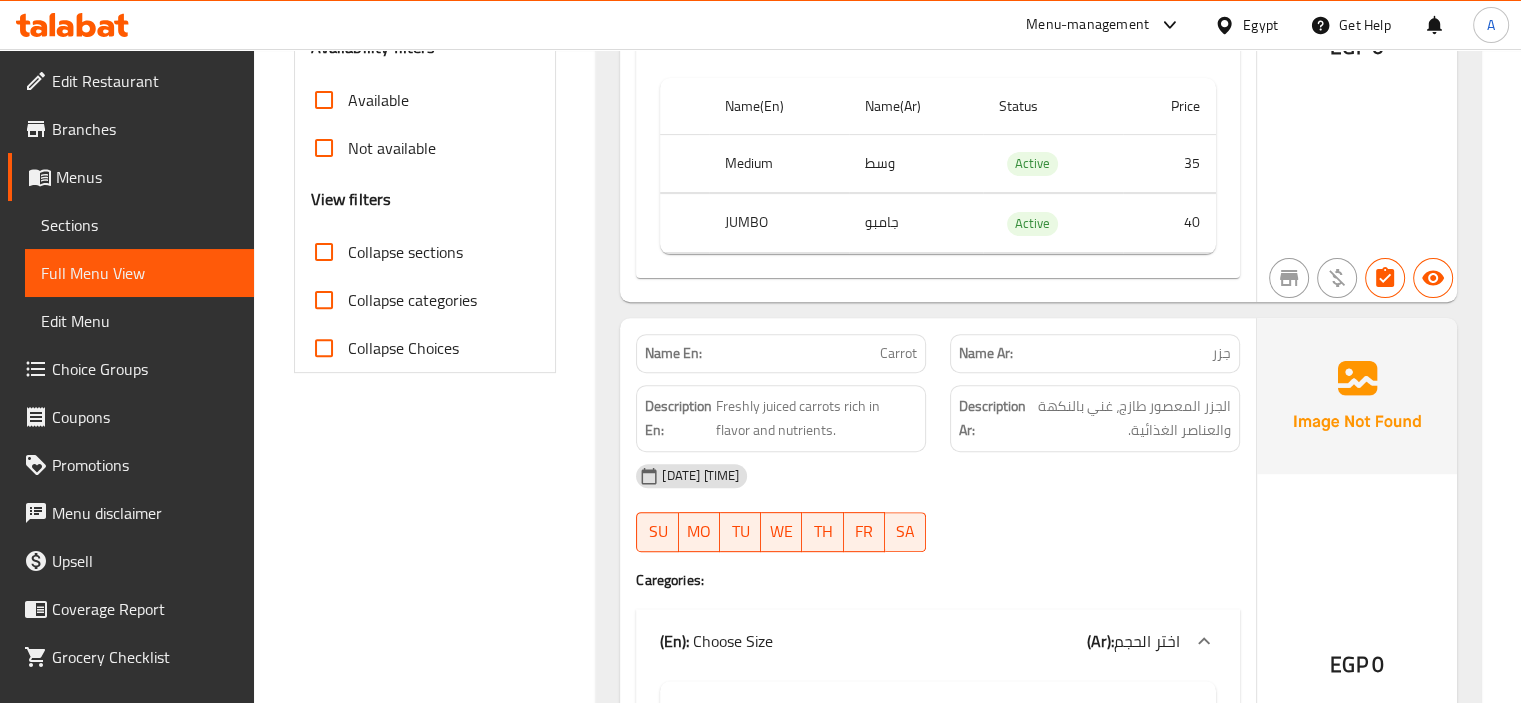 click on "Active" at bounding box center (1032, 163) 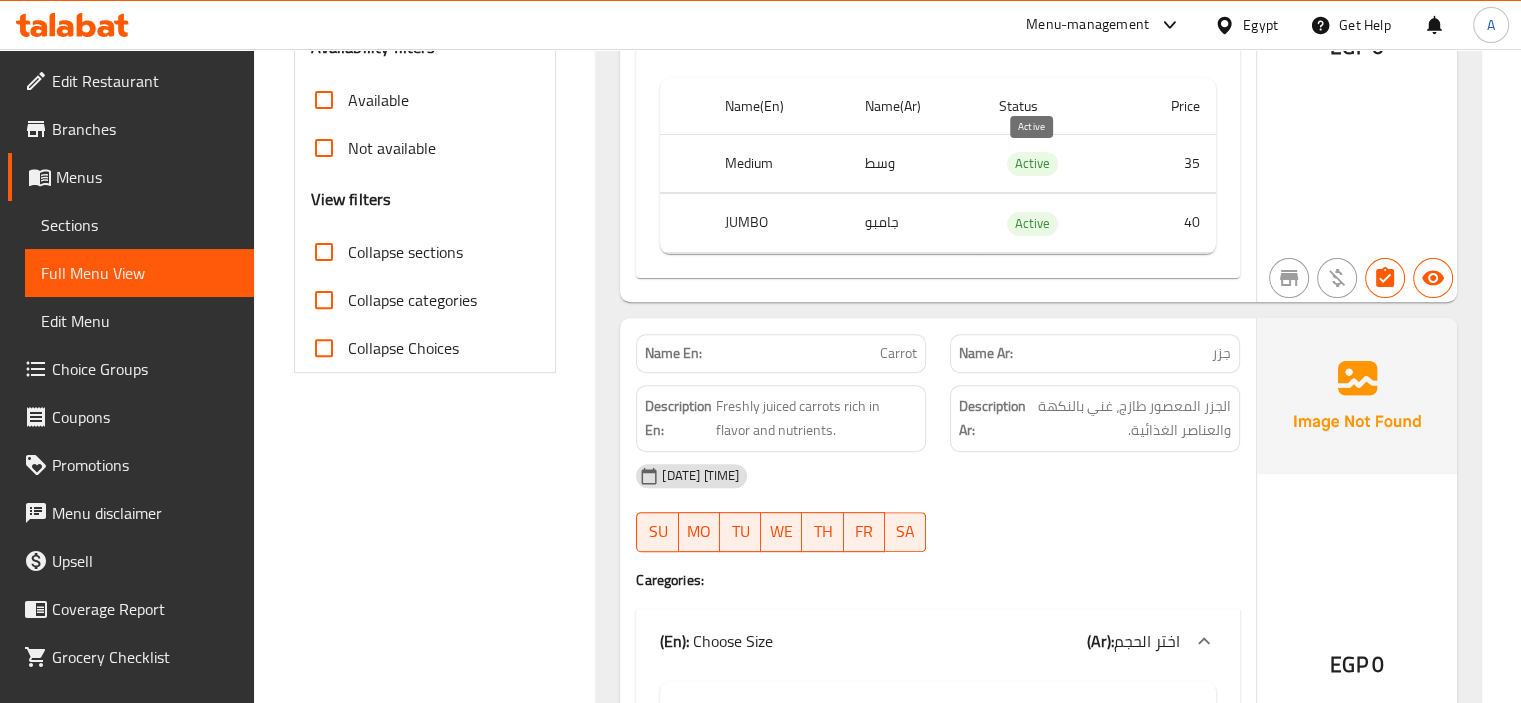 click on "Active" at bounding box center (1032, 163) 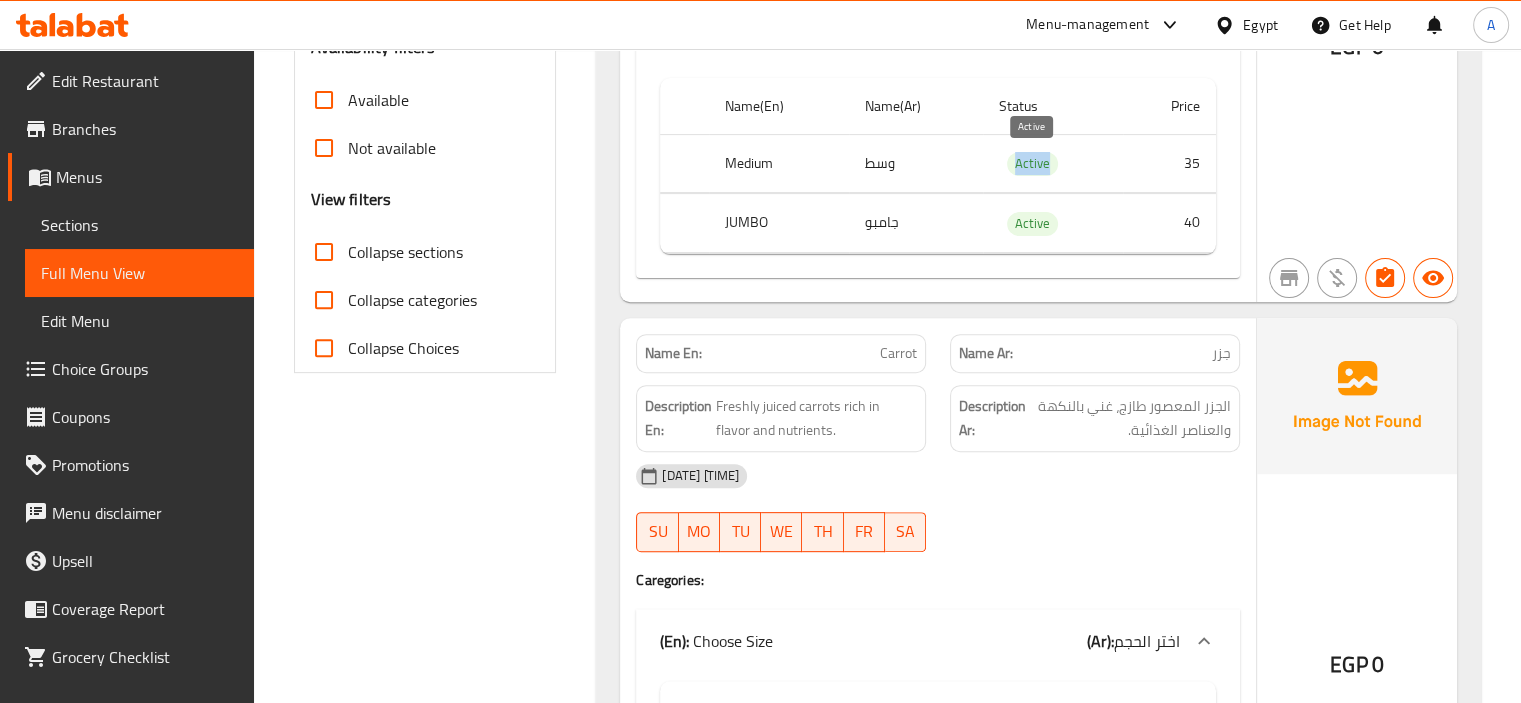 copy on "Active" 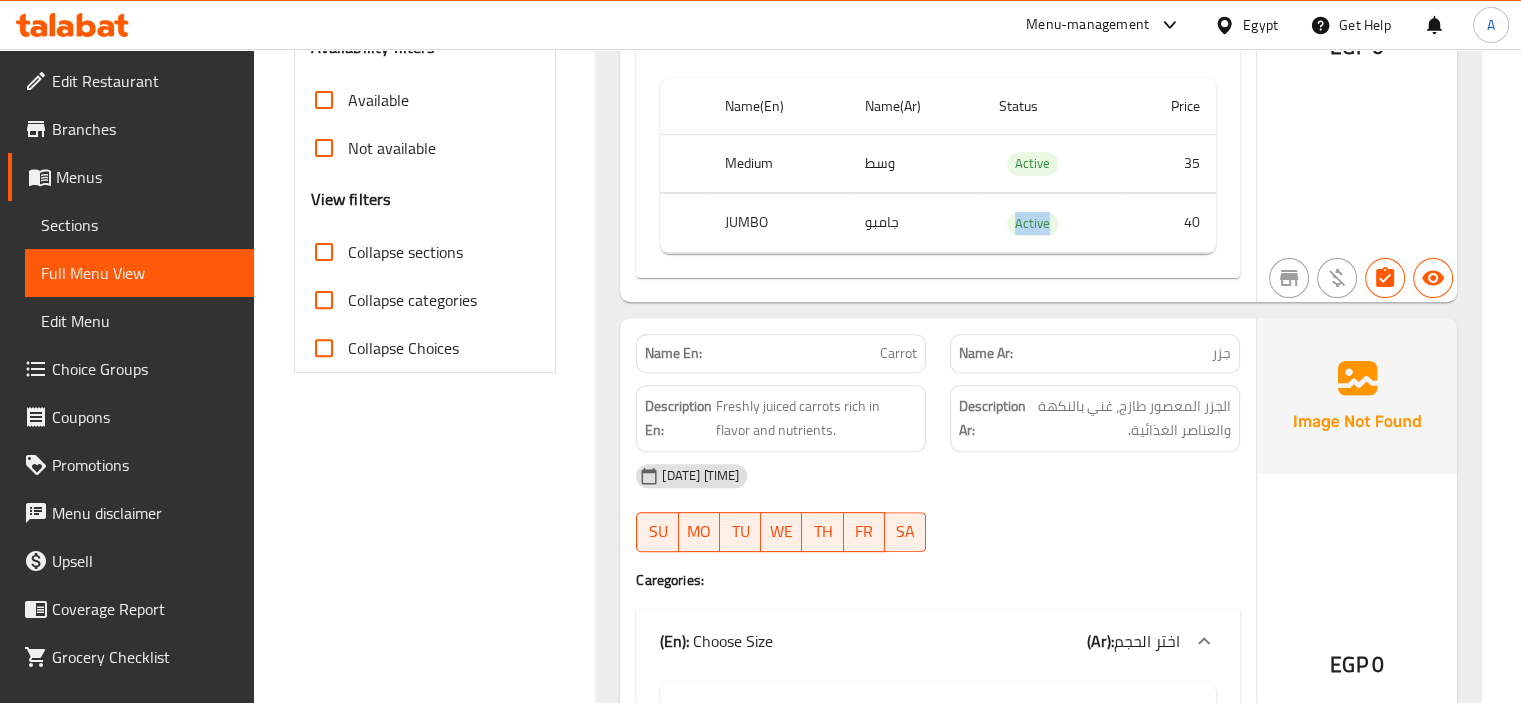 click on "Name En: Sobia Name Ar: سوبيا Description En: Creamy and chilled Sobia made from rice, coconut, and milk, infused with traditional flavors. Description Ar: سوبيا كريمي ومبرد مصنوع من الأرز وجوز الهند والحليب، مشبع بنكهات تقليدية. 06-08-2025 10:44 AM SU MO TU WE TH FR SA Caregories: (En):   Choose Size (Ar): اختر الحجم Name(En) Name(Ar) Status Price Medium وسط  Active 35 JUMBO جامبو Active 40 EGP 0 Name En: Carrot Name Ar: جزر Description En: Freshly juiced carrots rich in flavor and nutrients. Description Ar: الجزر المعصور طازج، غني بالنكهة والعناصر الغذائية. 06-08-2025 10:44 AM SU MO TU WE TH FR SA Caregories: (En):   Choose Size (Ar): اختر الحجم Name(En) Name(Ar) Status Price Medium وسط  Active 30 JUMBO جامبو Active 35 EGP 0 Name En: Dates Name Ar: تمر Description En: Natural date juice made from soaked and blended premium dates. Description Ar: SU MO TU WE TH" at bounding box center [1038, 5286] 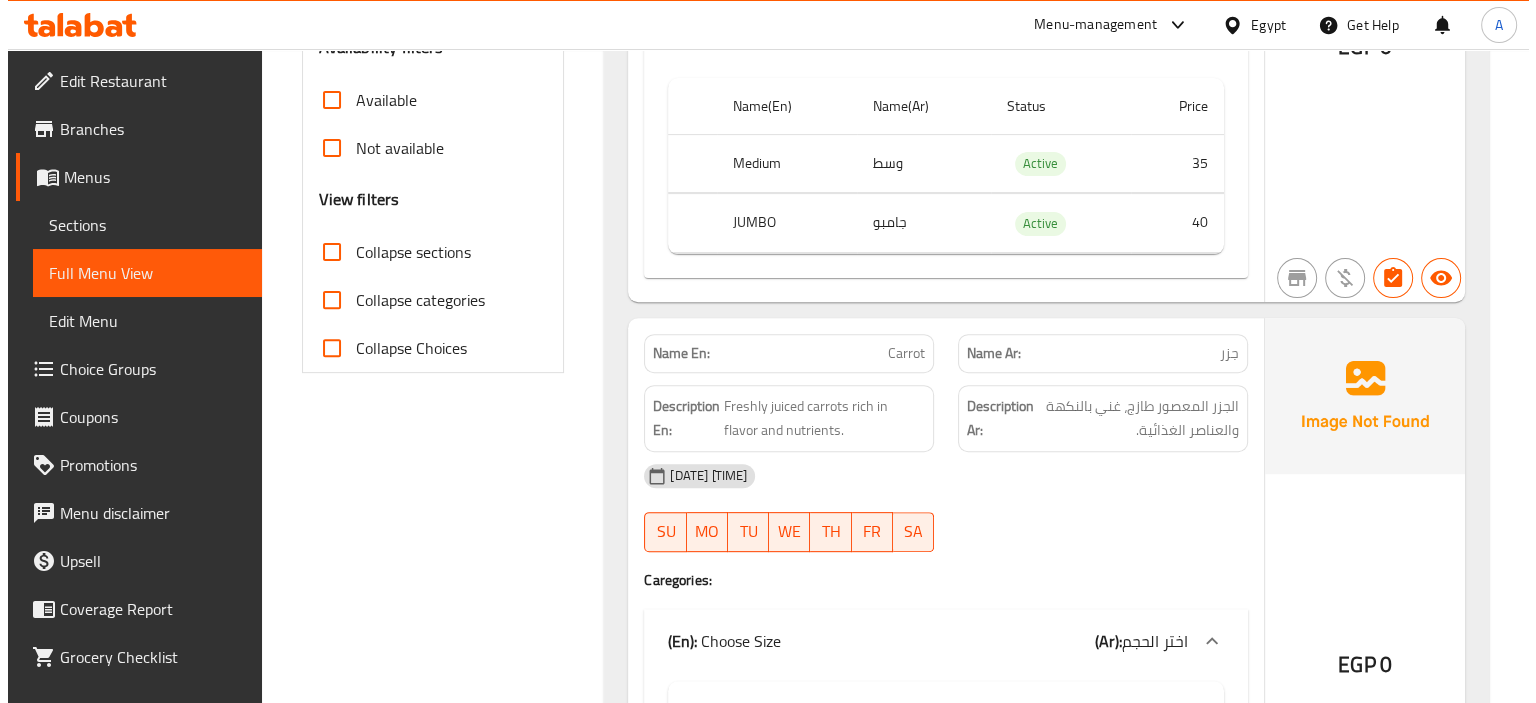 scroll, scrollTop: 0, scrollLeft: 0, axis: both 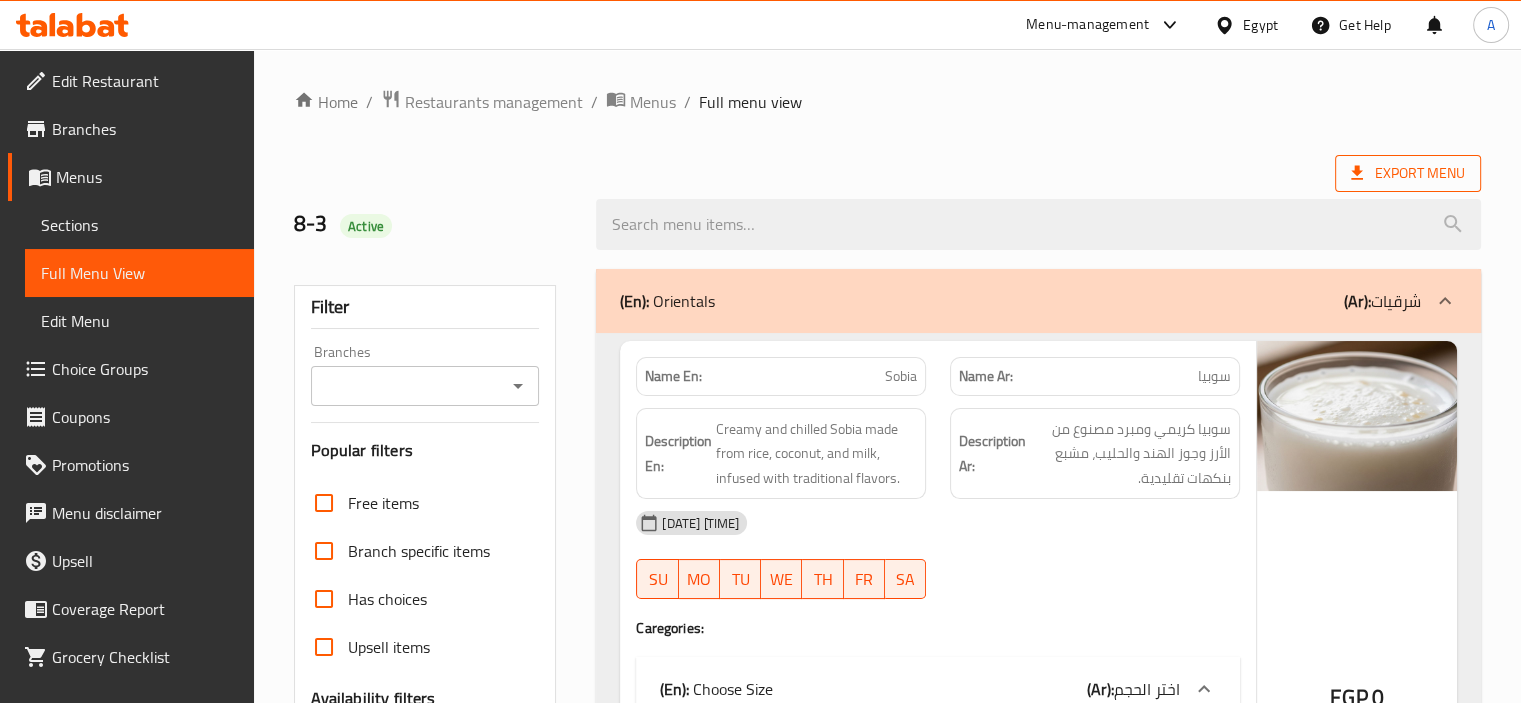 click on "Export Menu" at bounding box center (1408, 173) 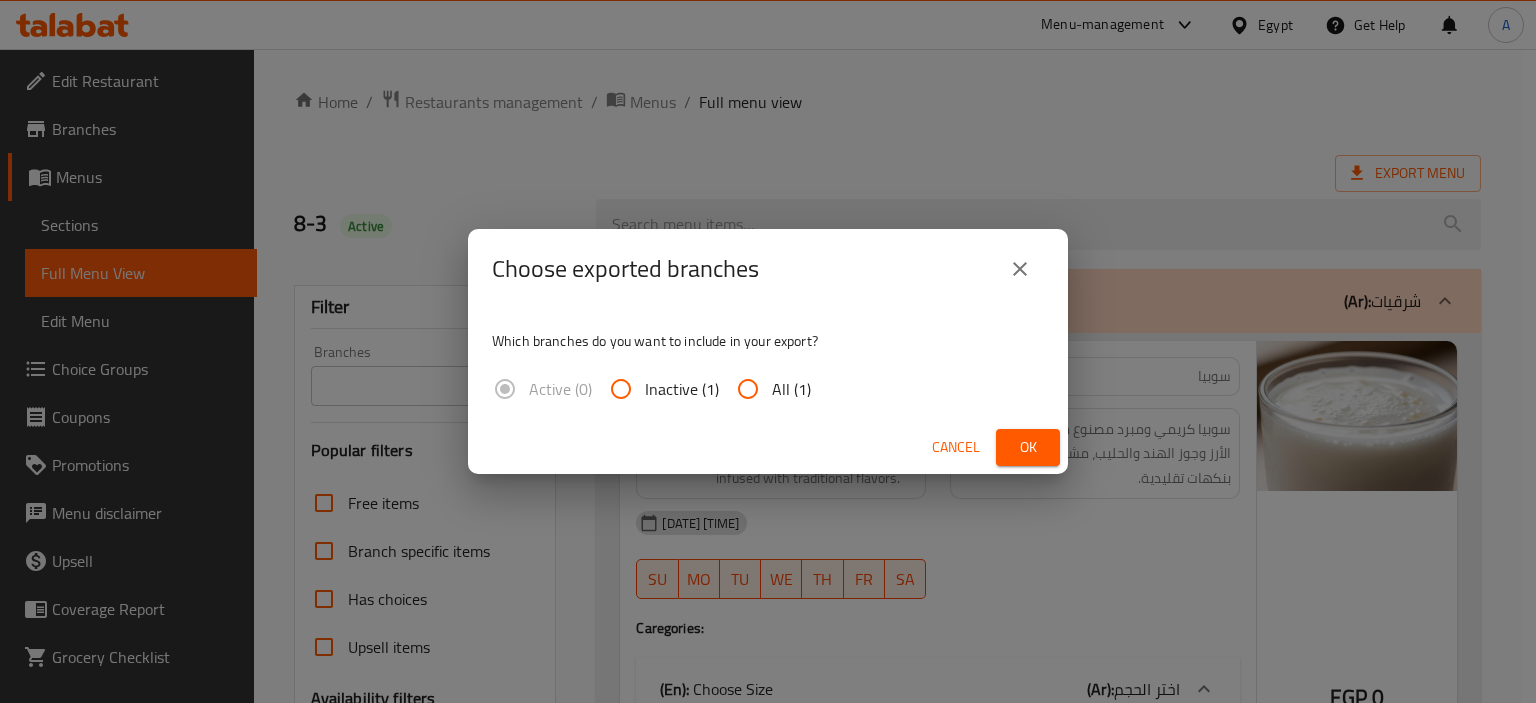 click on "All (1)" at bounding box center (748, 389) 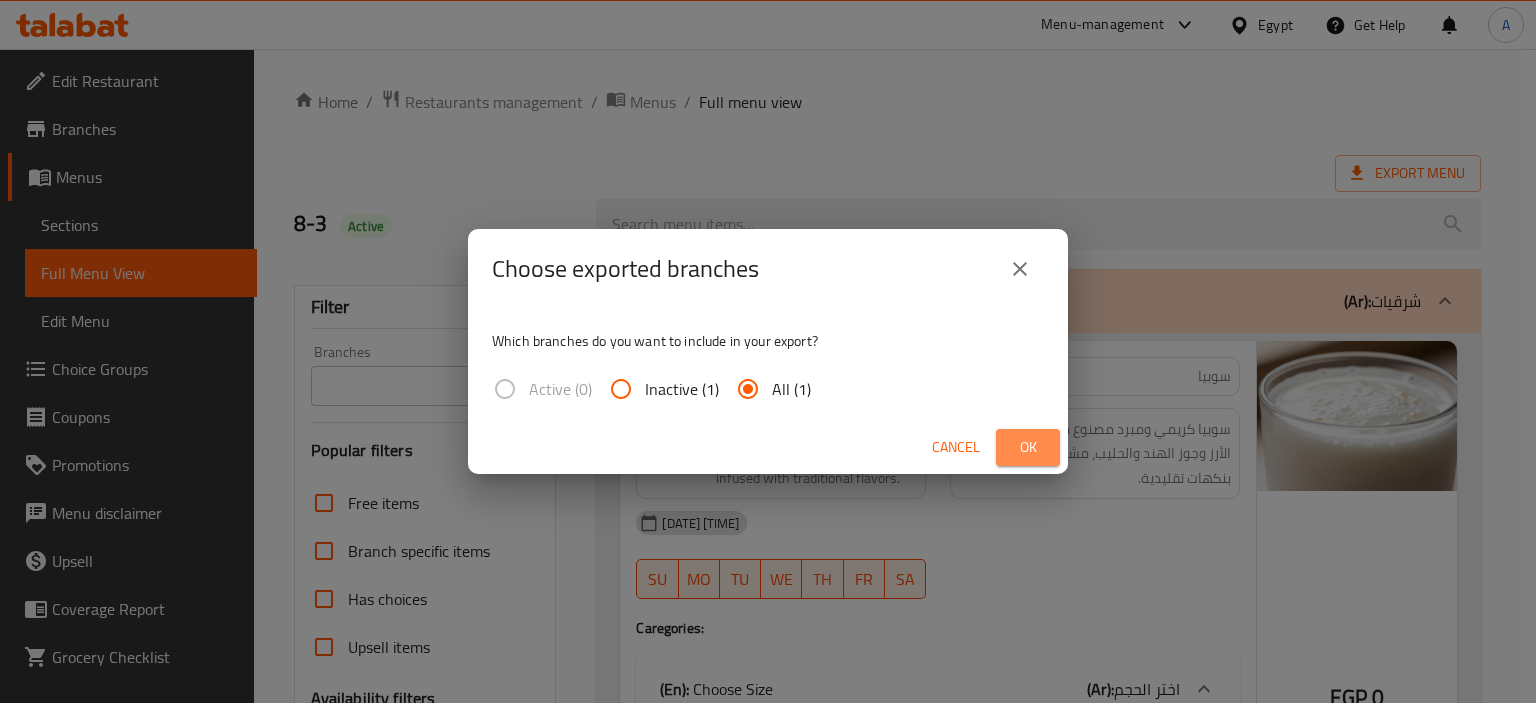 click on "Ok" at bounding box center (1028, 447) 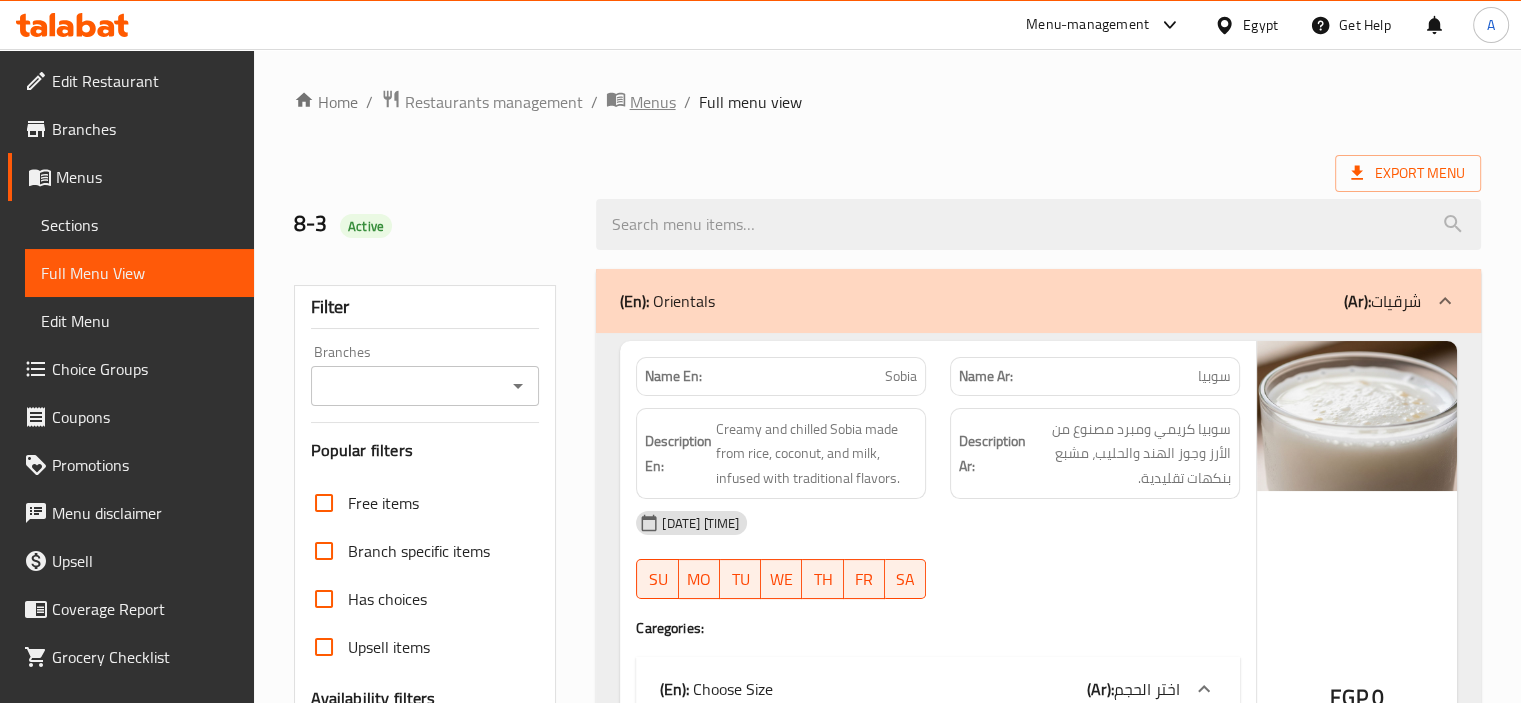 click on "Menus" at bounding box center (653, 102) 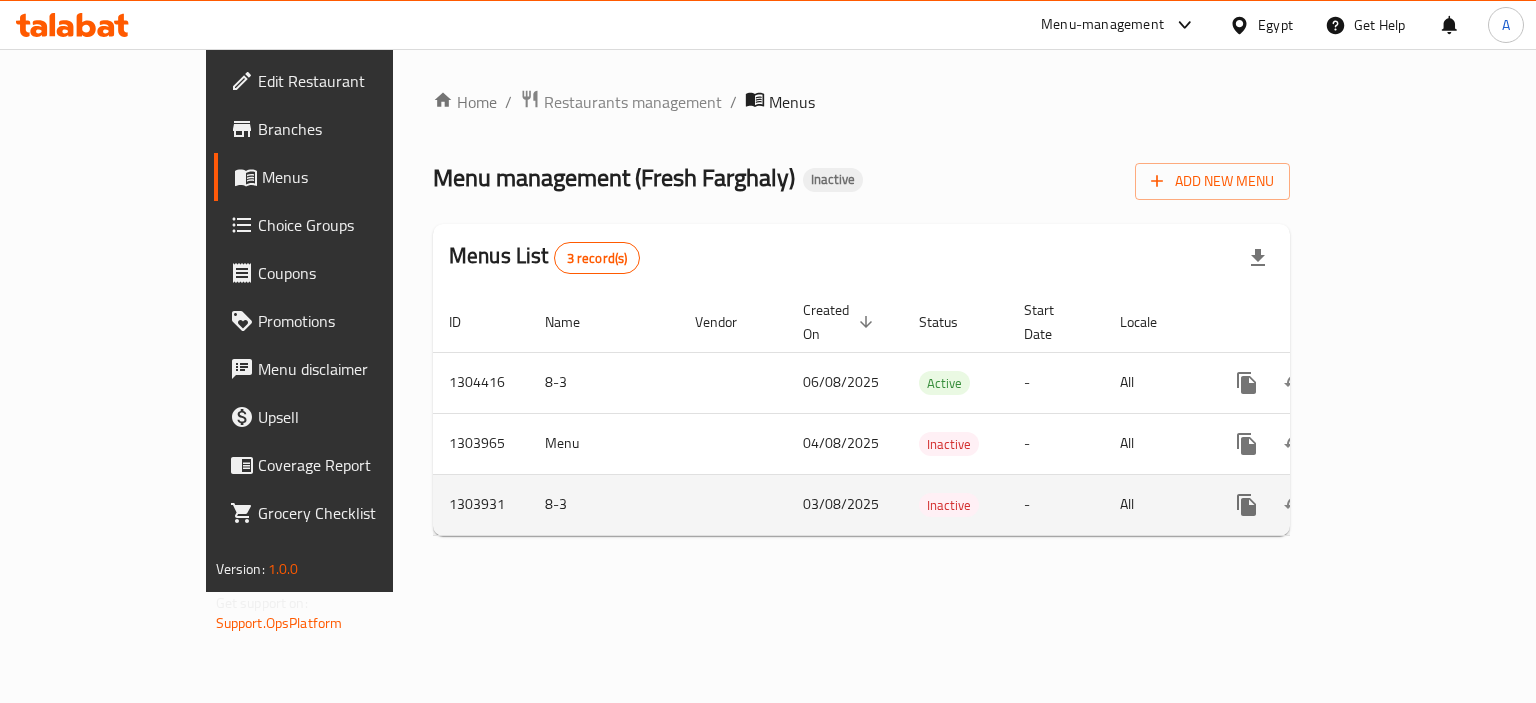 click on "8-3" at bounding box center [604, 504] 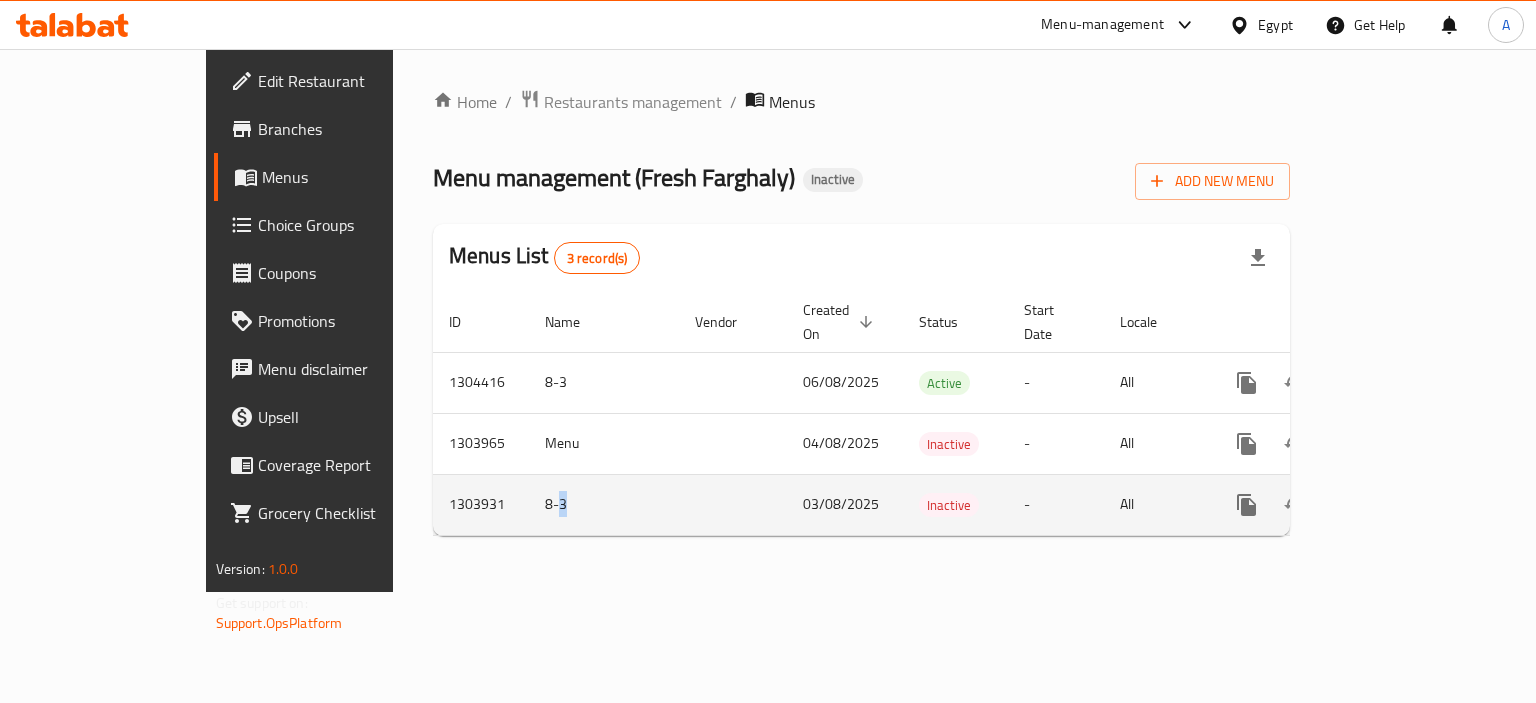 click on "8-3" at bounding box center (604, 504) 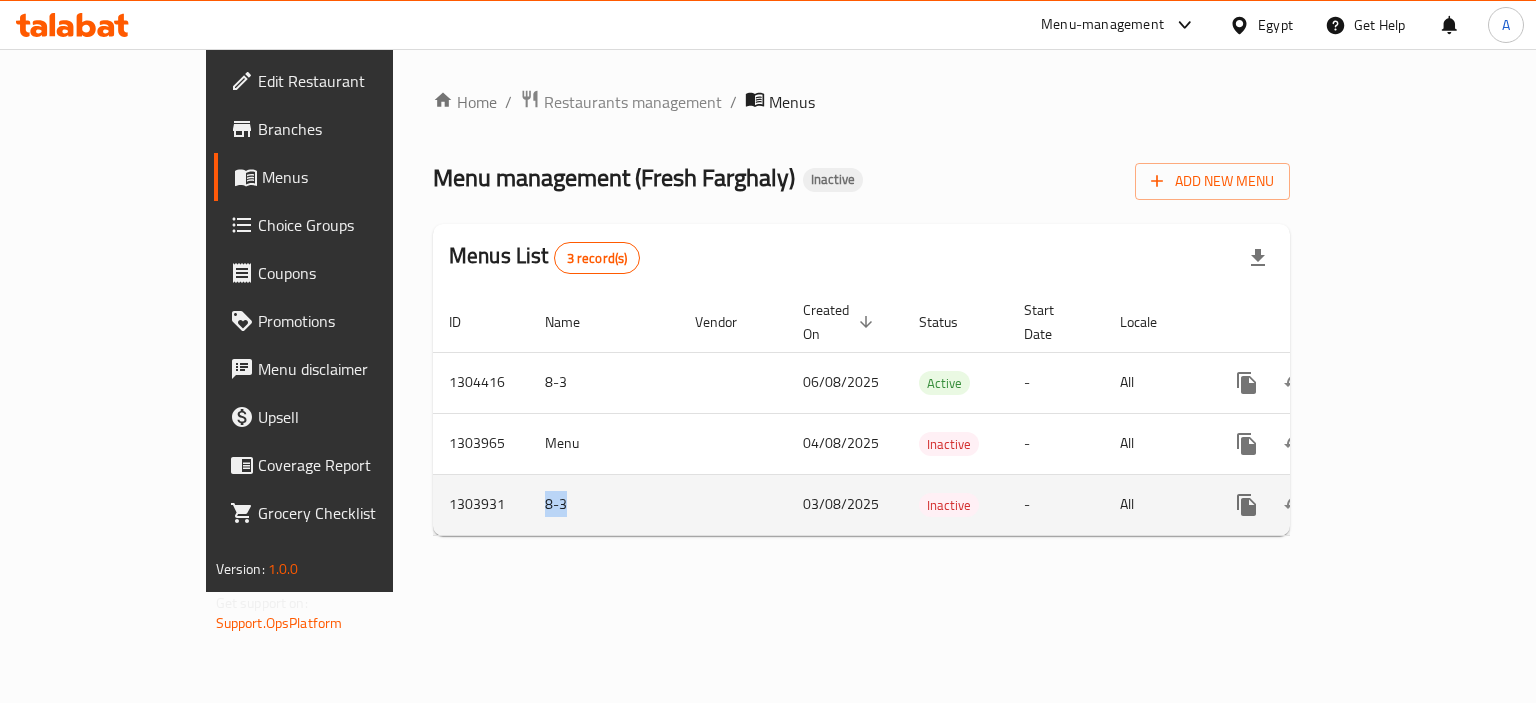 click on "8-3" at bounding box center (604, 504) 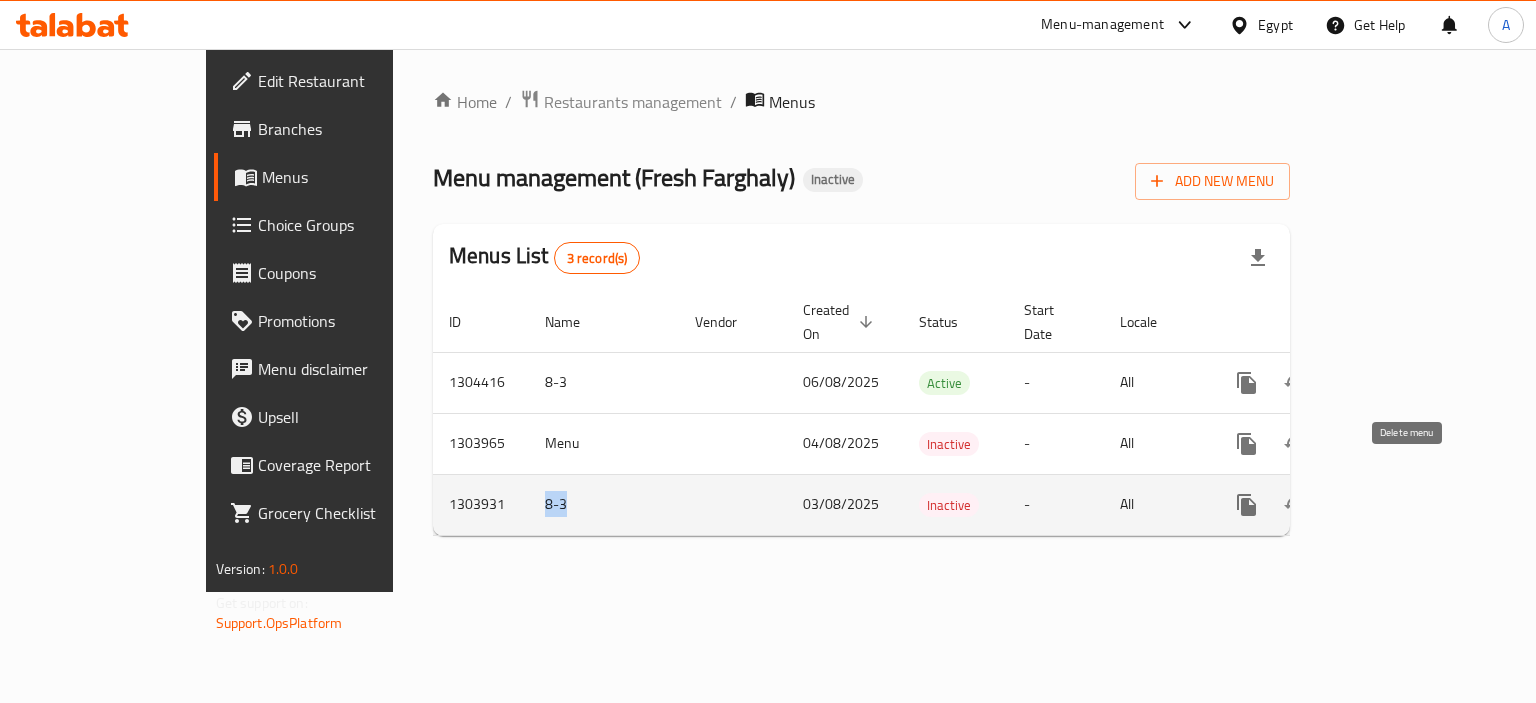 click at bounding box center [1343, 505] 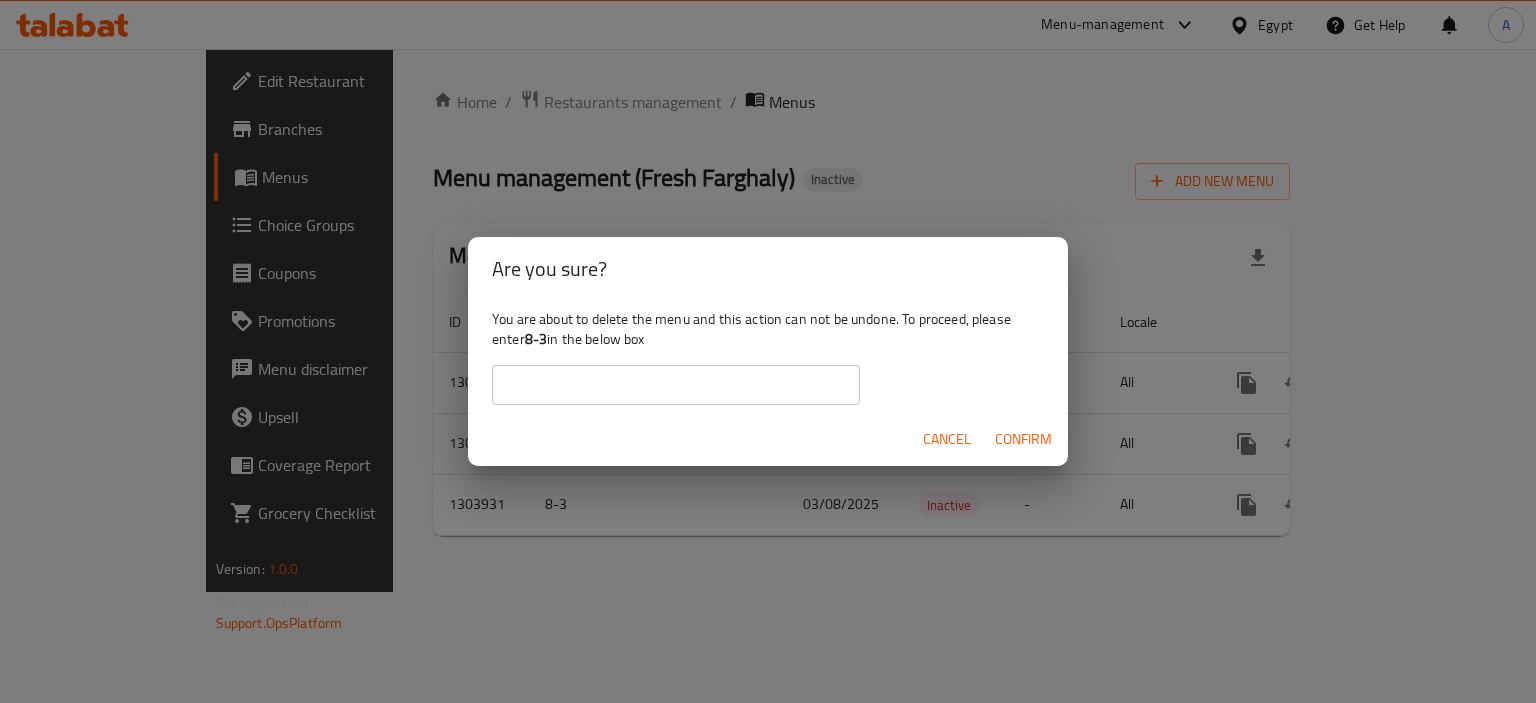 click at bounding box center (676, 385) 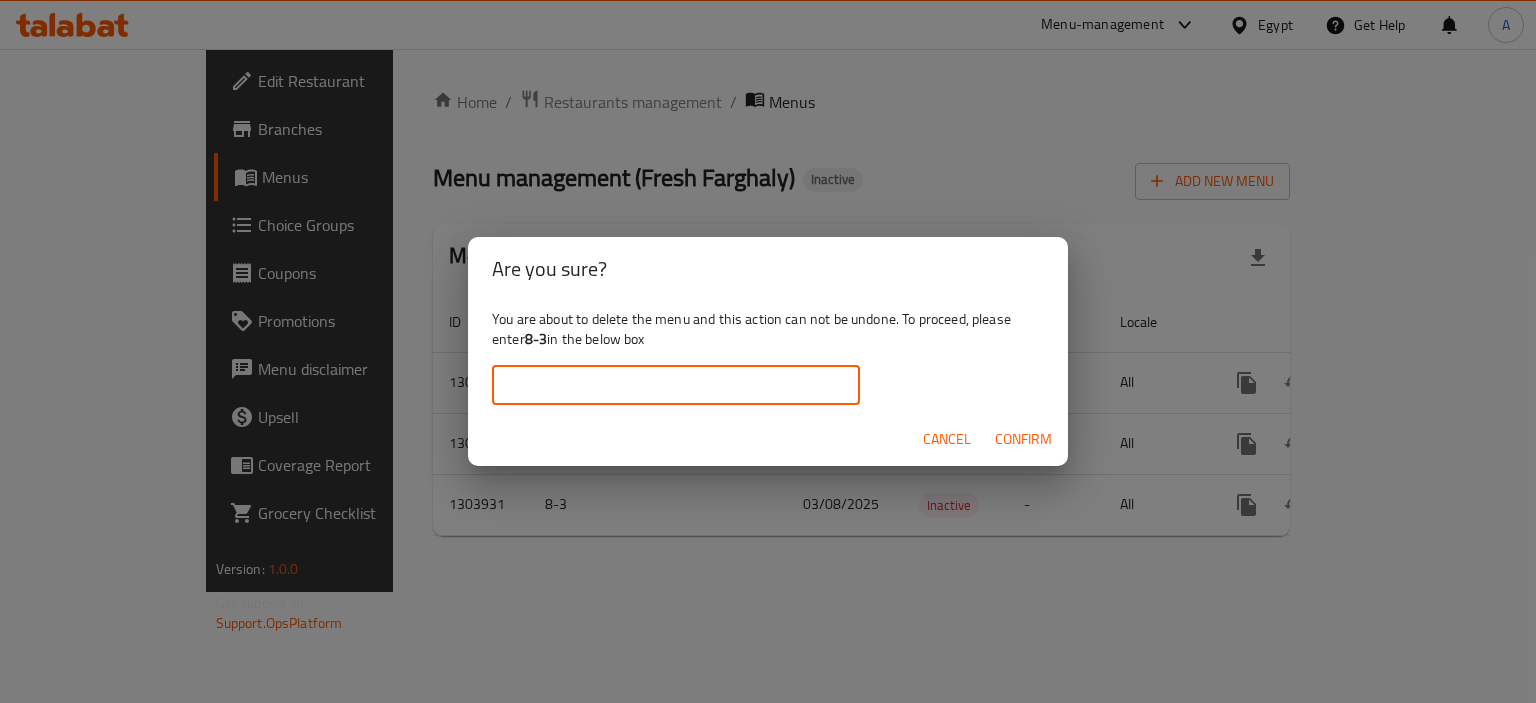 paste on "8-3" 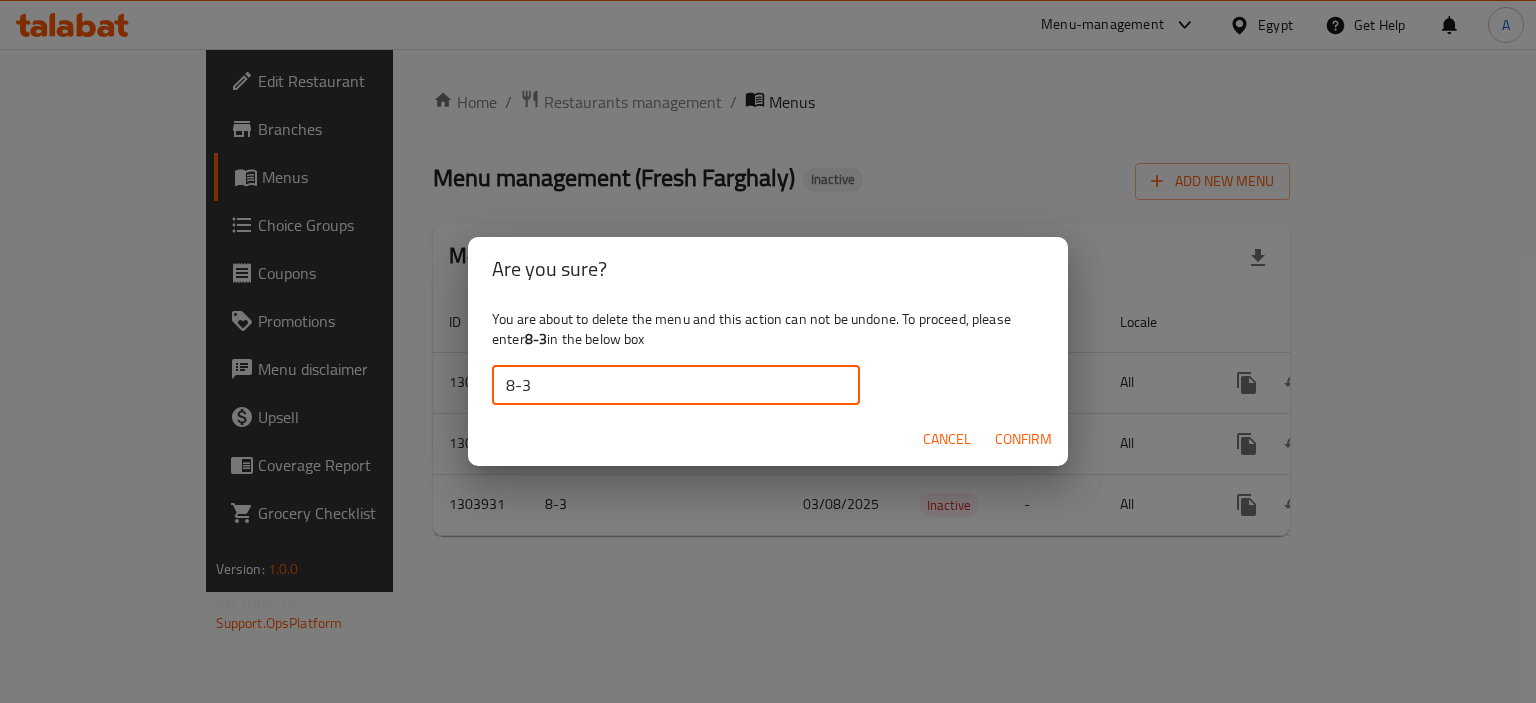 type on "8-3" 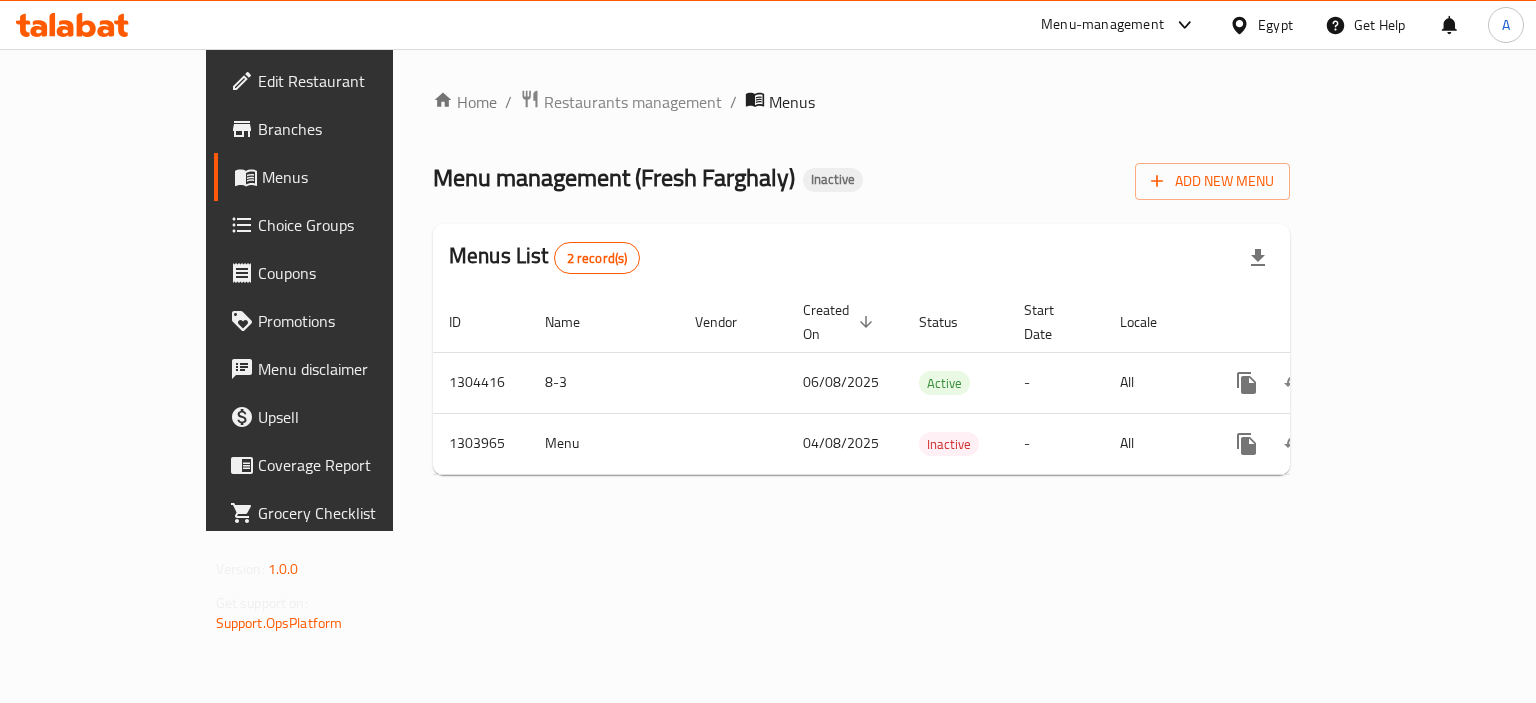 click 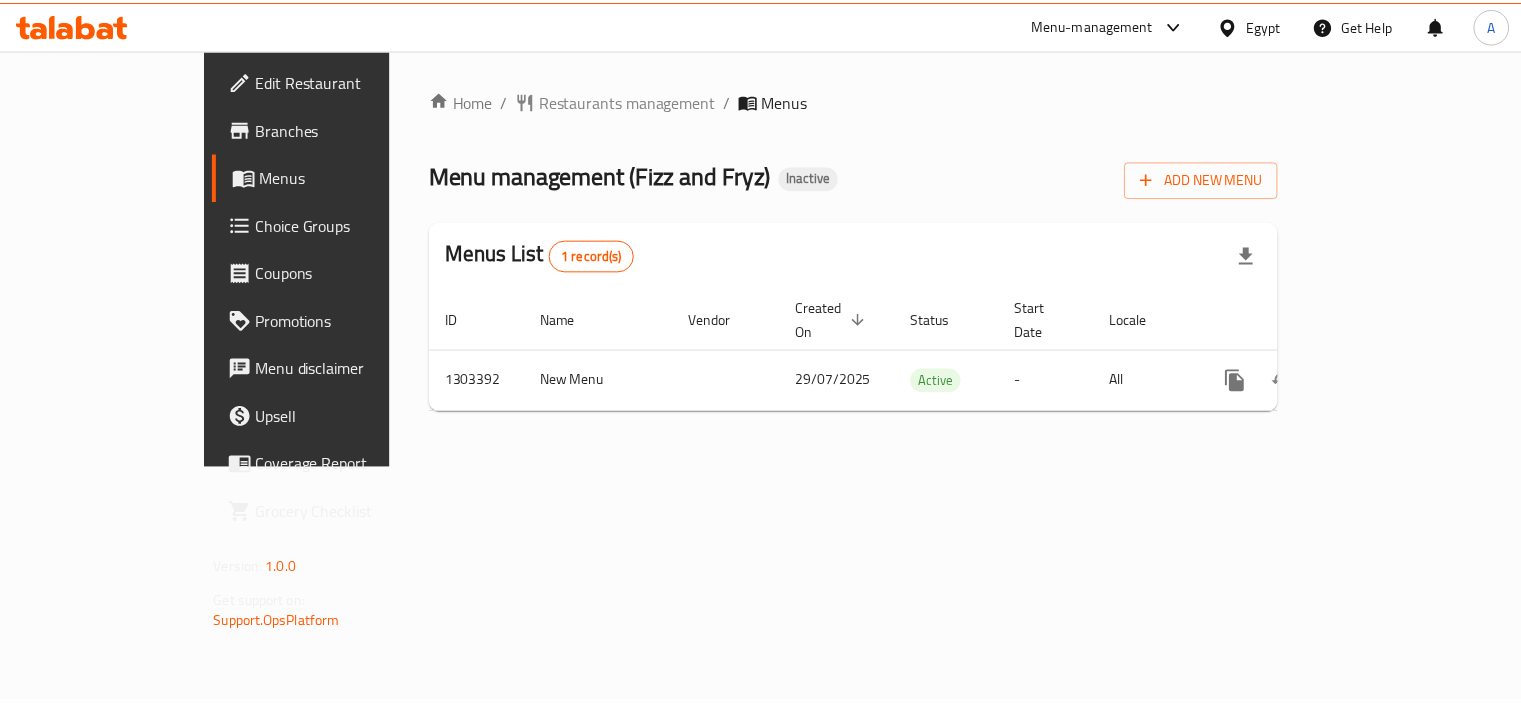 scroll, scrollTop: 0, scrollLeft: 0, axis: both 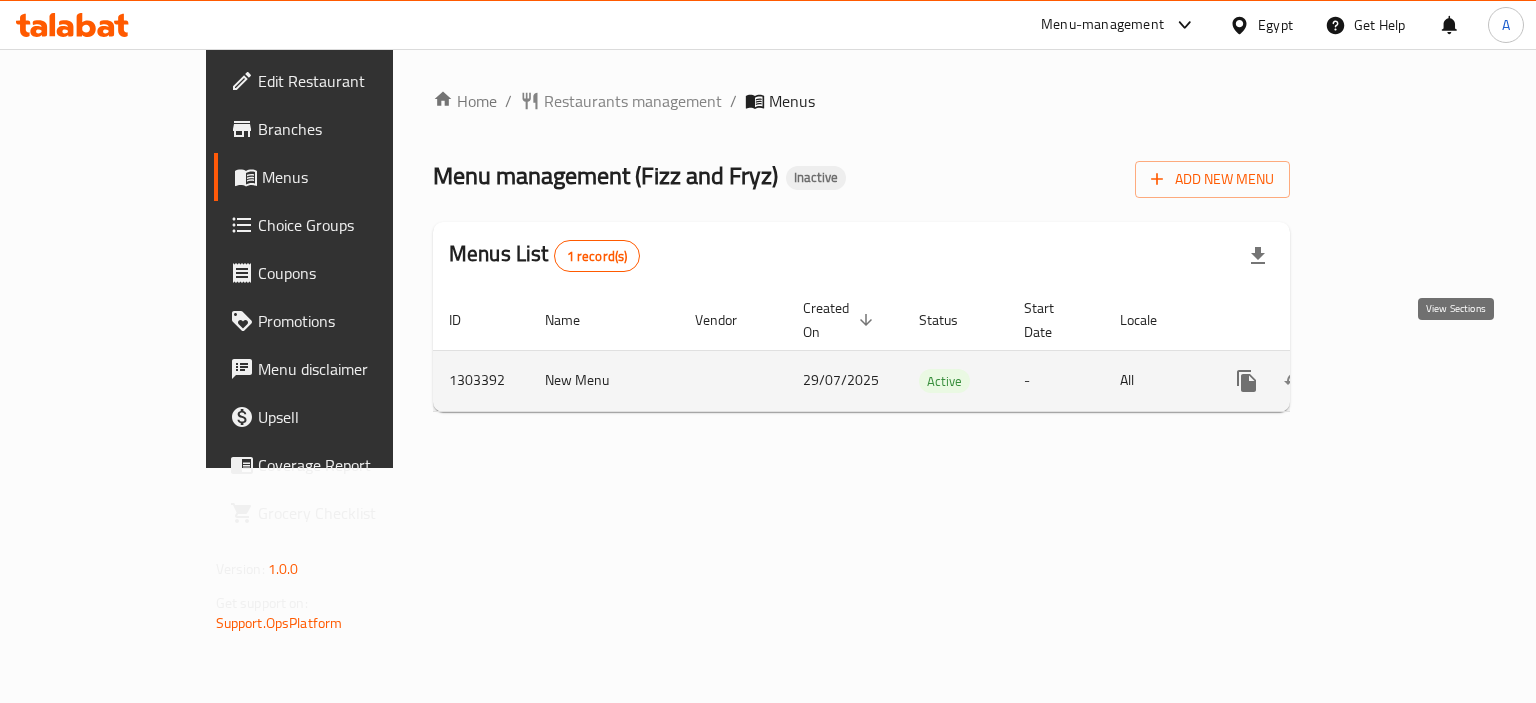 click at bounding box center (1391, 381) 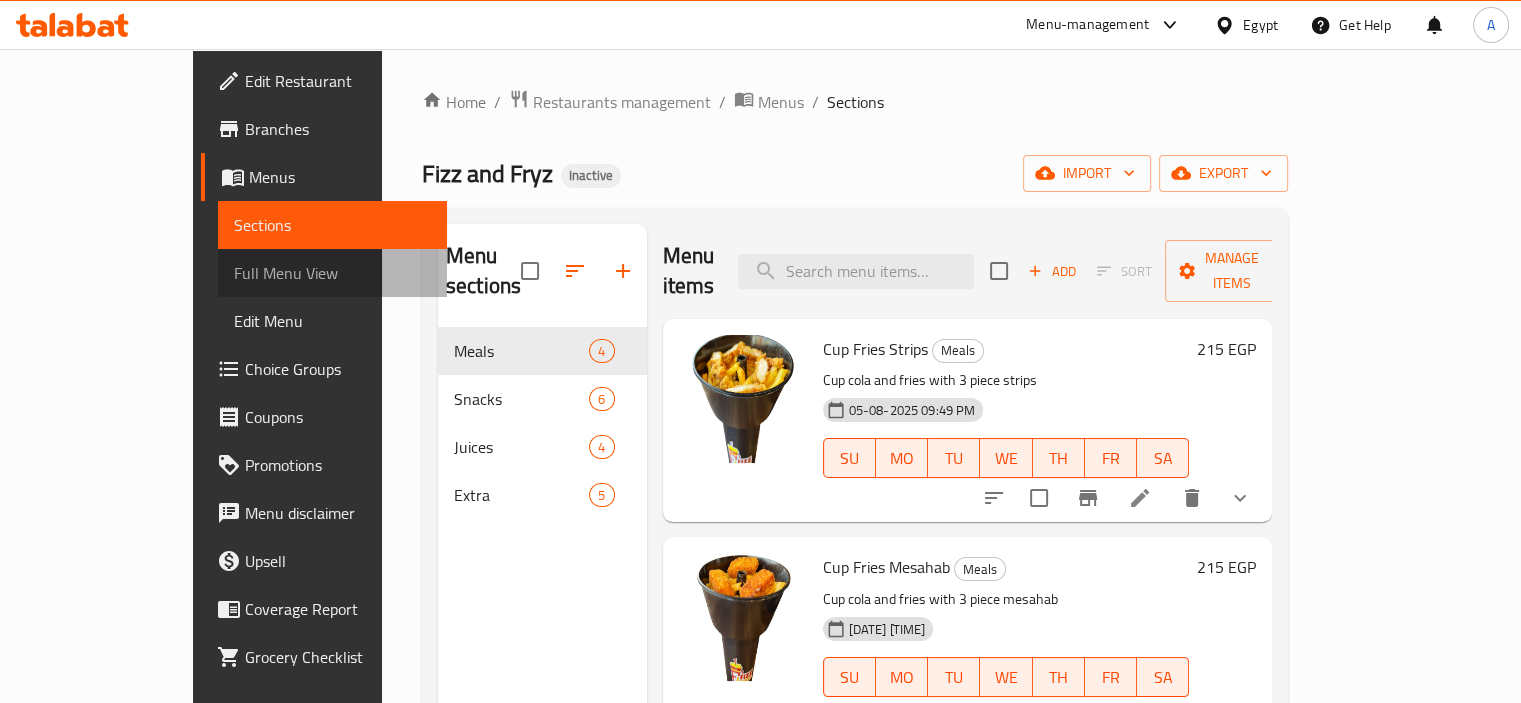 click on "Full Menu View" at bounding box center [332, 273] 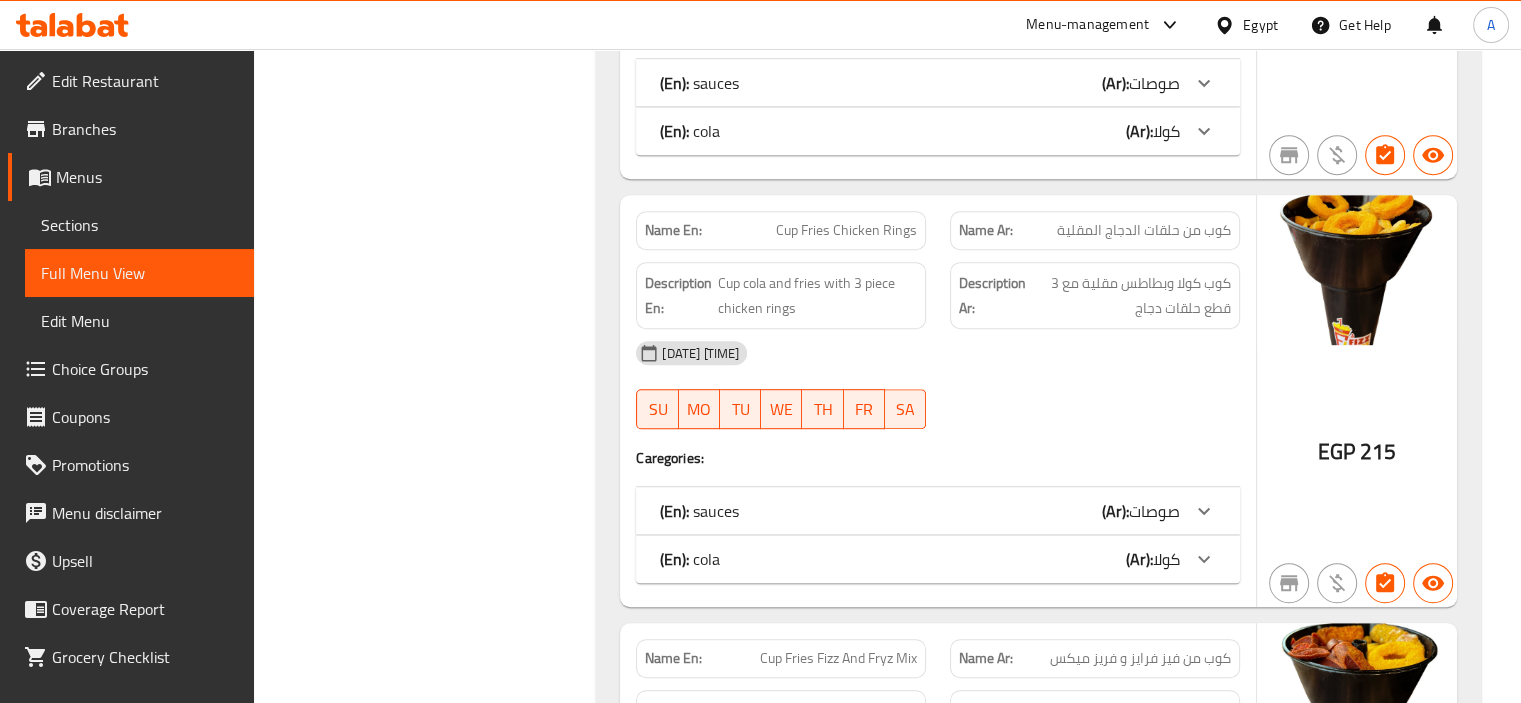 scroll, scrollTop: 700, scrollLeft: 0, axis: vertical 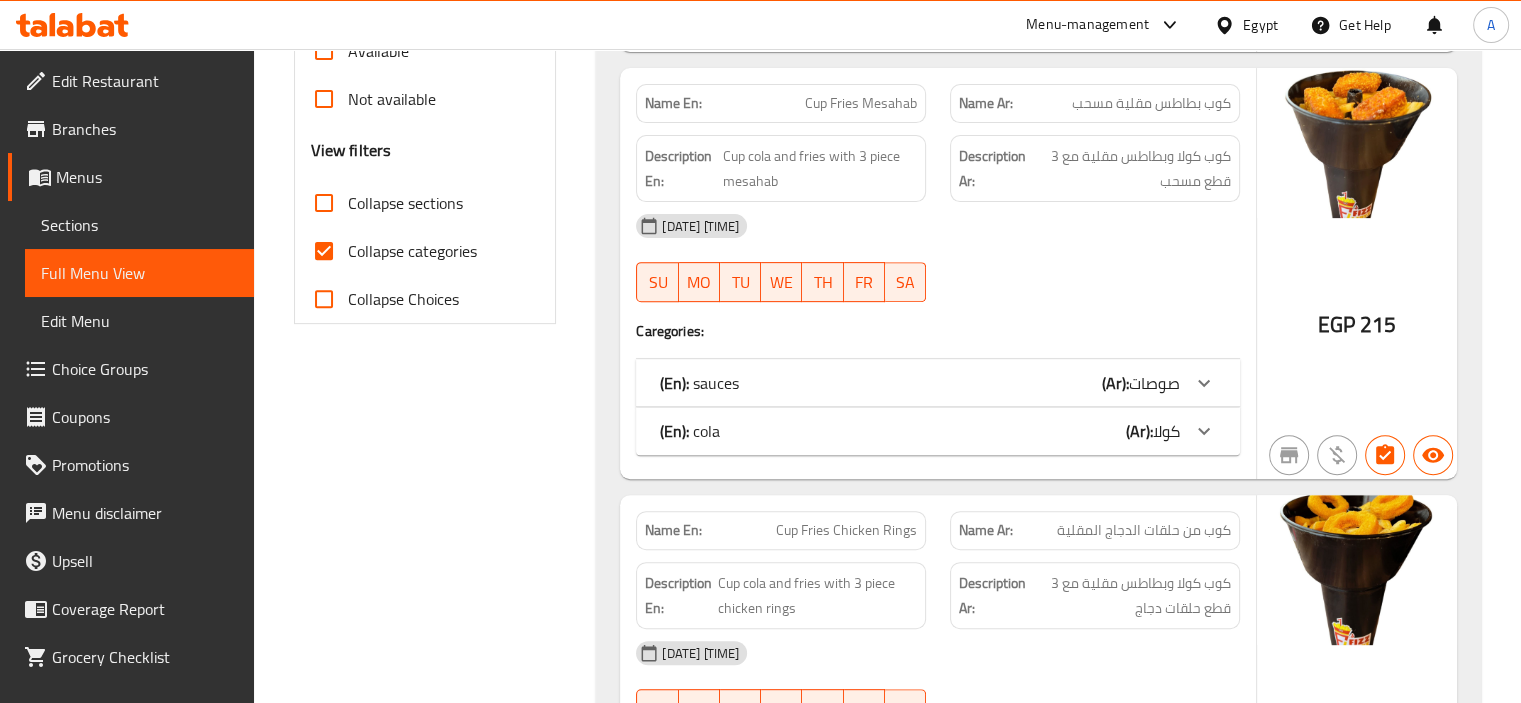 click on "Collapse categories" at bounding box center [412, 251] 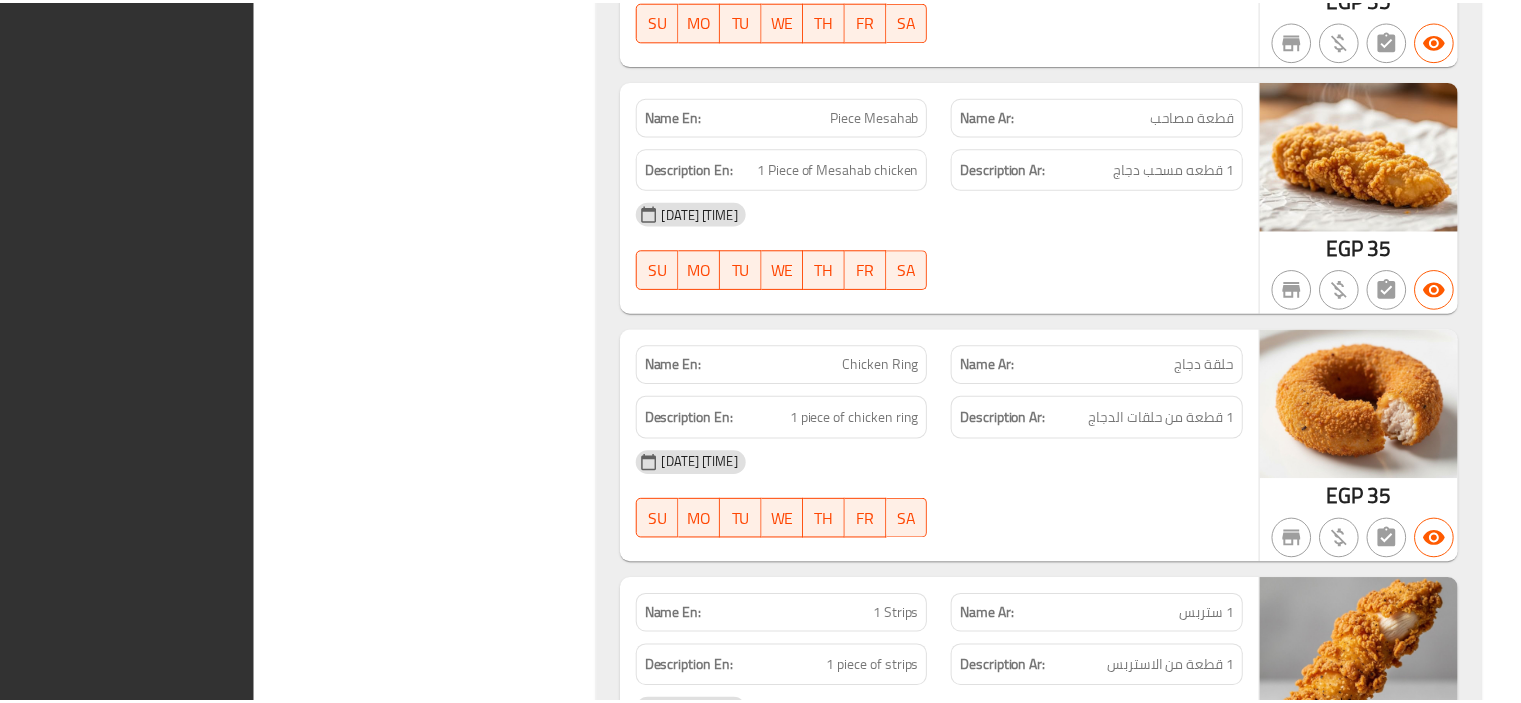 scroll, scrollTop: 8195, scrollLeft: 0, axis: vertical 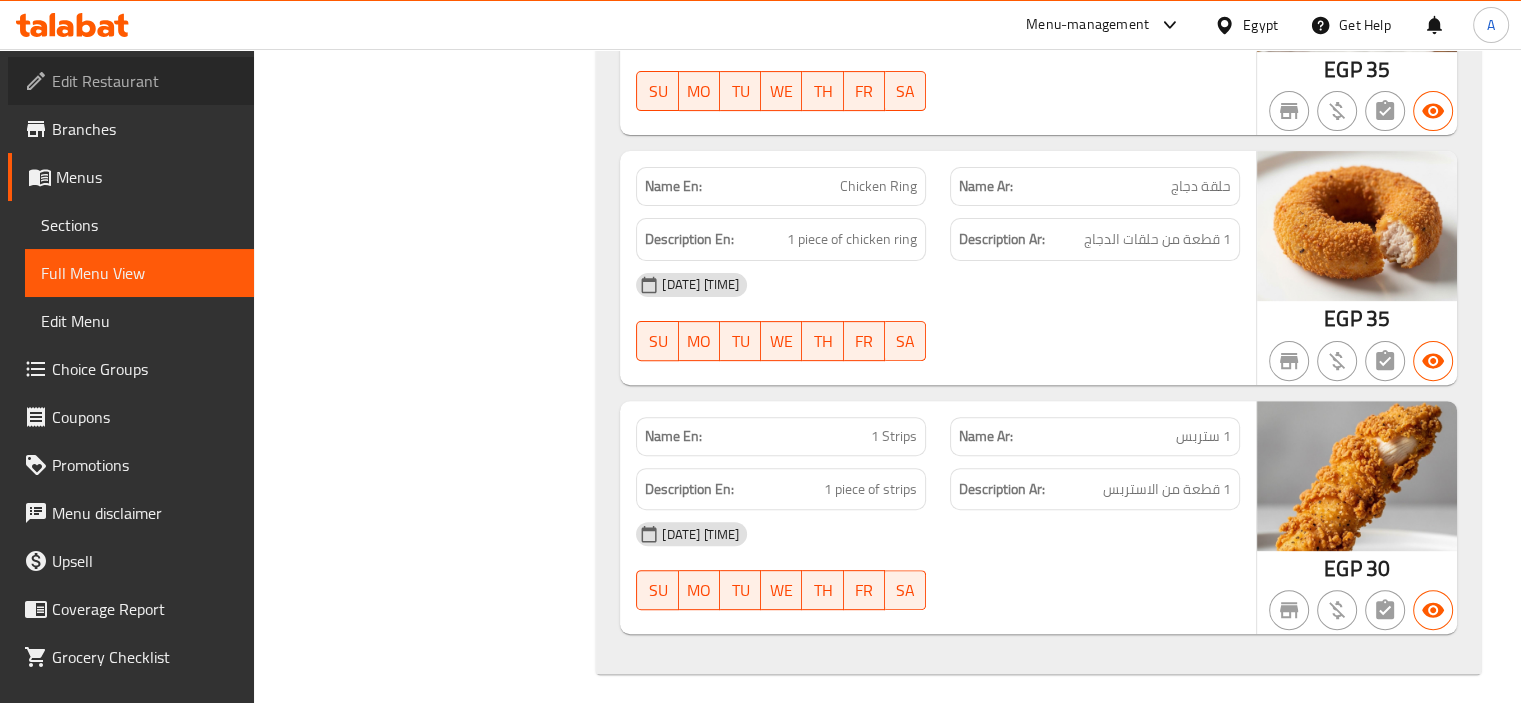 click on "Edit Restaurant" at bounding box center (145, 81) 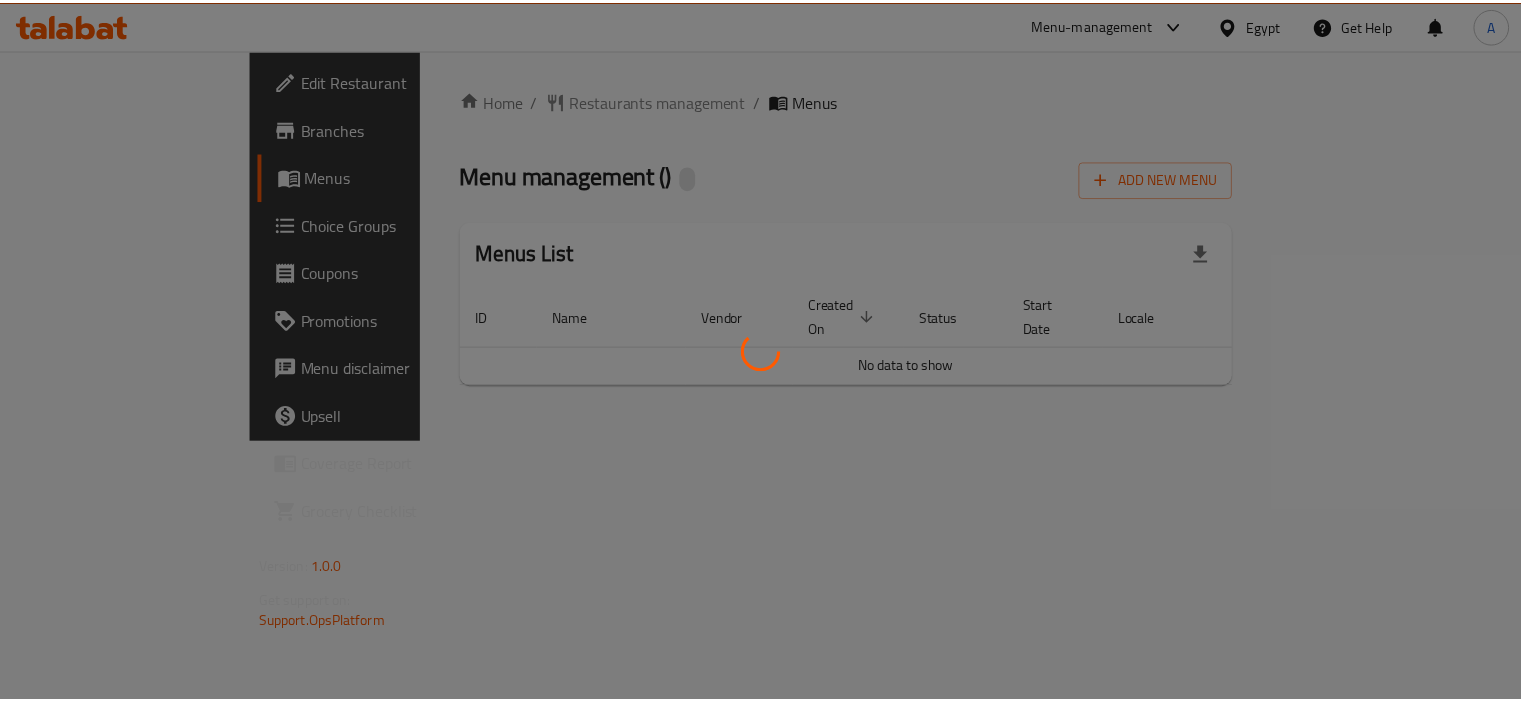 scroll, scrollTop: 0, scrollLeft: 0, axis: both 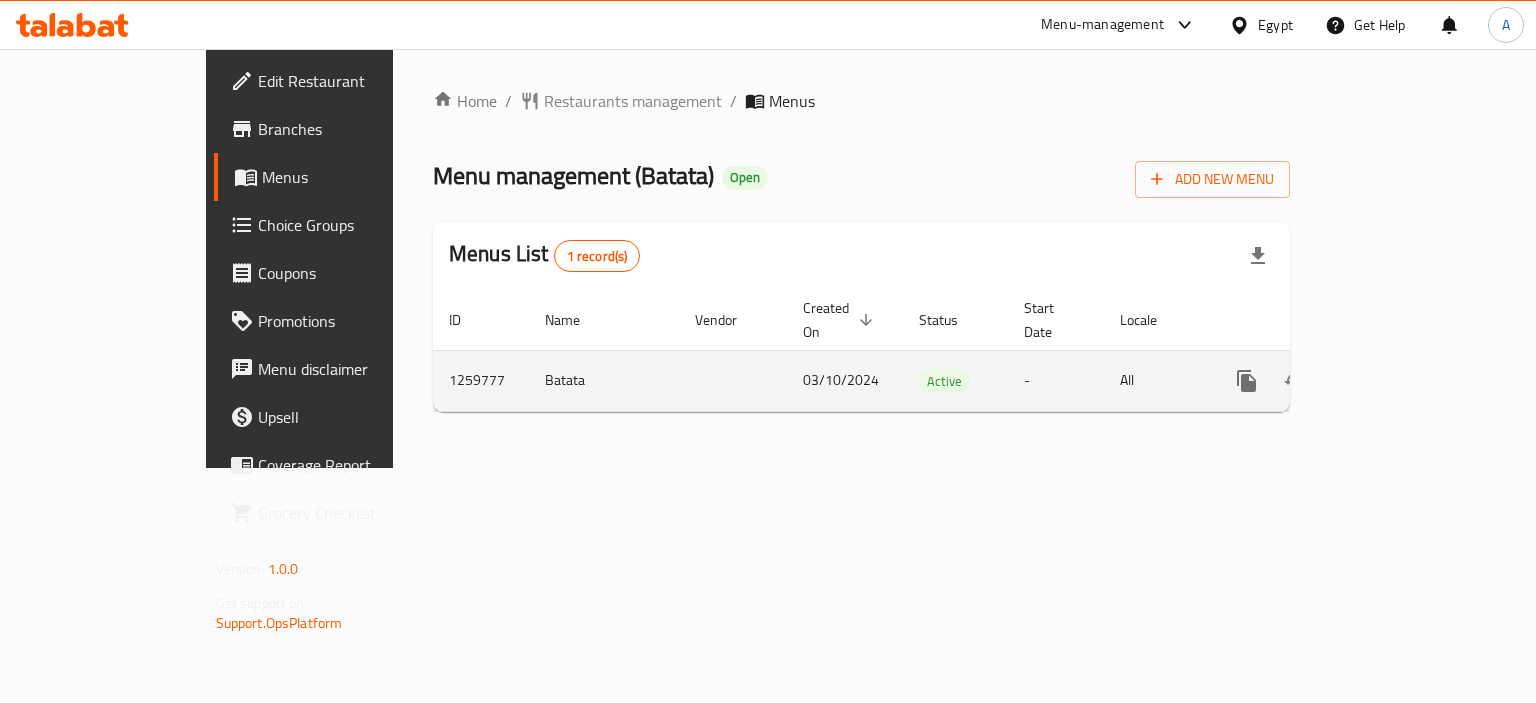 click 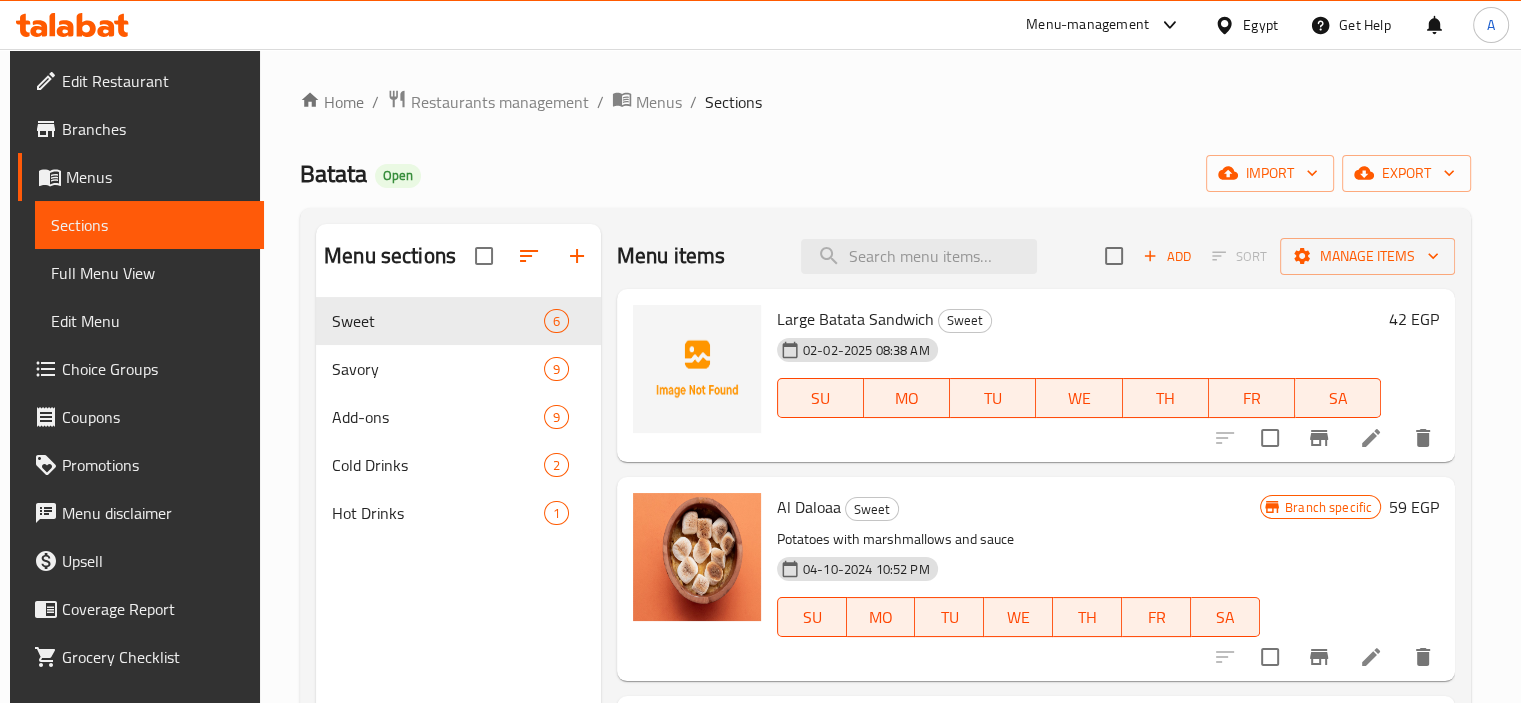 click on "Full Menu View" at bounding box center [149, 273] 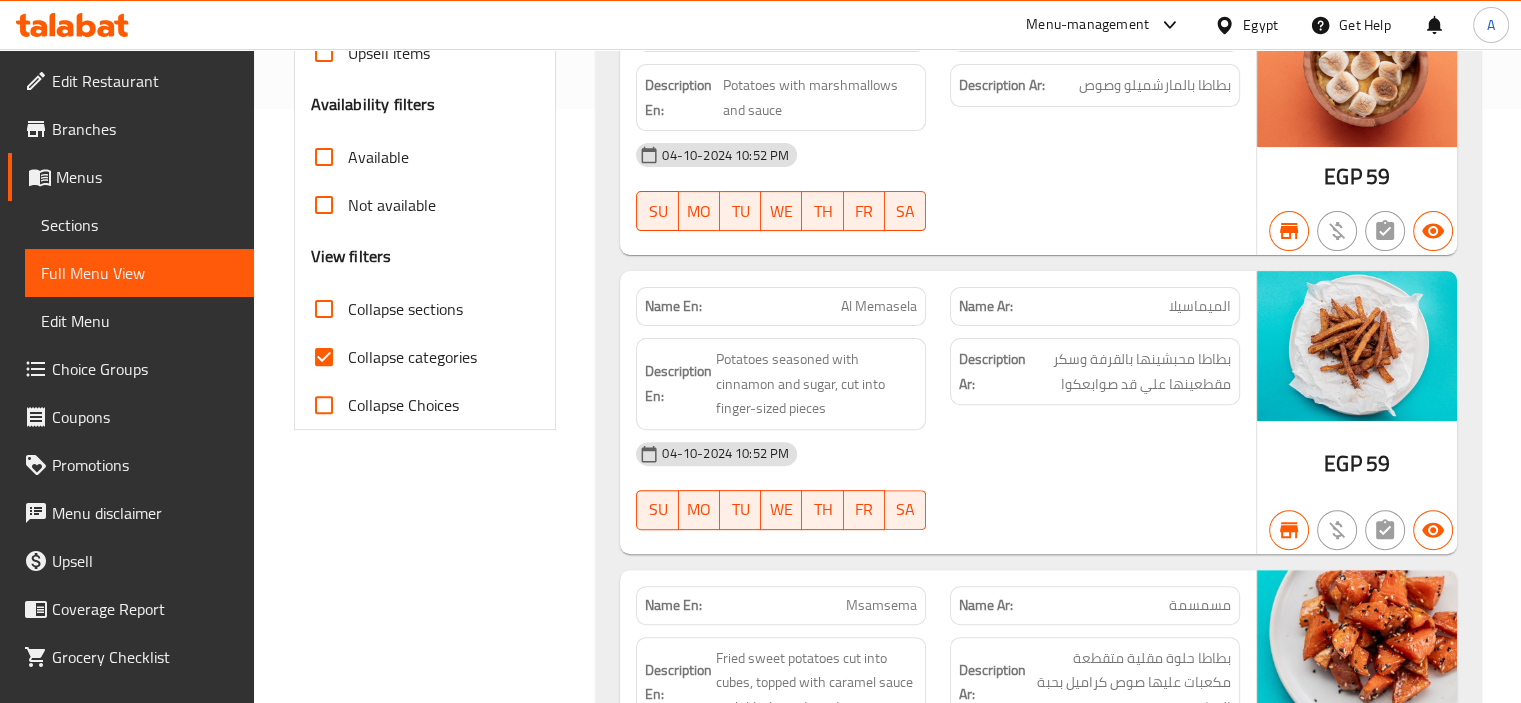scroll, scrollTop: 0, scrollLeft: 0, axis: both 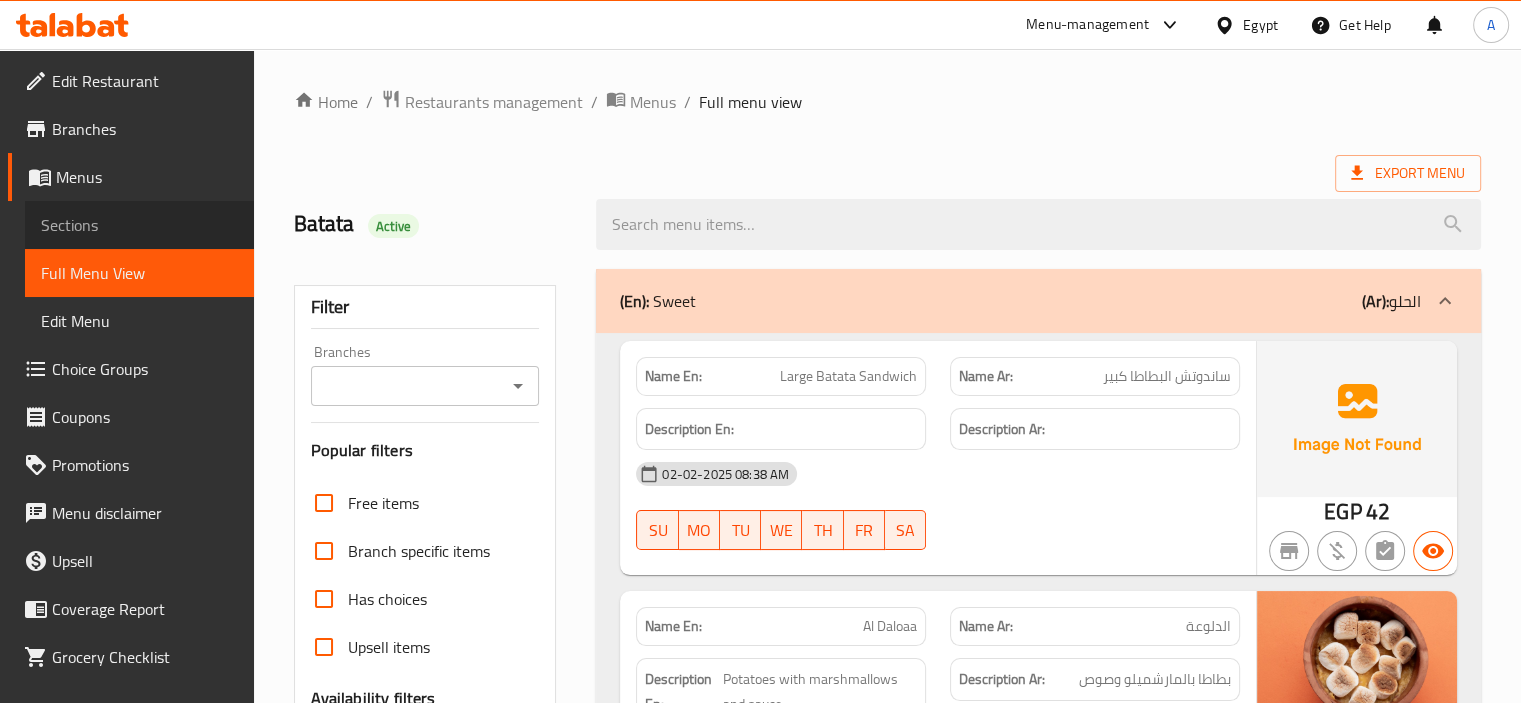 click on "Sections" at bounding box center (139, 225) 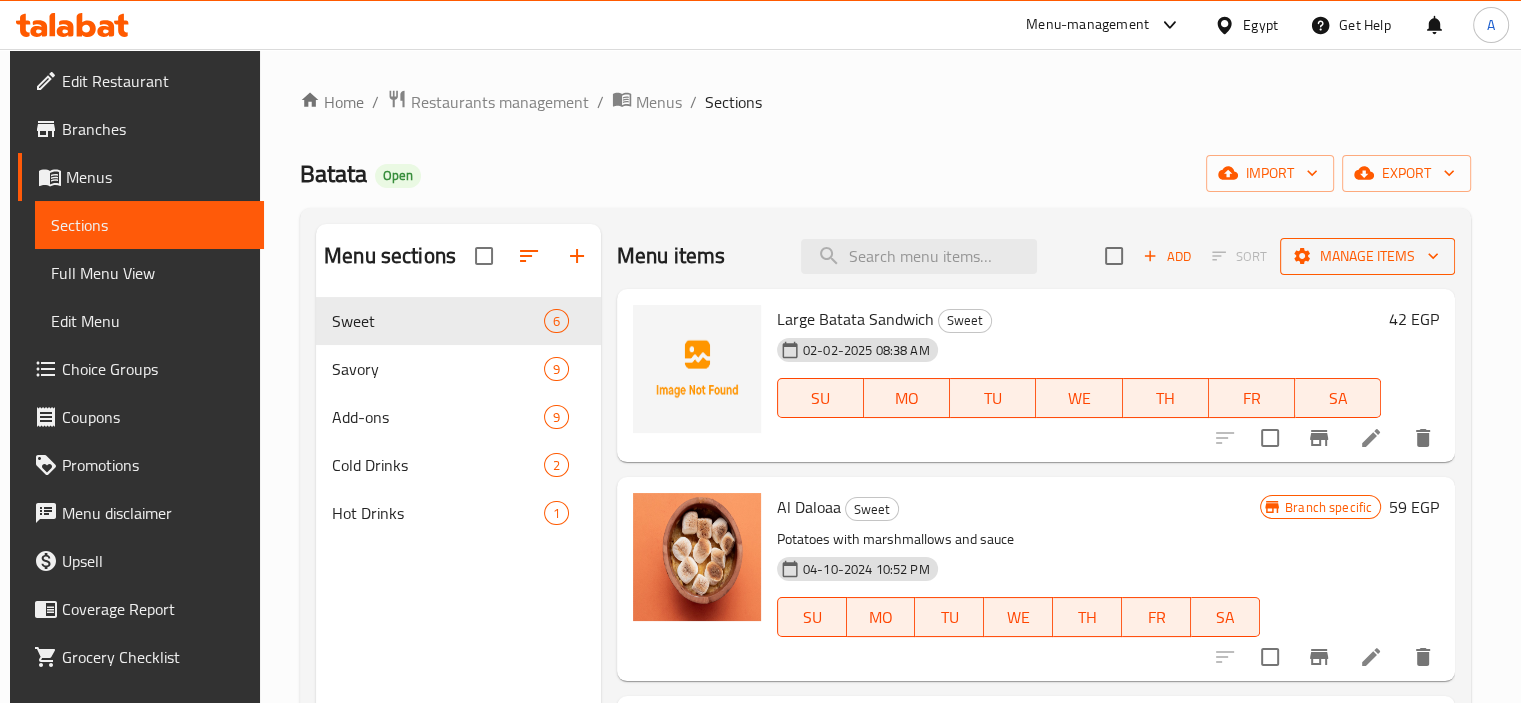 click on "Manage items" at bounding box center [1367, 256] 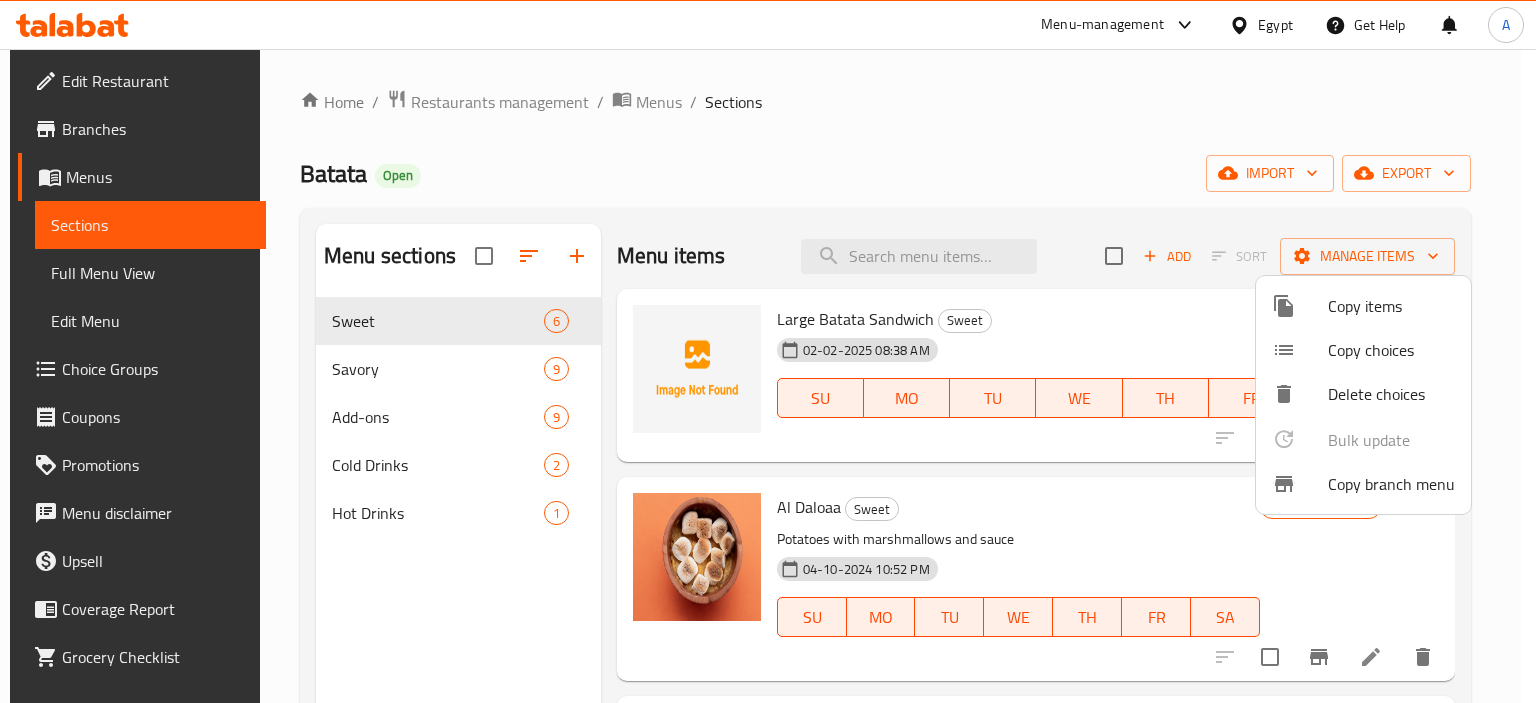 click on "Copy branch menu" at bounding box center [1391, 484] 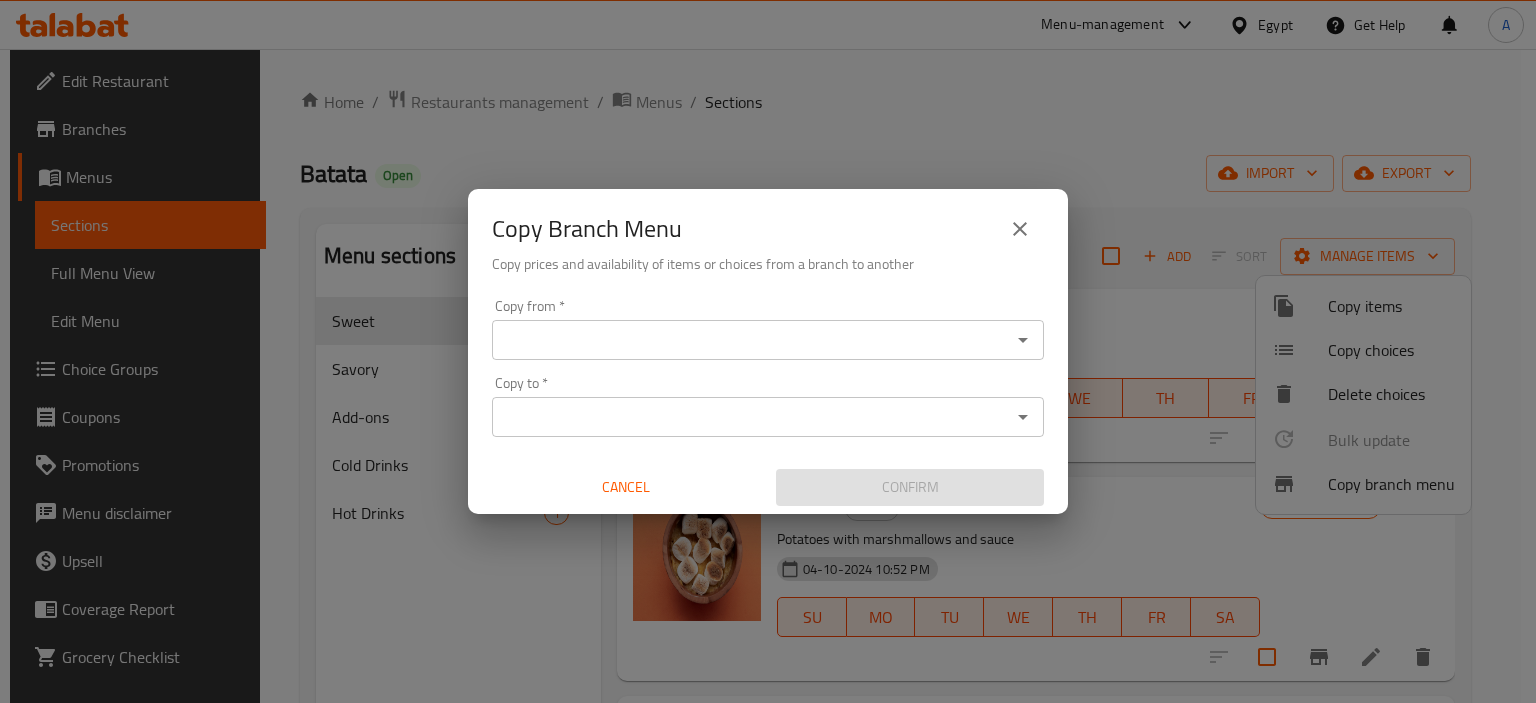 click 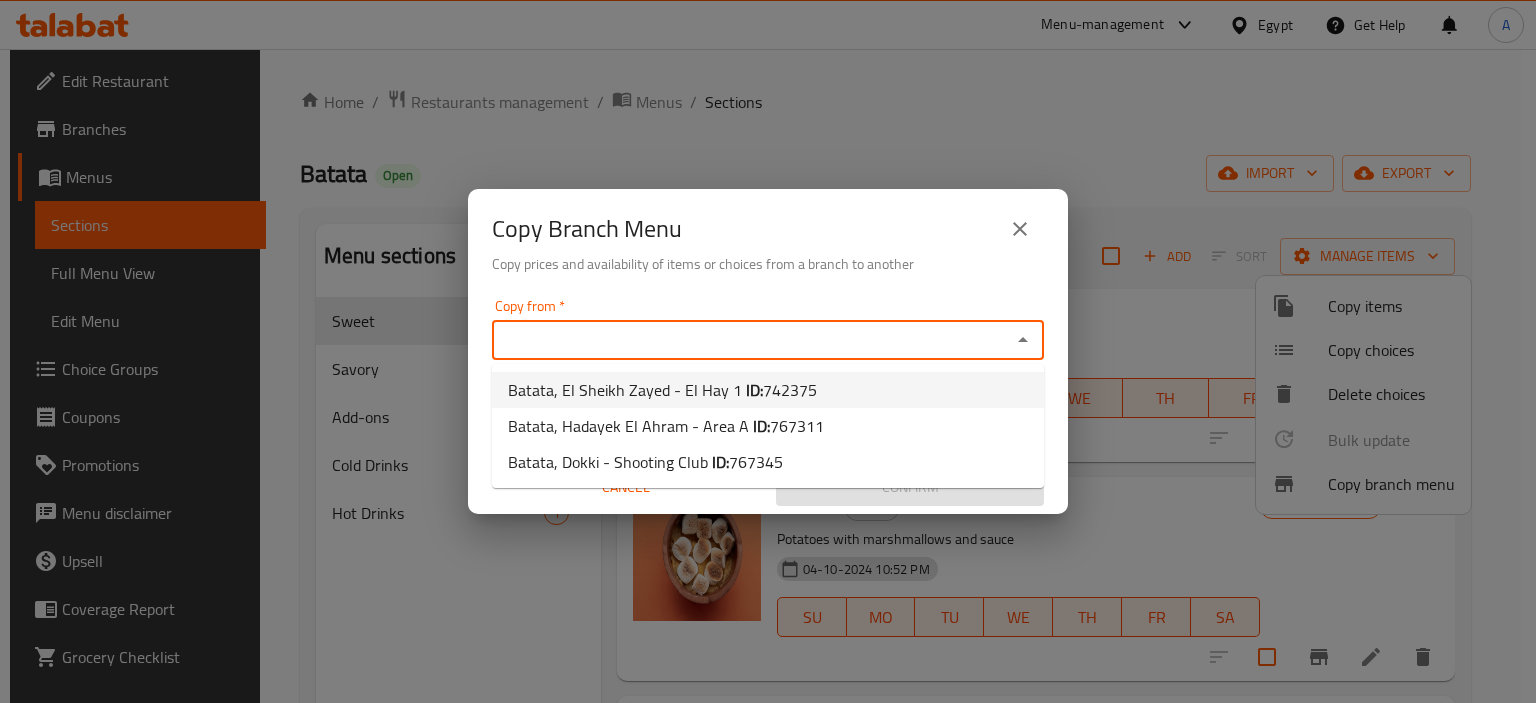 click on "Batata, El Sheikh Zayed - El Hay 1   ID: 742375" at bounding box center (768, 390) 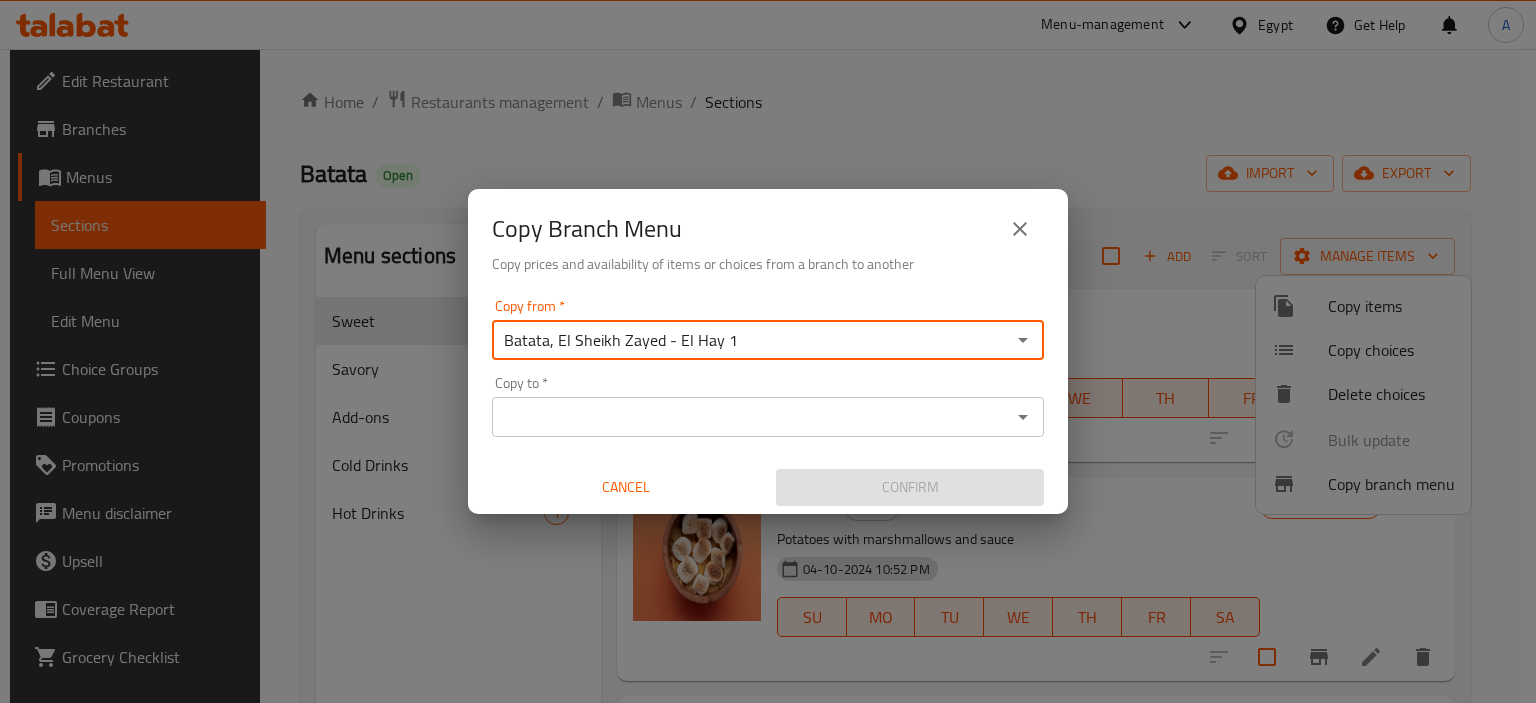 click 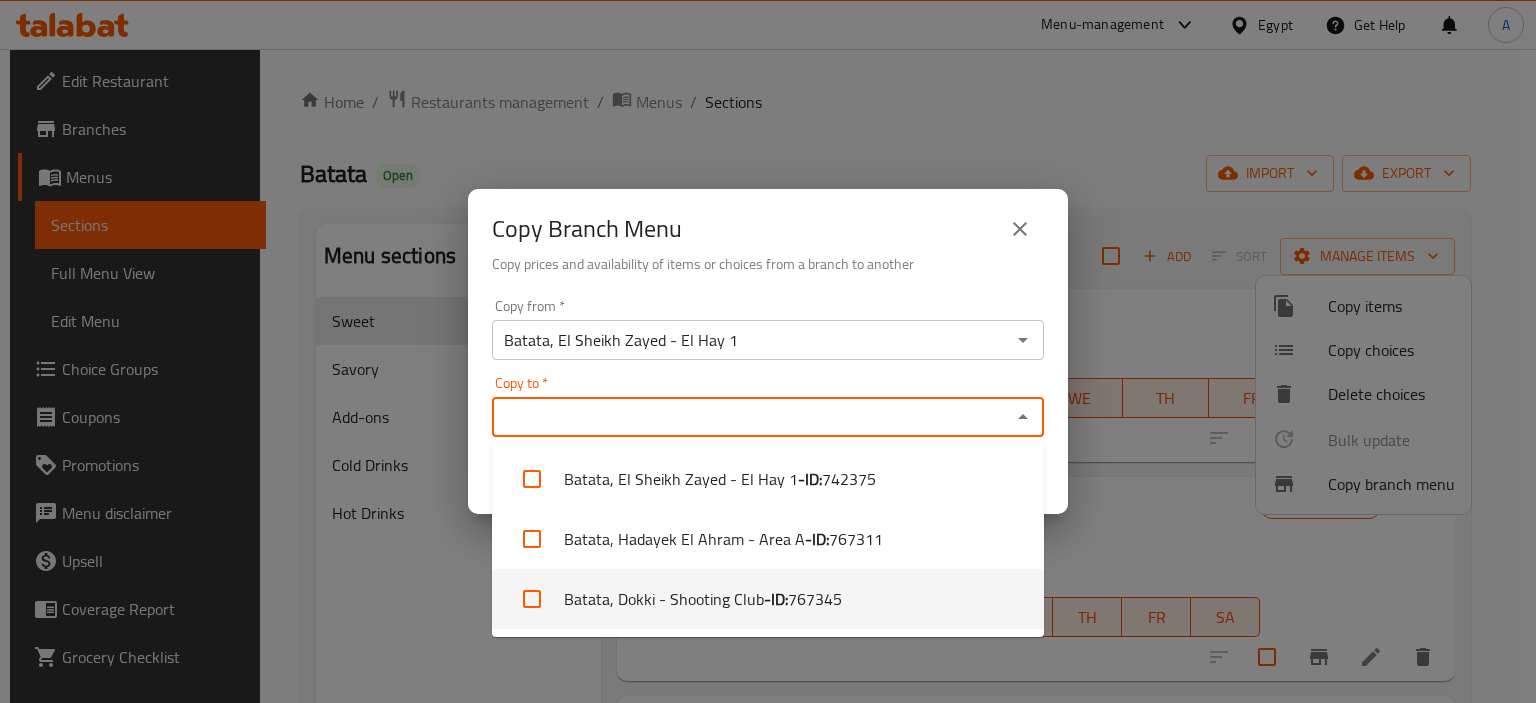 click on "Batata, Dokki - Shooting Club    -   ID: 767345" at bounding box center [768, 599] 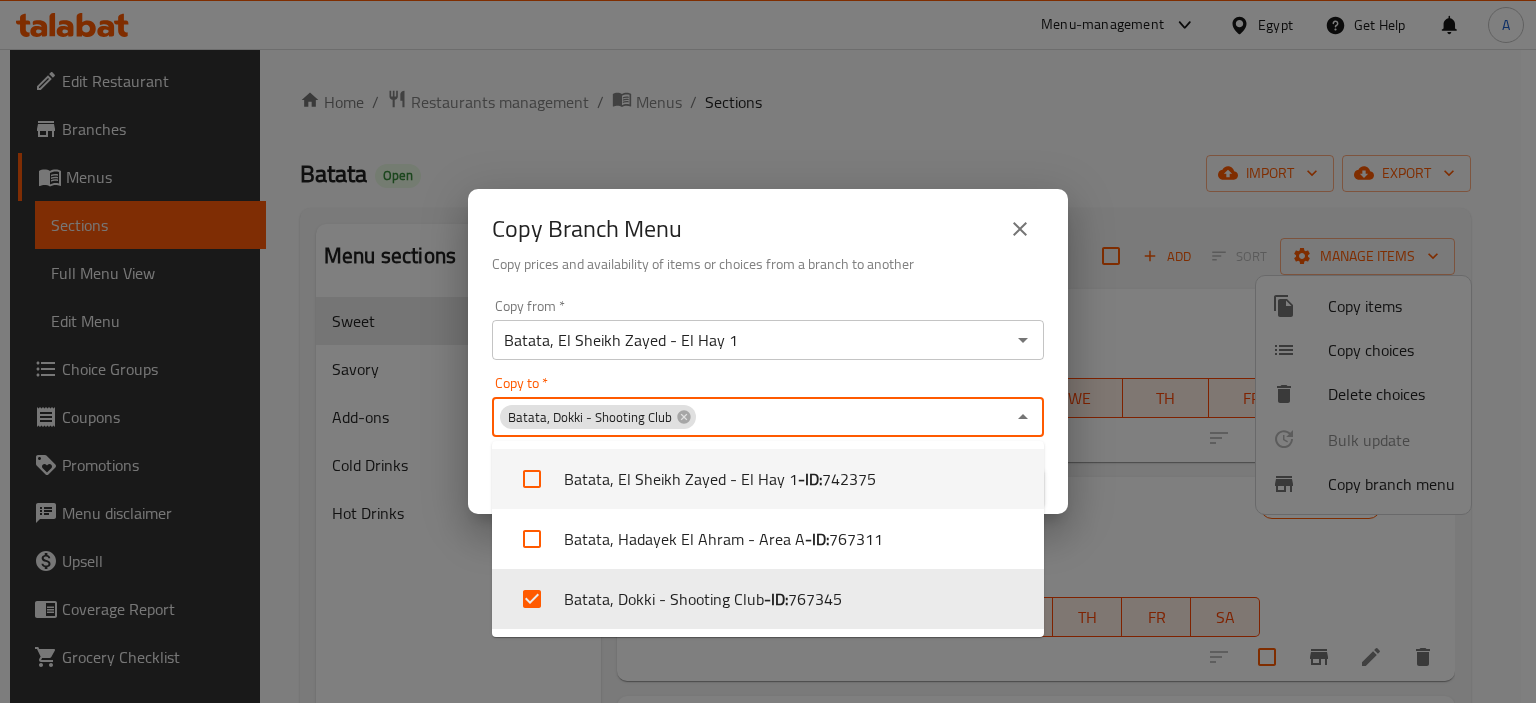click on "Copy from   * Batata, El Sheikh Zayed - El Hay 1 Copy from  * Copy to   * Batata, Dokki - Shooting Club Copy to  * Cancel Confirm" at bounding box center [768, 402] 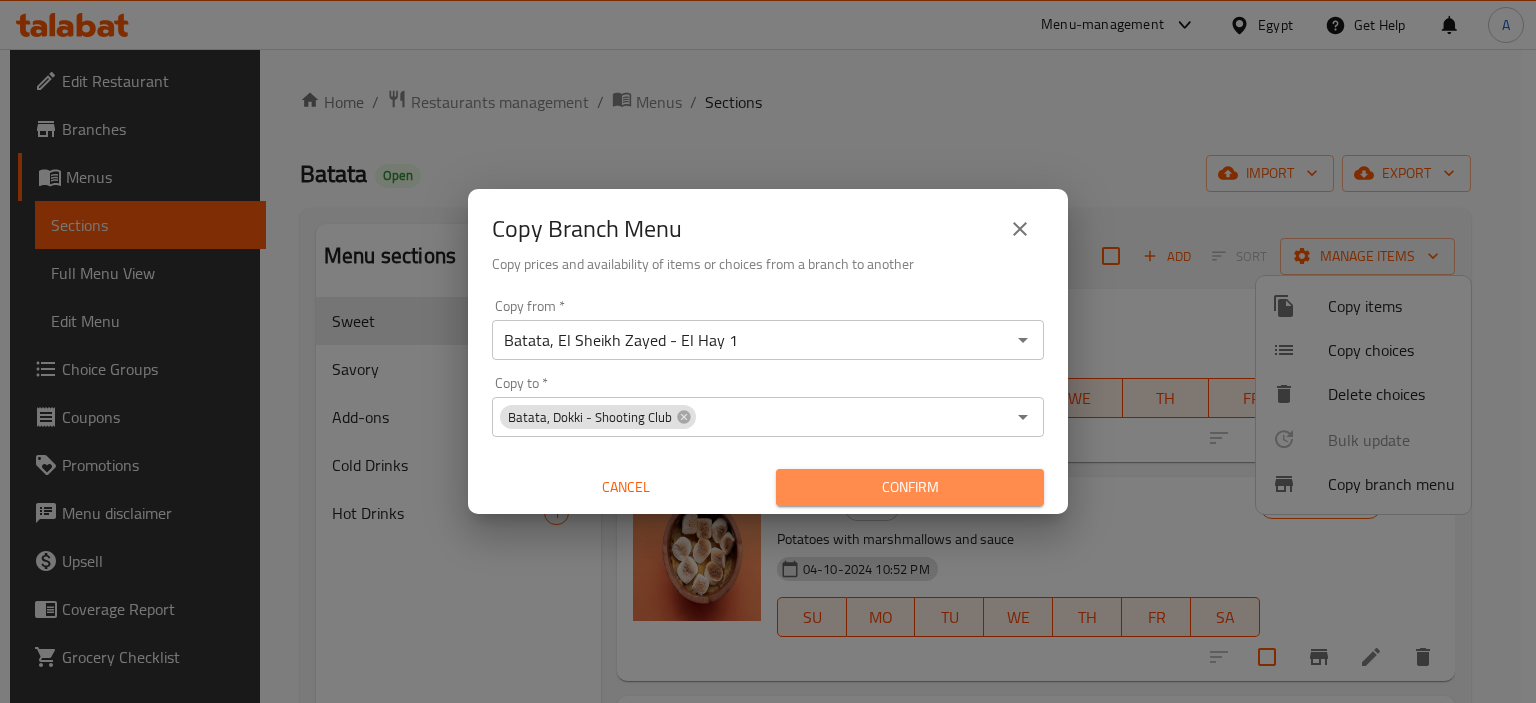 click on "Confirm" at bounding box center (910, 487) 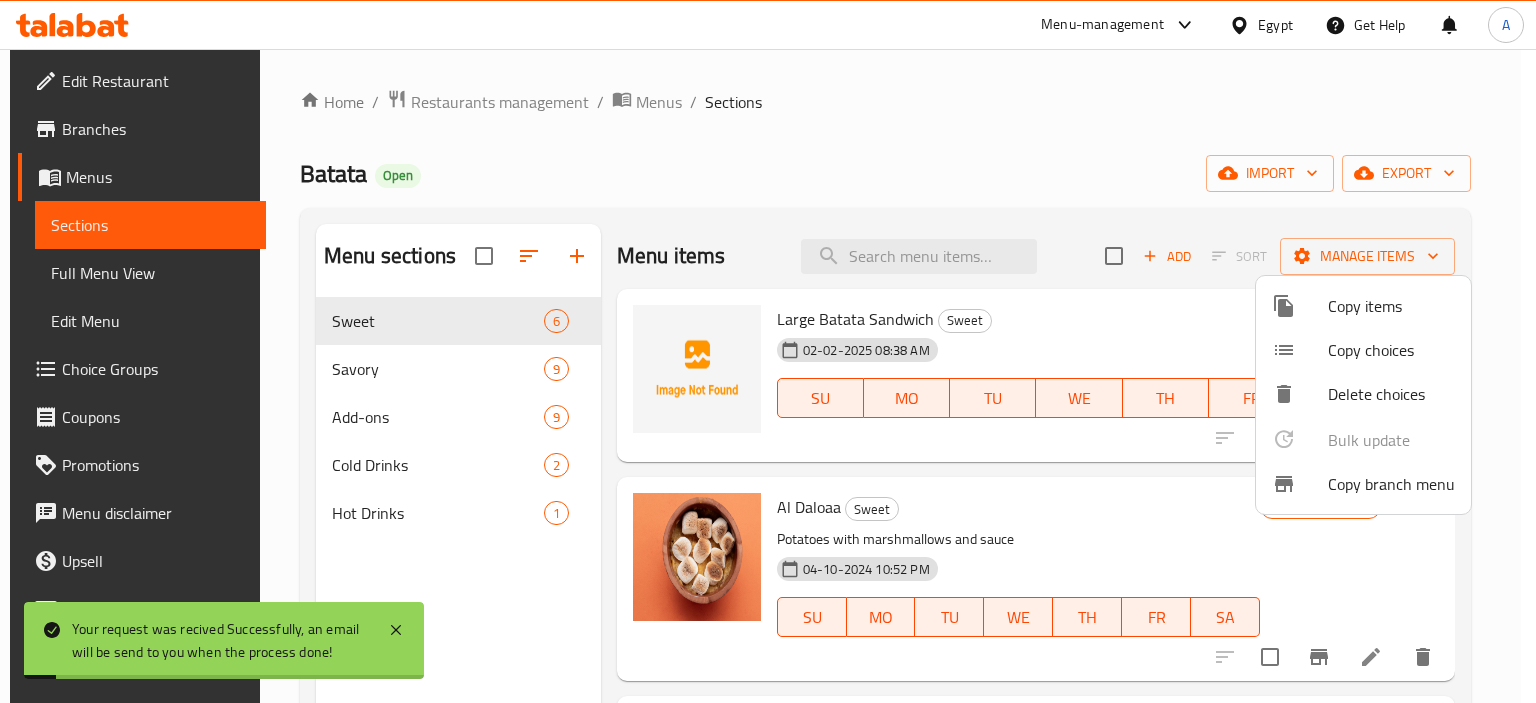 click at bounding box center [768, 351] 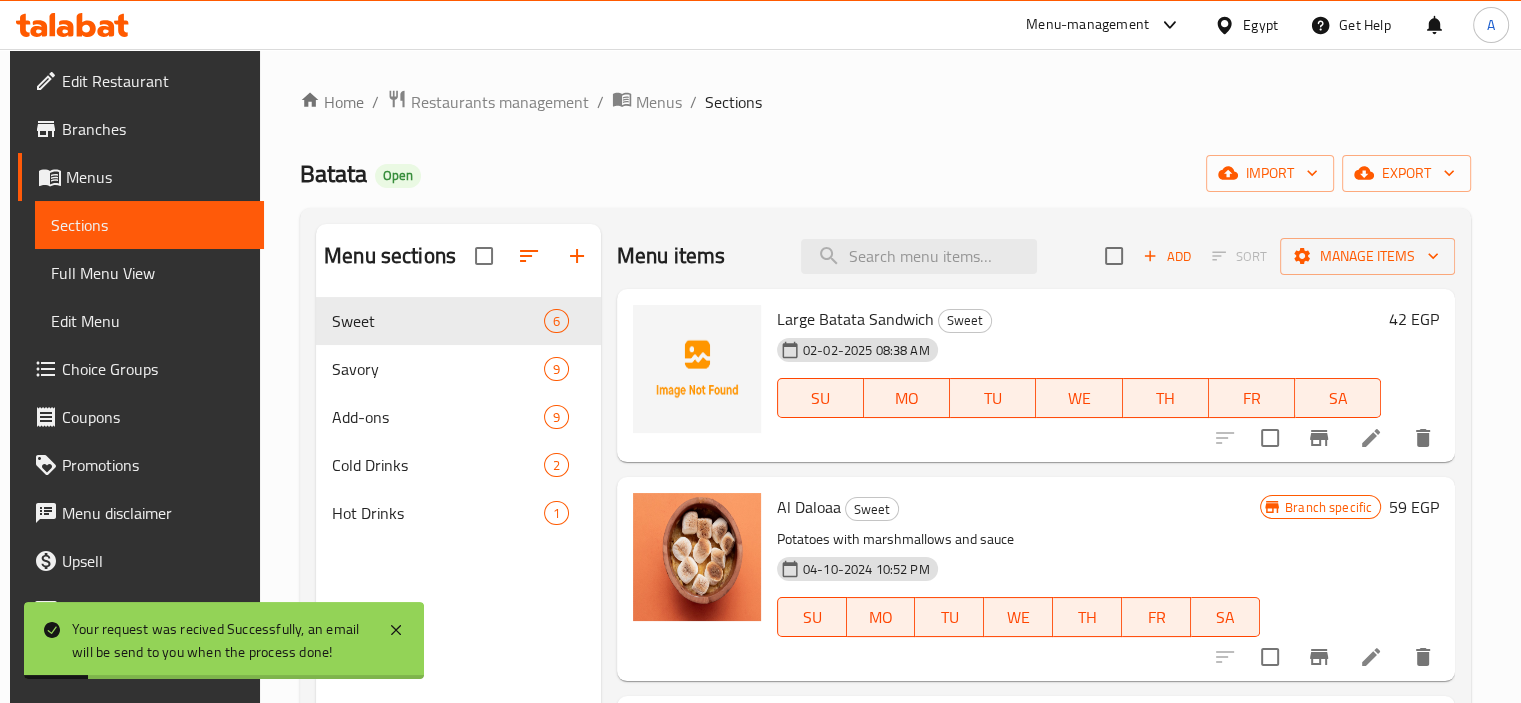 click on "Full Menu View" at bounding box center (149, 273) 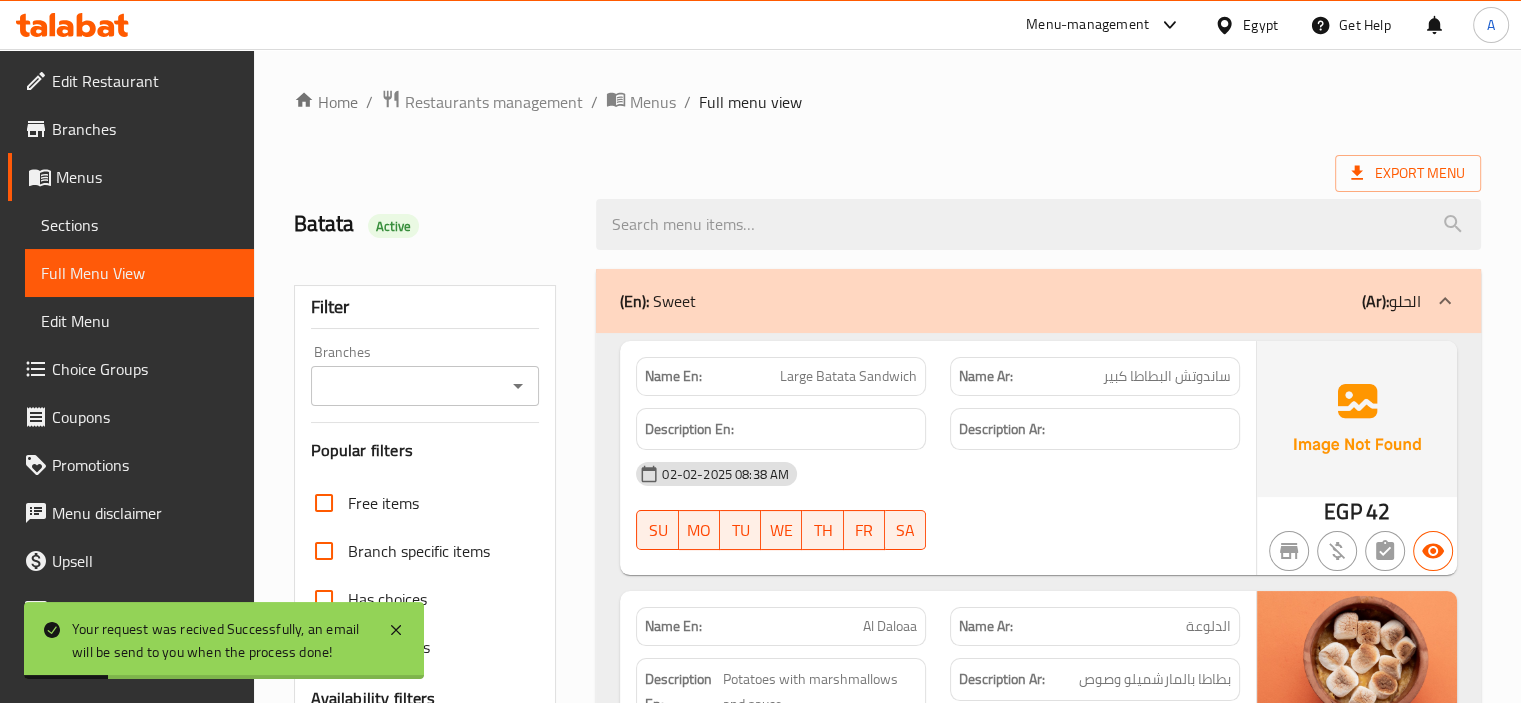 scroll, scrollTop: 400, scrollLeft: 0, axis: vertical 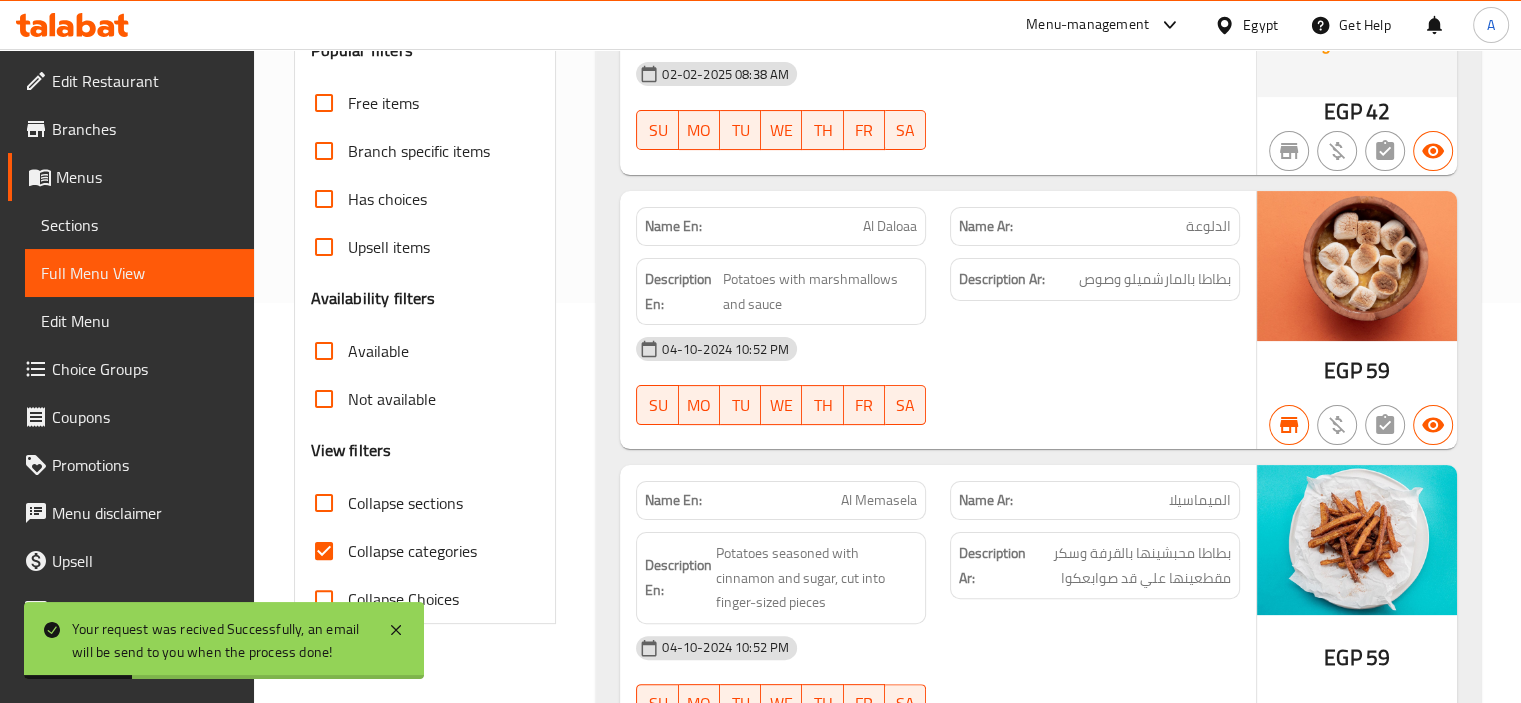 click on "Collapse categories" at bounding box center (412, 551) 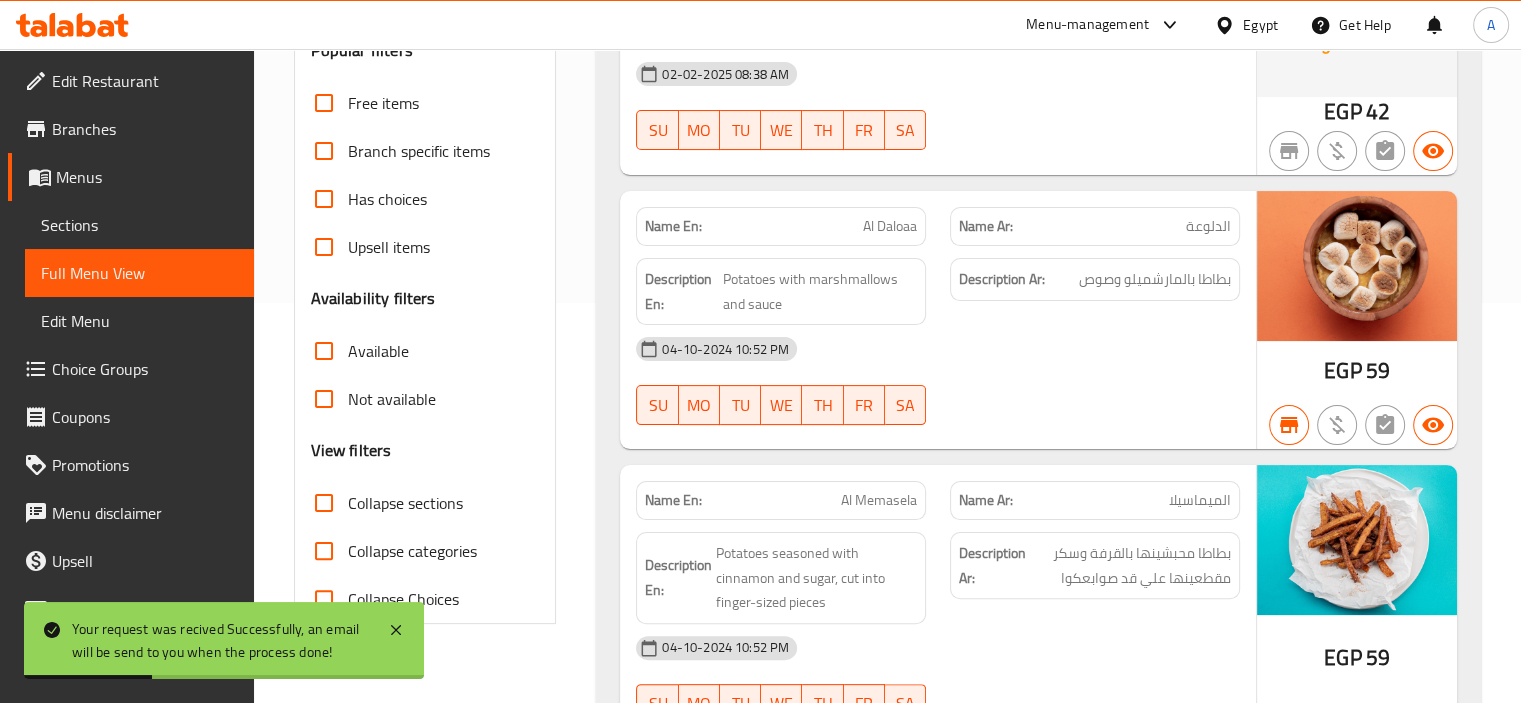 scroll, scrollTop: 0, scrollLeft: 0, axis: both 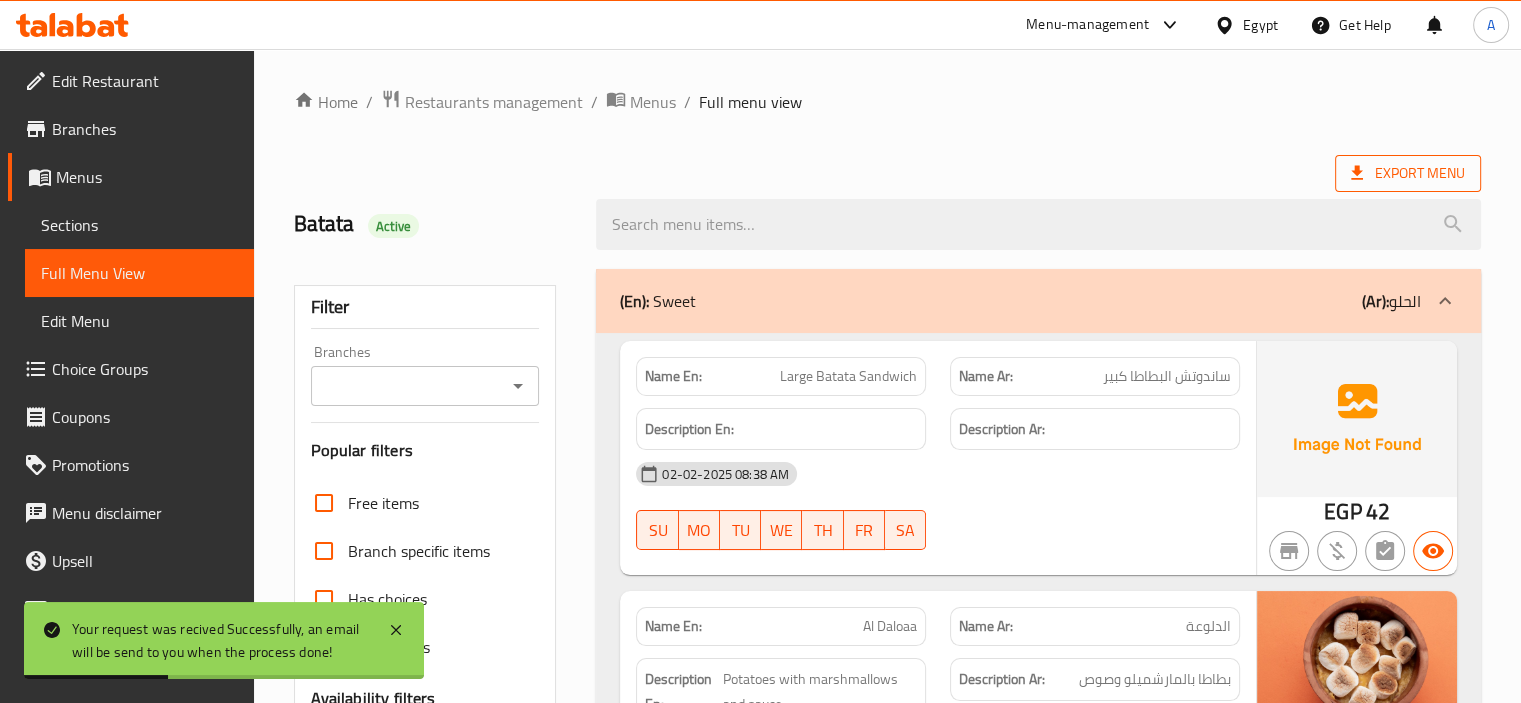 click on "Export Menu" at bounding box center (1408, 173) 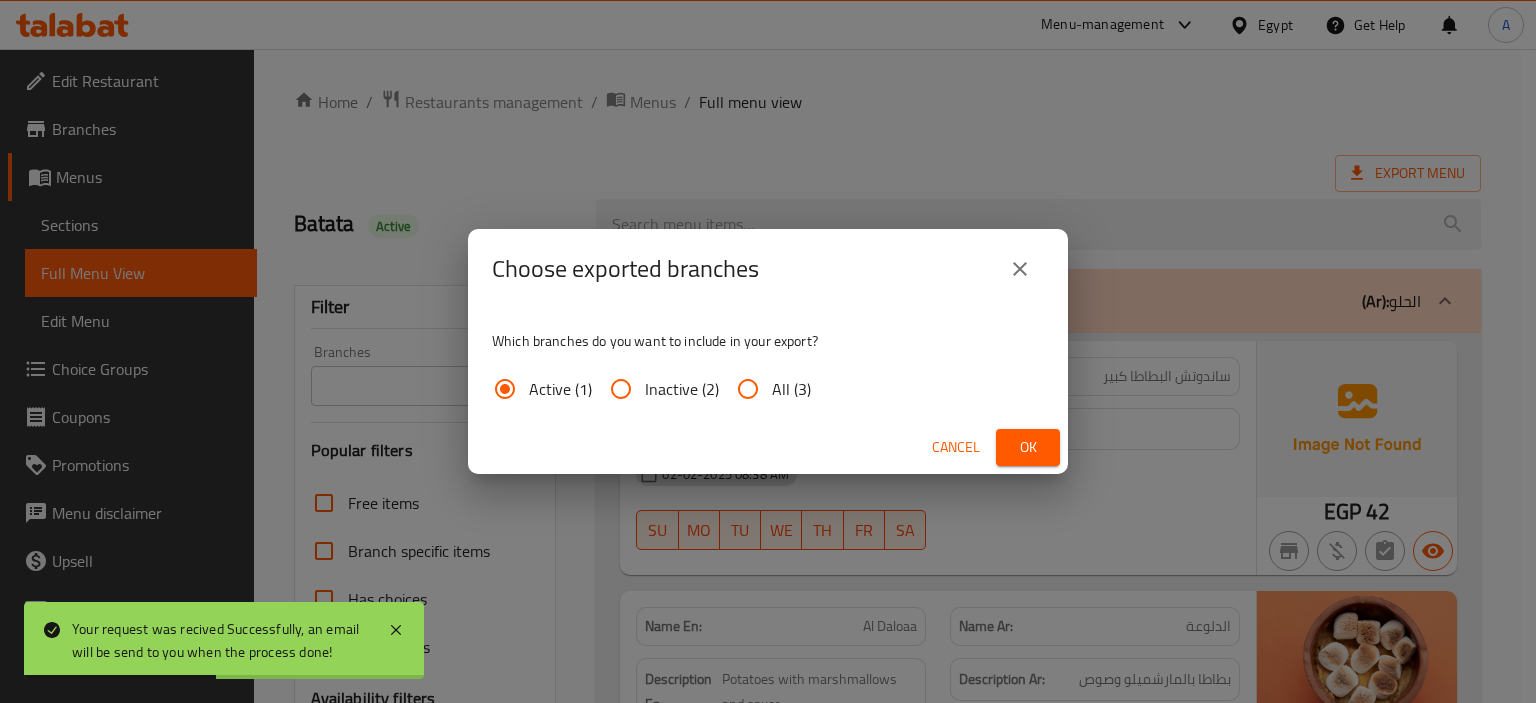 click on "All (3)" at bounding box center [791, 389] 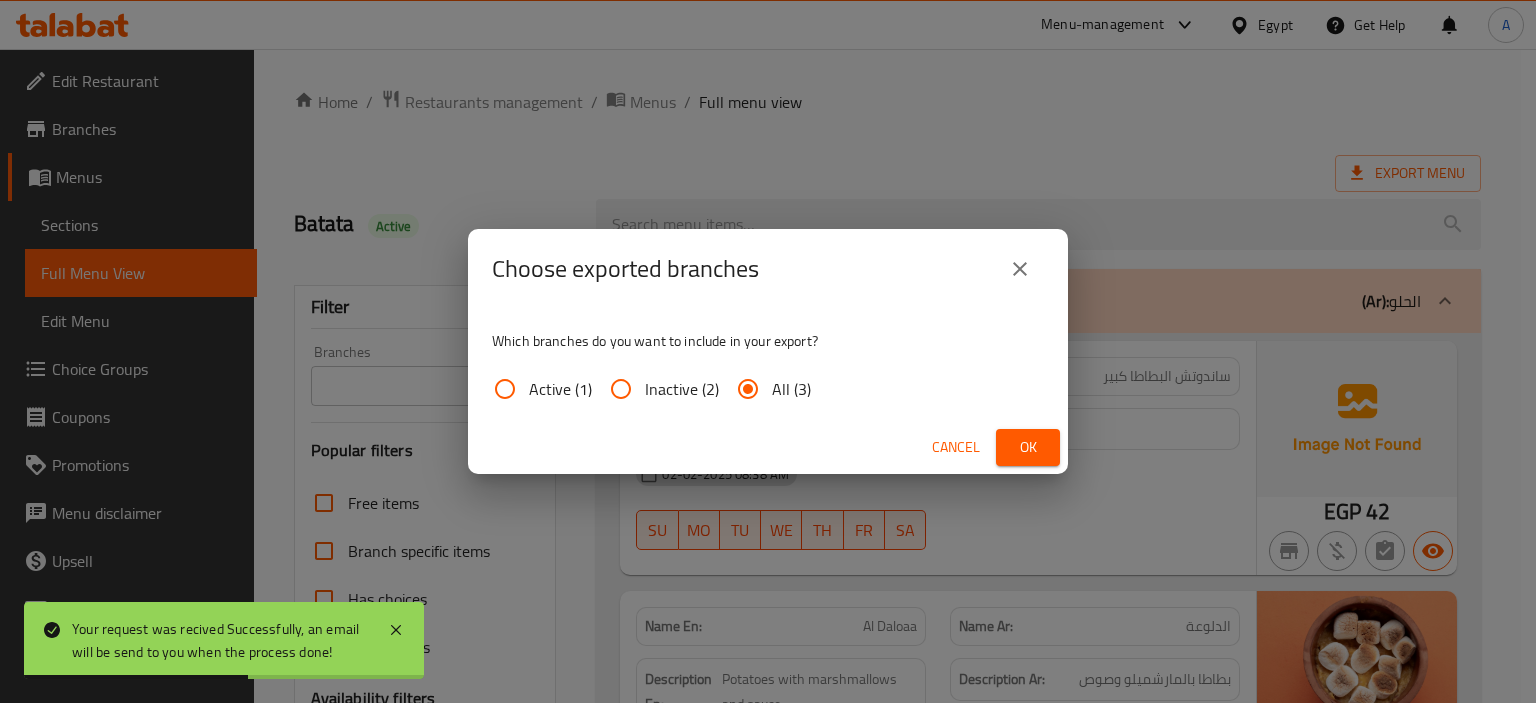 click on "Ok" at bounding box center [1028, 447] 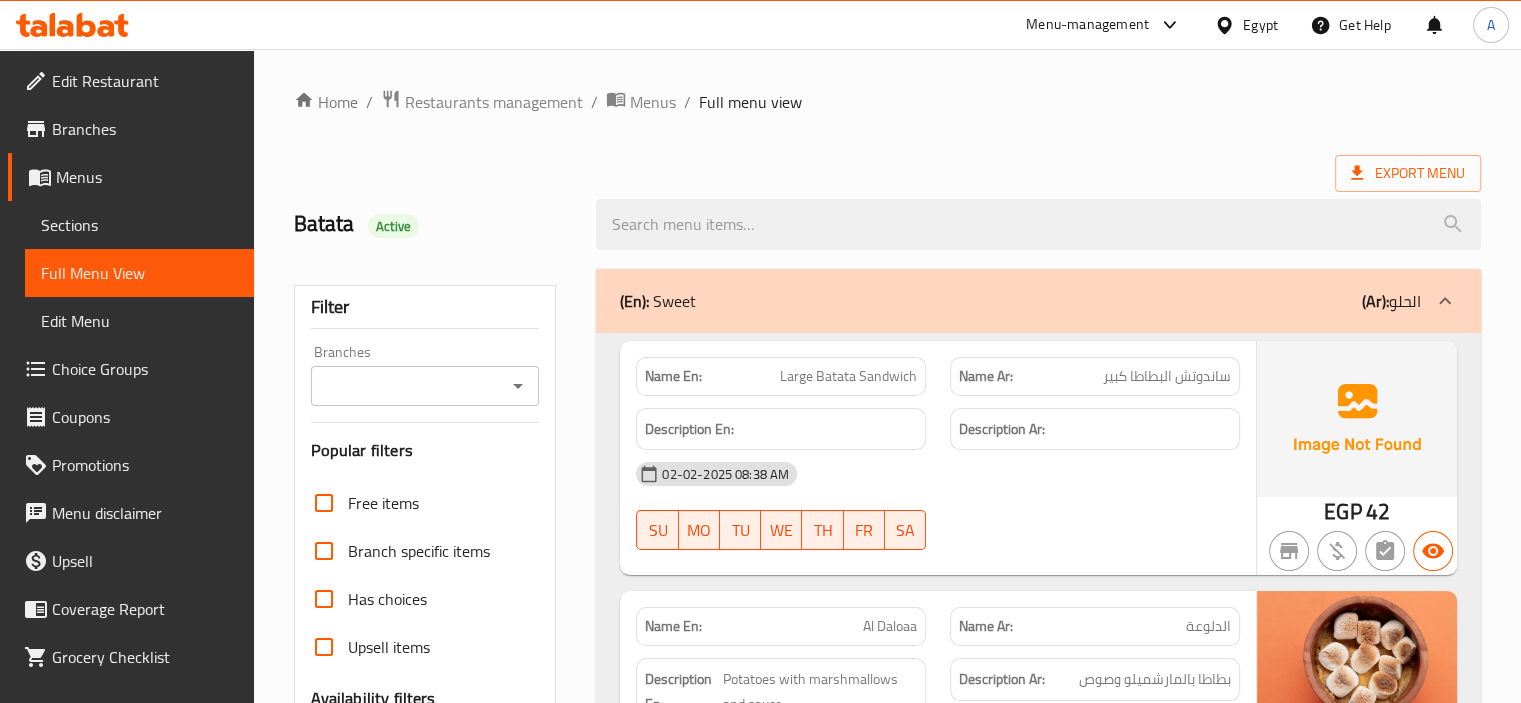click on "Branches" at bounding box center [145, 129] 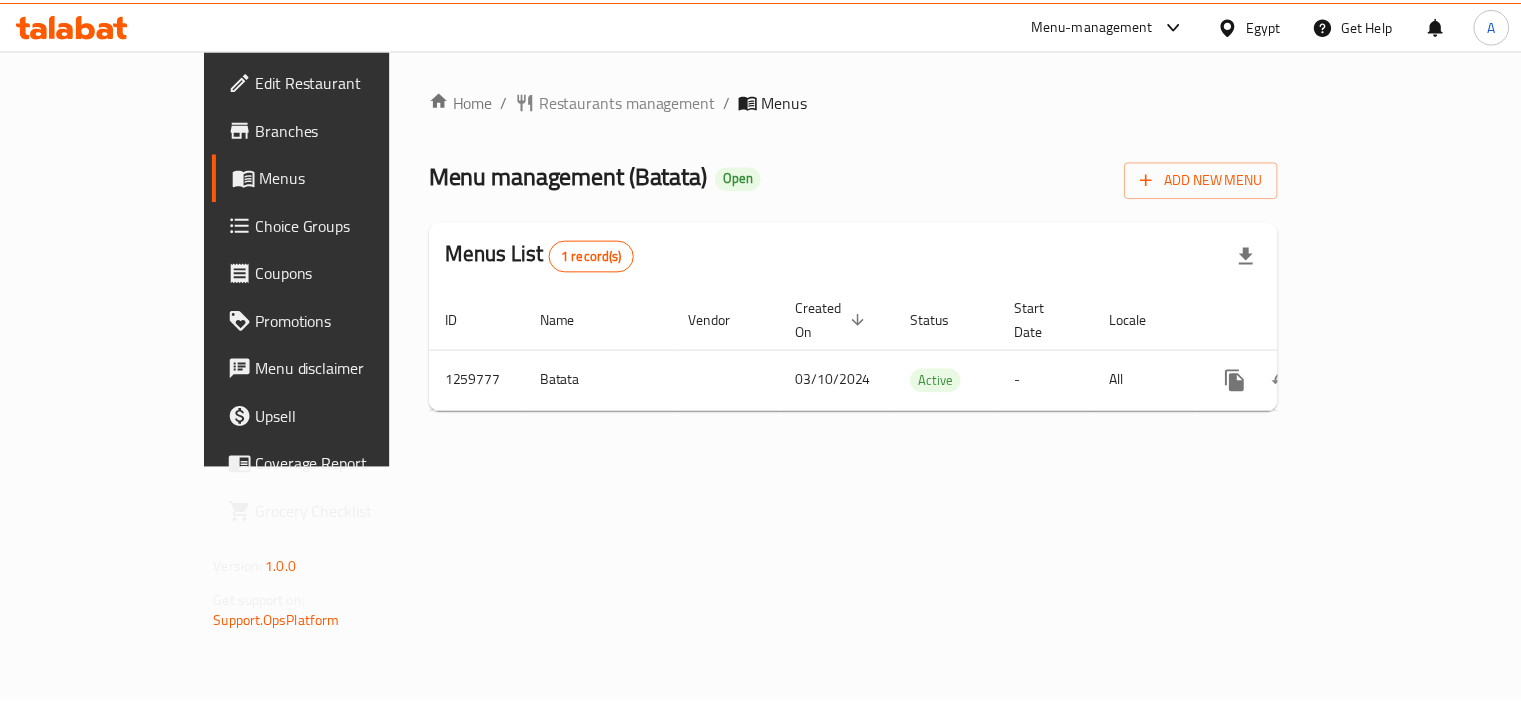 scroll, scrollTop: 0, scrollLeft: 0, axis: both 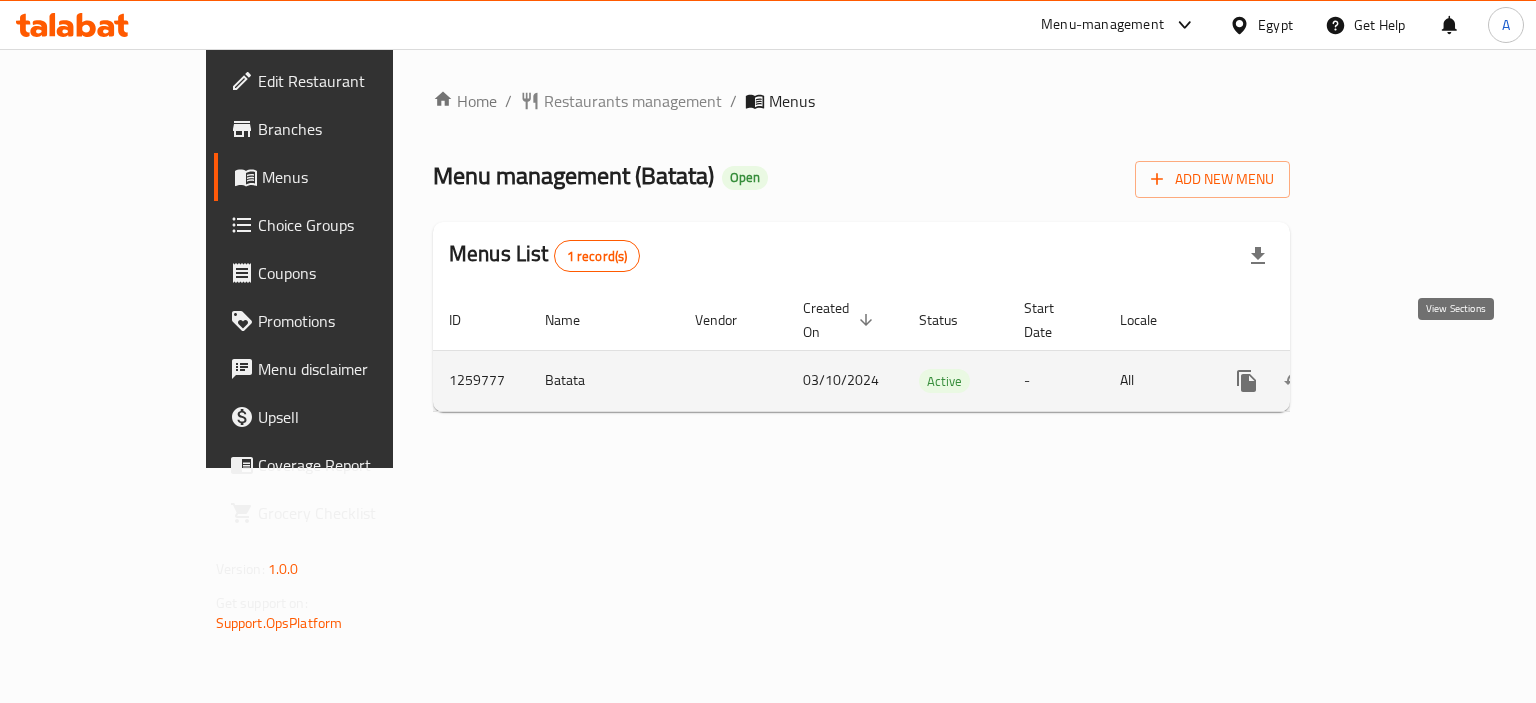click at bounding box center (1391, 381) 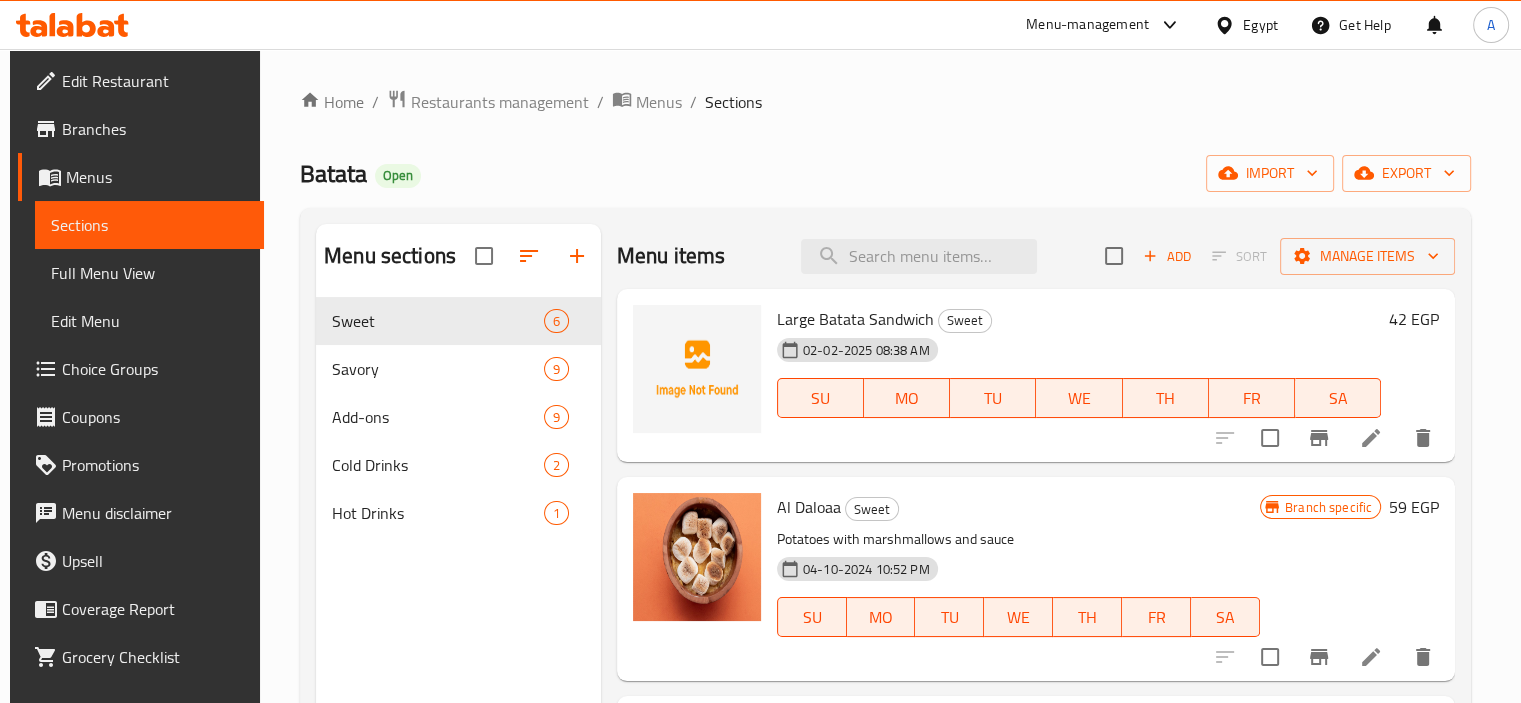 click 